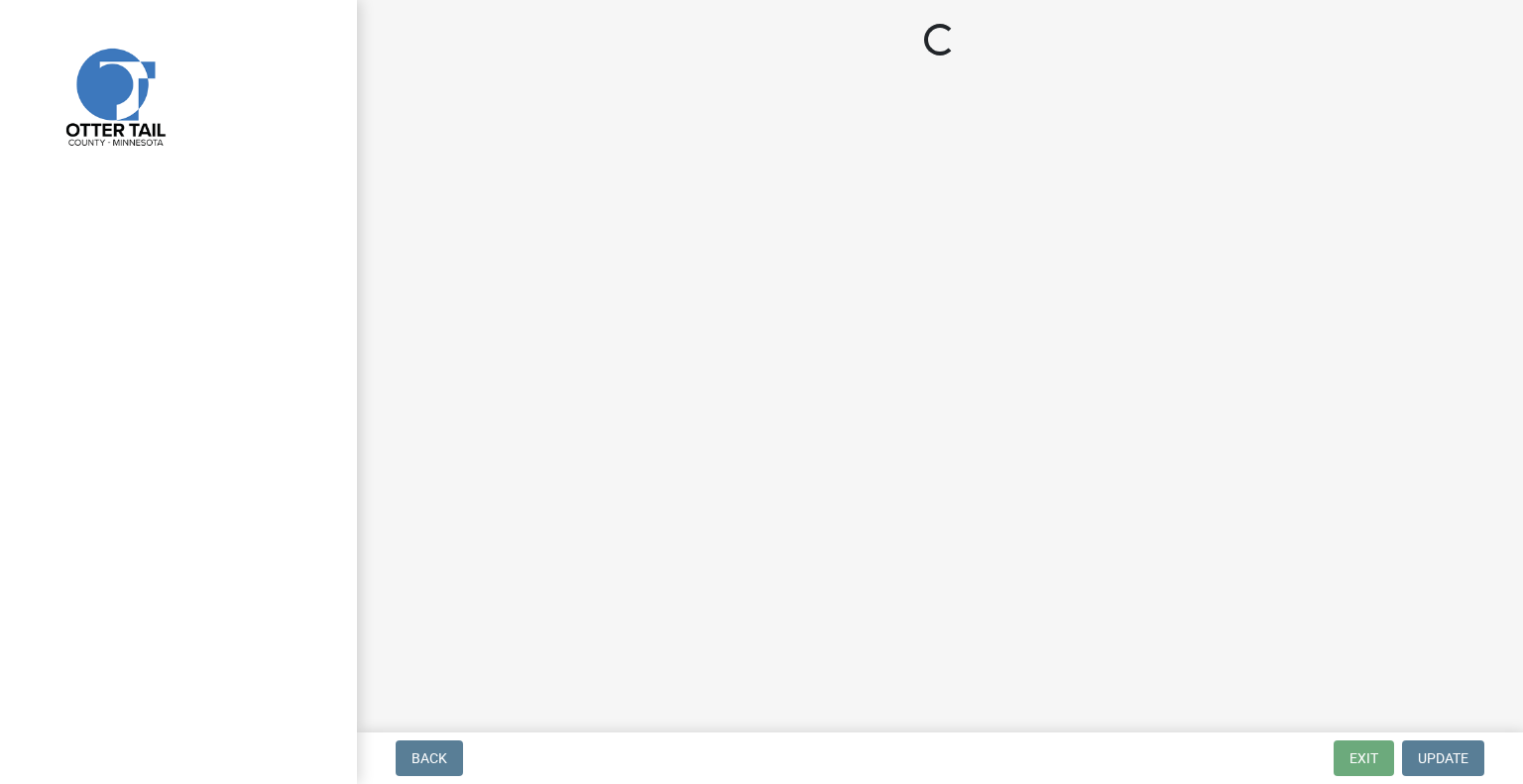scroll, scrollTop: 0, scrollLeft: 0, axis: both 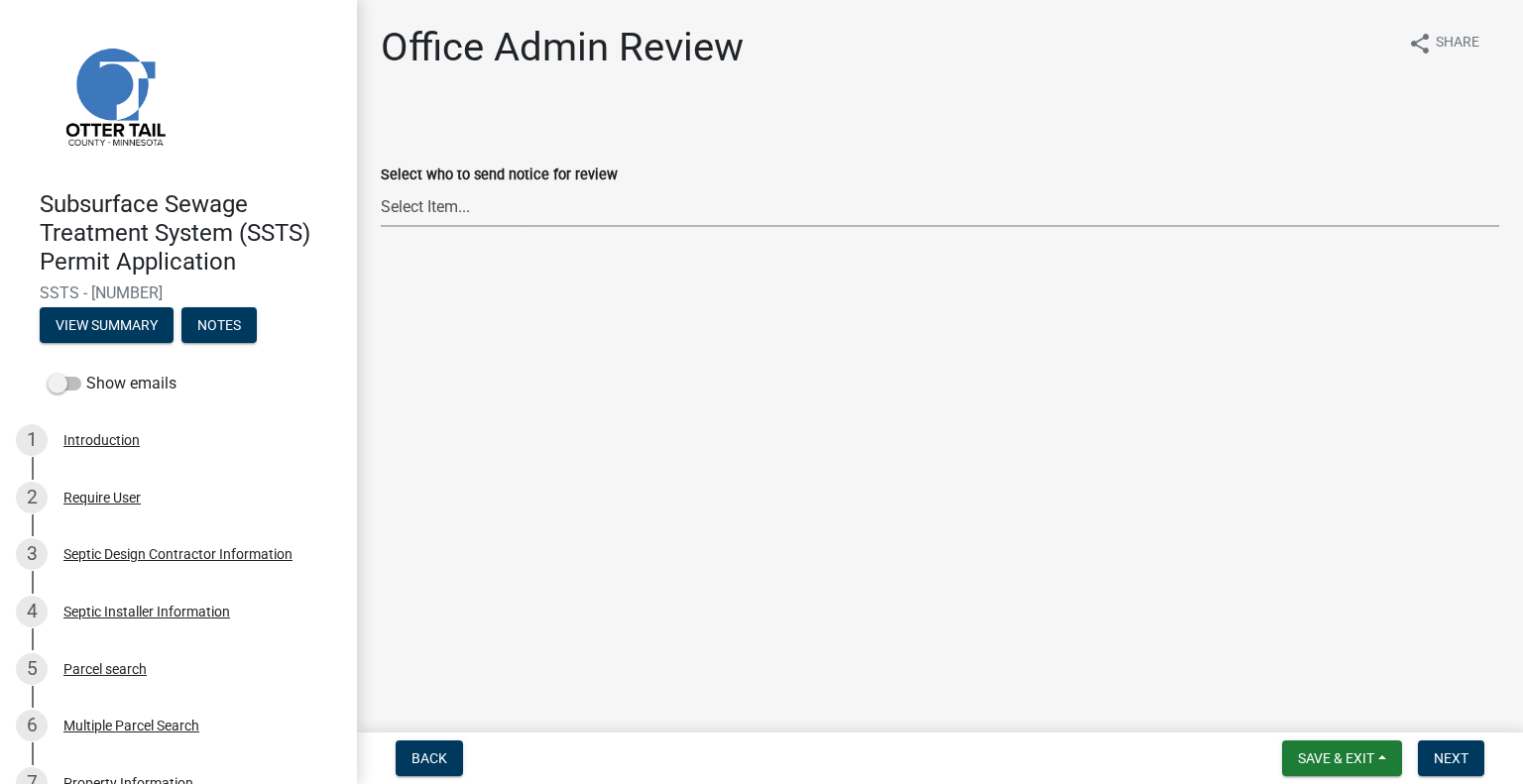 click on "Select Item...   [FIRST] [LAST] ([EMAIL])   [FIRST] [LAST] ([EMAIL])   [FIRST] [LAST] ([EMAIL])   [FIRST] [LAST] ([EMAIL])   [FIRST] [LAST] ([EMAIL])   [FIRST] [LAST] ([EMAIL])   [FIRST] [LAST] ([EMAIL])   [FIRST] [LAST] ([EMAIL])   [FIRST] [LAST] ([EMAIL])   [FIRST] [LAST] ([EMAIL])   [FIRST] [LAST] ([EMAIL])   [FIRST] [LAST] ([EMAIL])   [FIRST] [LAST] ([EMAIL])" at bounding box center (940, 206) 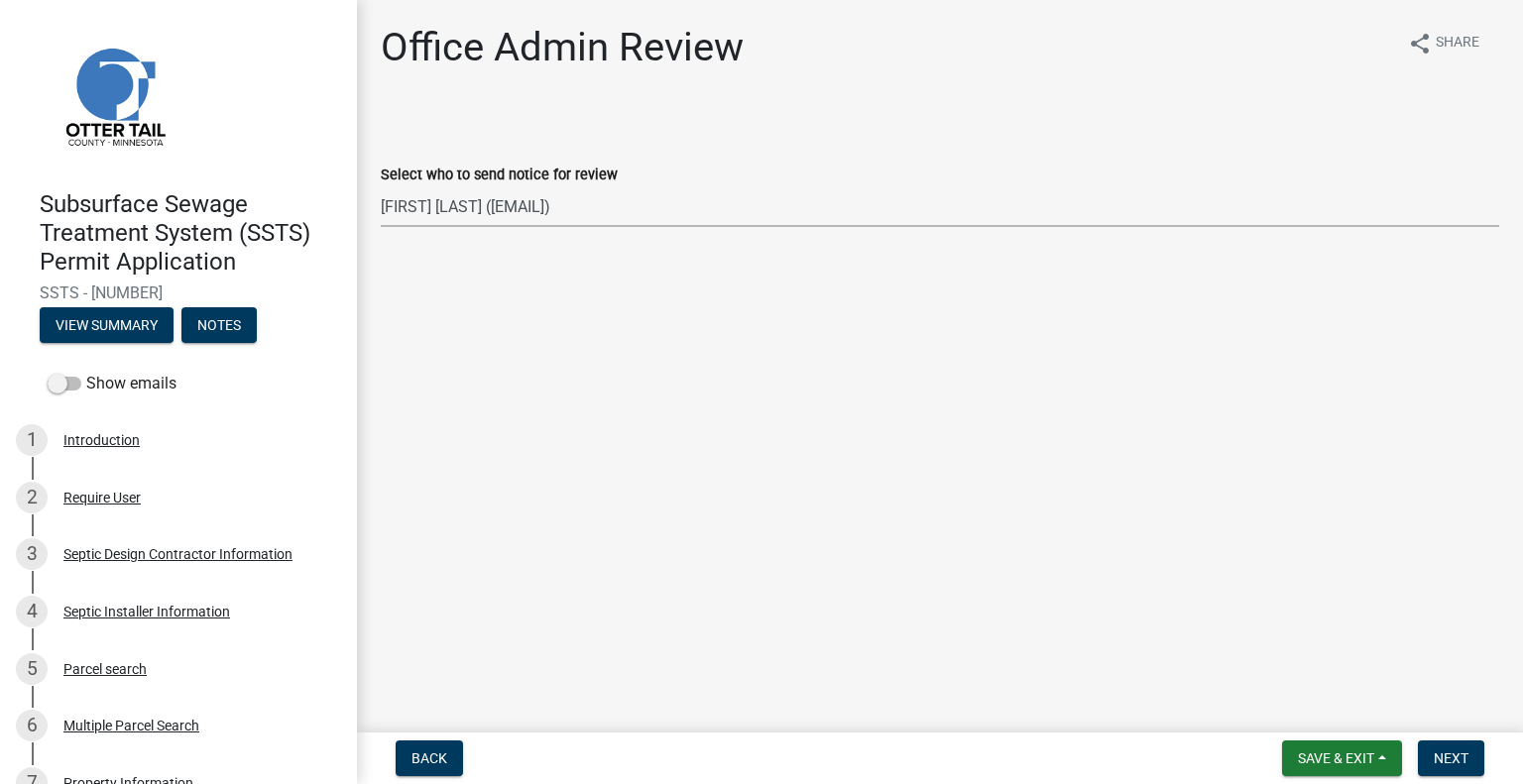 click on "Select Item...   [FIRST] [LAST] ([EMAIL])   [FIRST] [LAST] ([EMAIL])   [FIRST] [LAST] ([EMAIL])   [FIRST] [LAST] ([EMAIL])   [FIRST] [LAST] ([EMAIL])   [FIRST] [LAST] ([EMAIL])   [FIRST] [LAST] ([EMAIL])   [FIRST] [LAST] ([EMAIL])   [FIRST] [LAST] ([EMAIL])   [FIRST] [LAST] ([EMAIL])   [FIRST] [LAST] ([EMAIL])   [FIRST] [LAST] ([EMAIL])   [FIRST] [LAST] ([EMAIL])" at bounding box center (940, 206) 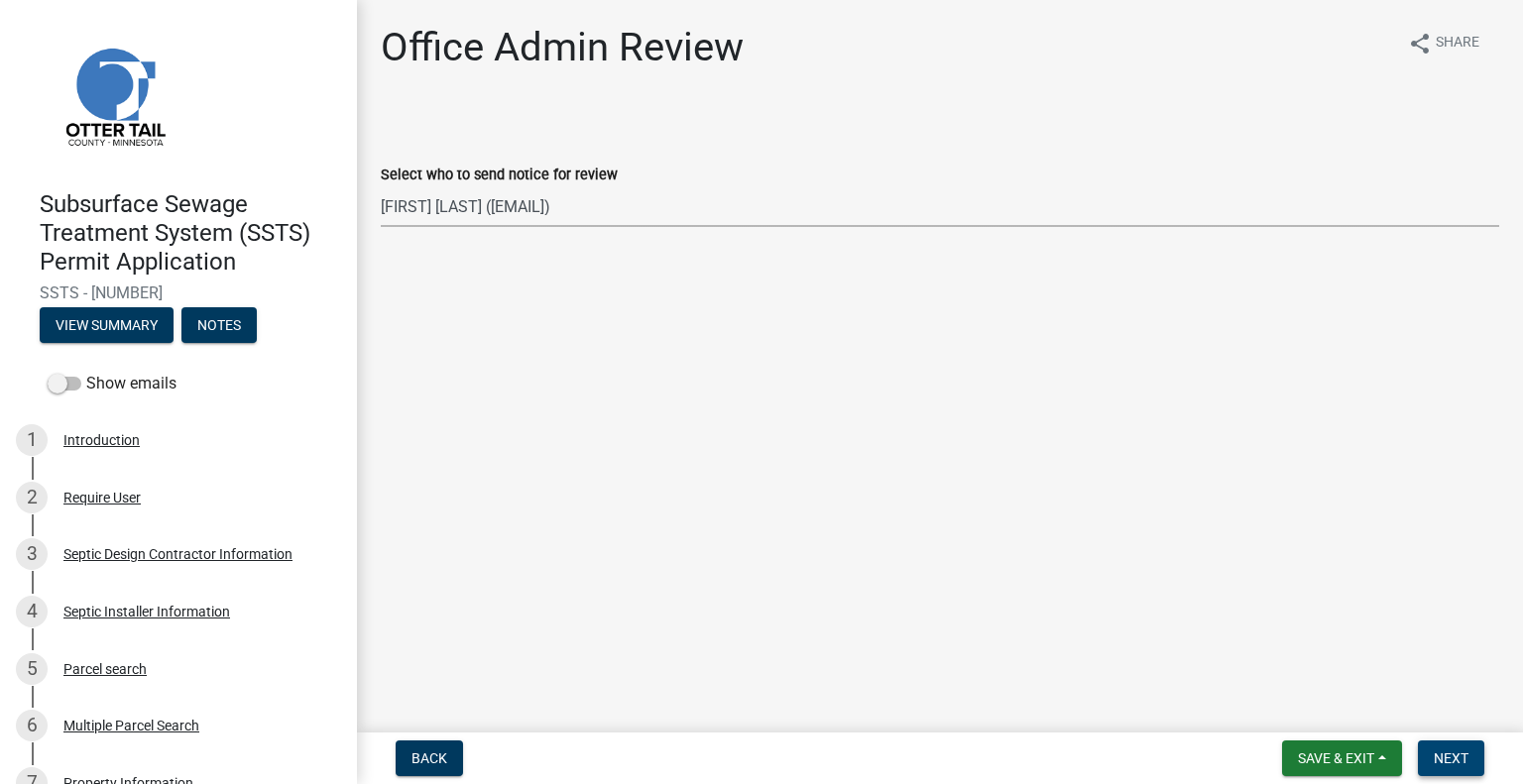 click on "Next" at bounding box center (1451, 758) 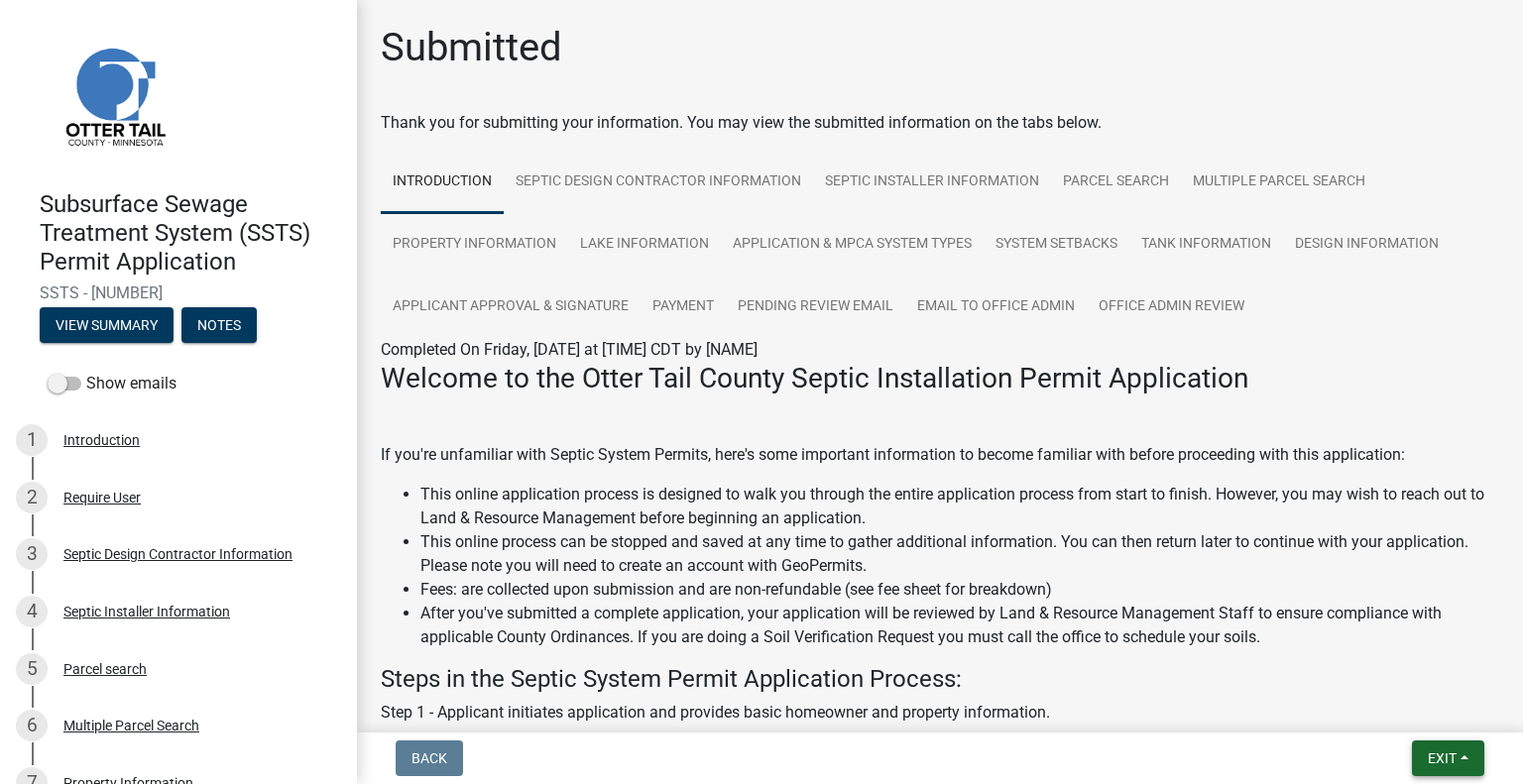 click on "Exit" at bounding box center (1442, 758) 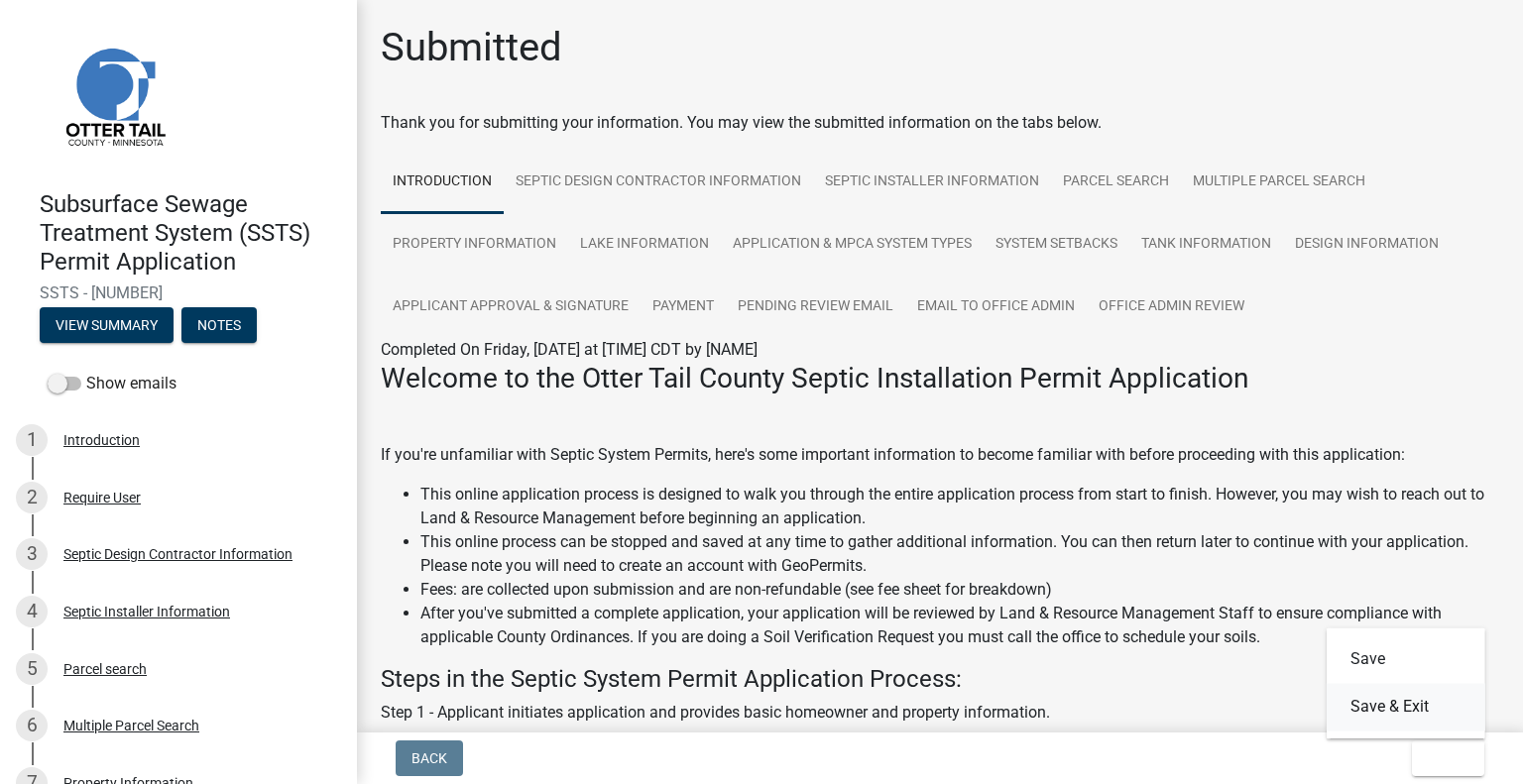 click on "Save & Exit" at bounding box center [1406, 707] 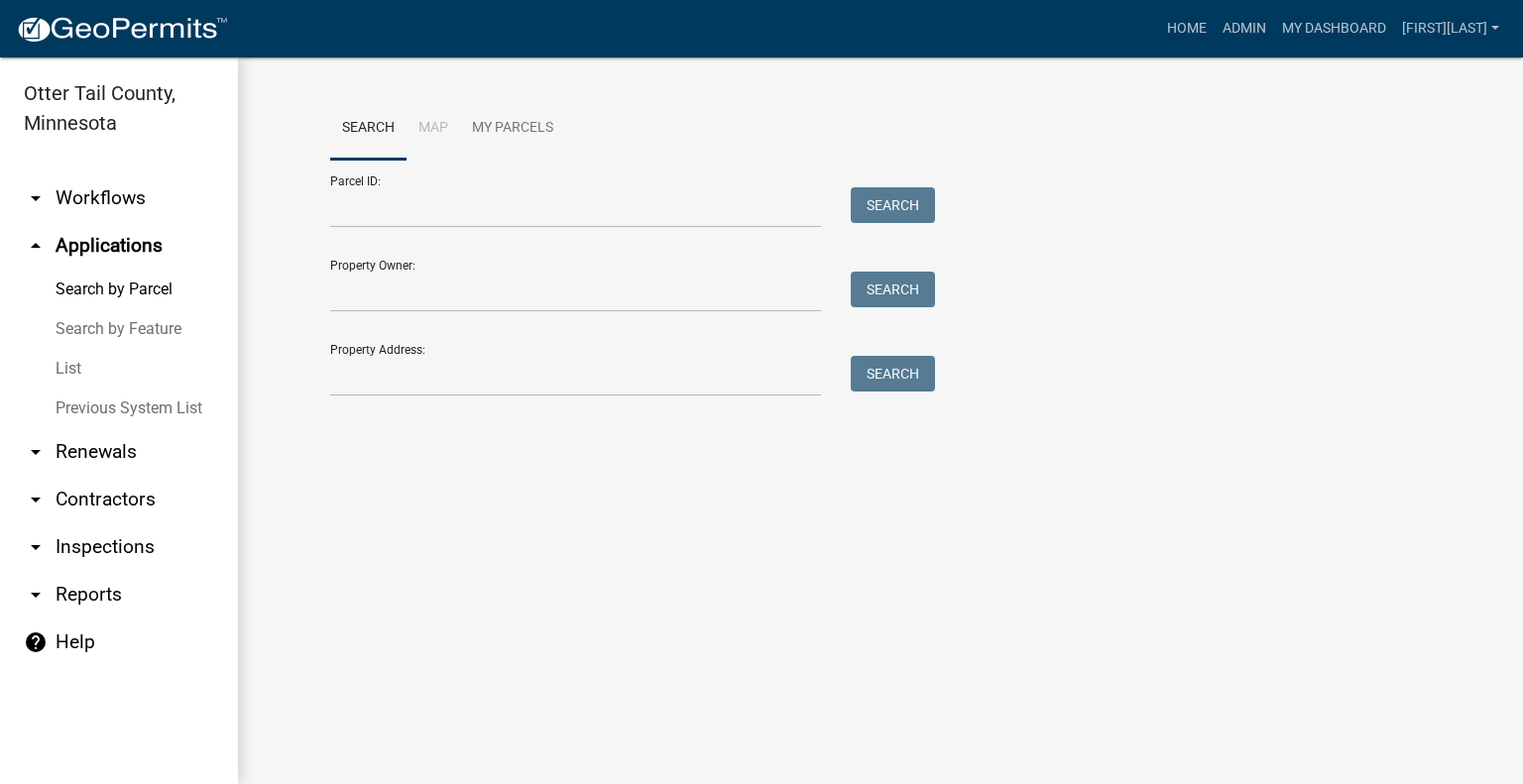 scroll, scrollTop: 0, scrollLeft: 0, axis: both 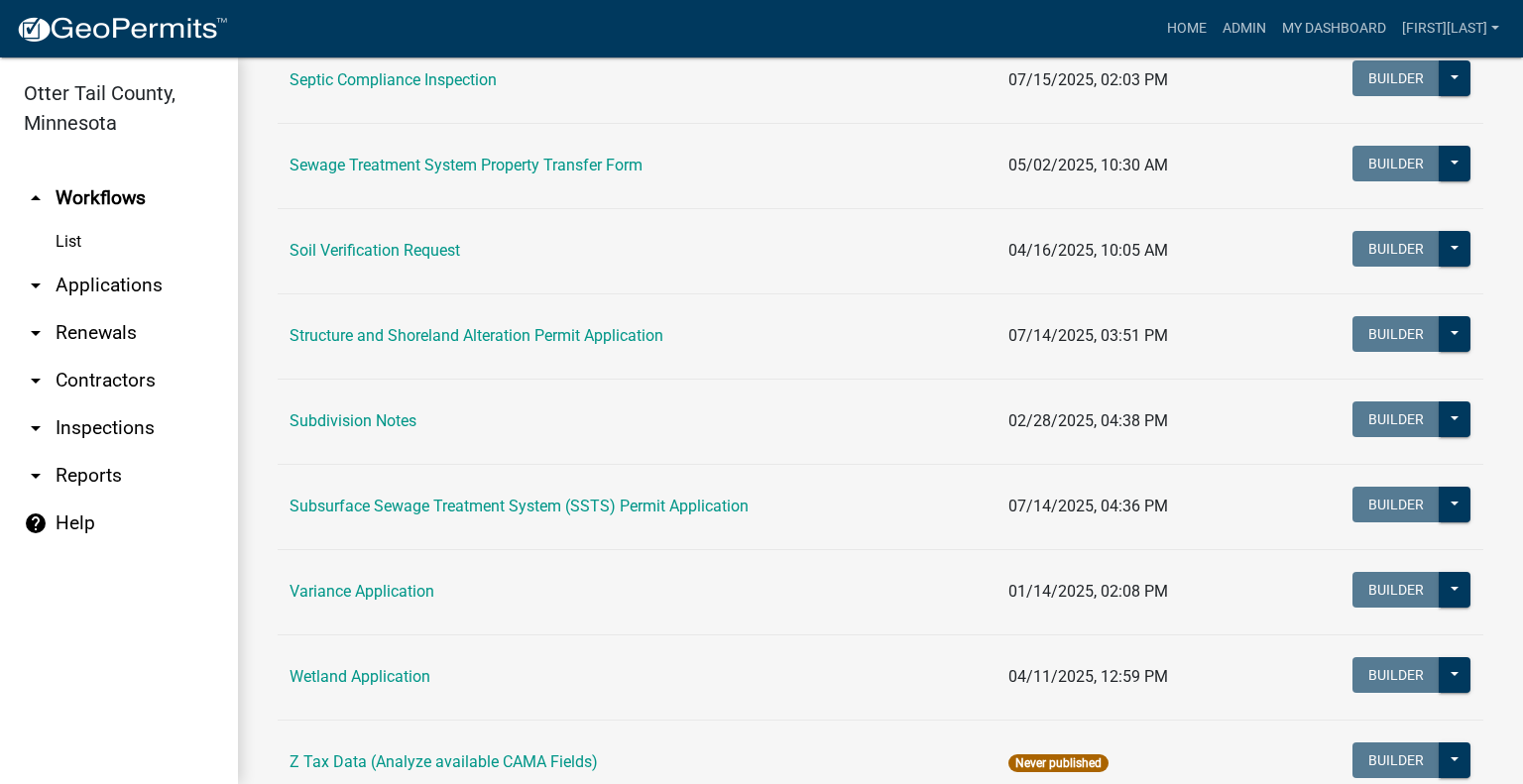 click on "Subsurface Sewage Treatment System (SSTS) Permit Application" at bounding box center (637, 506) 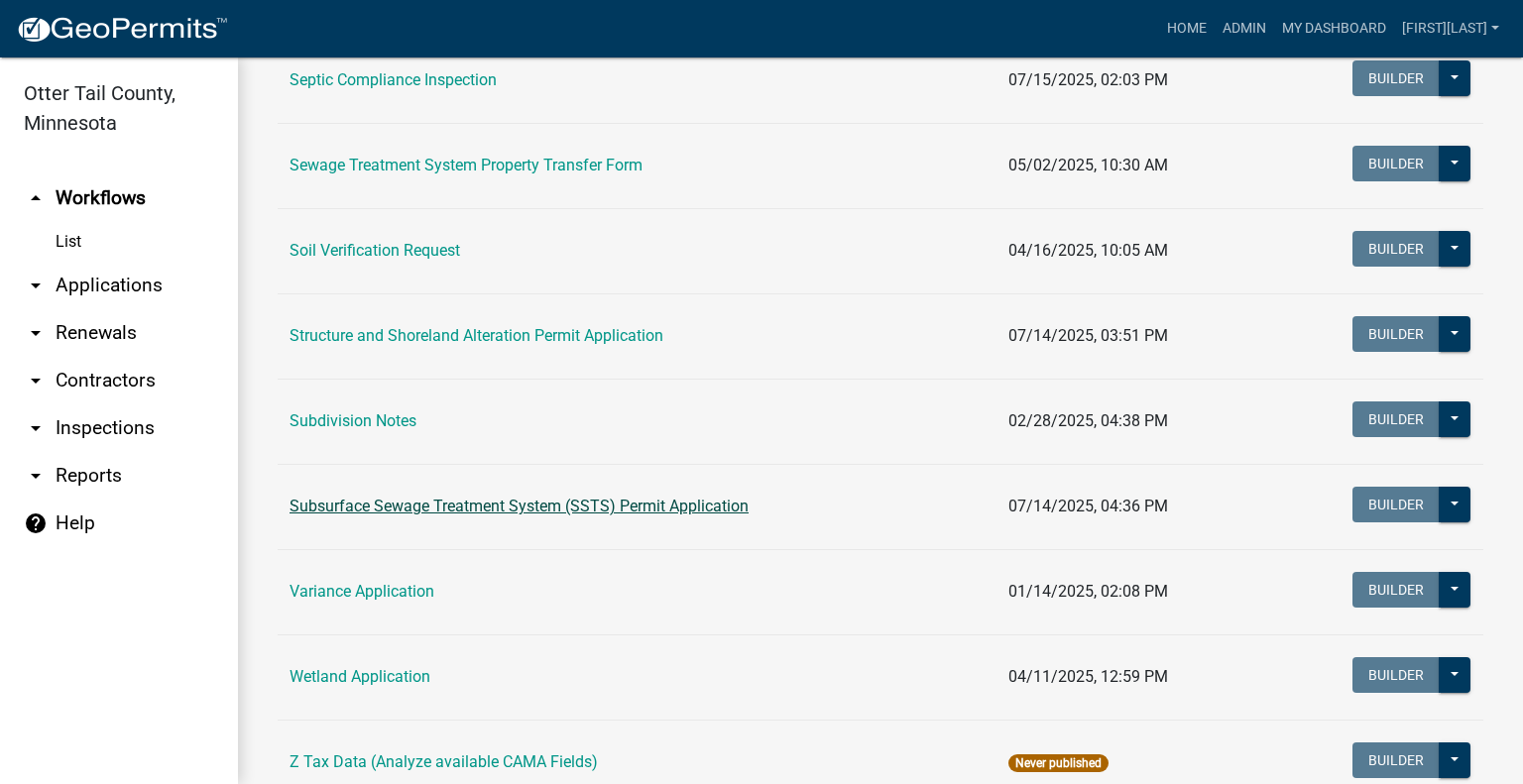 click on "Subsurface Sewage Treatment System (SSTS) Permit Application" at bounding box center [519, 505] 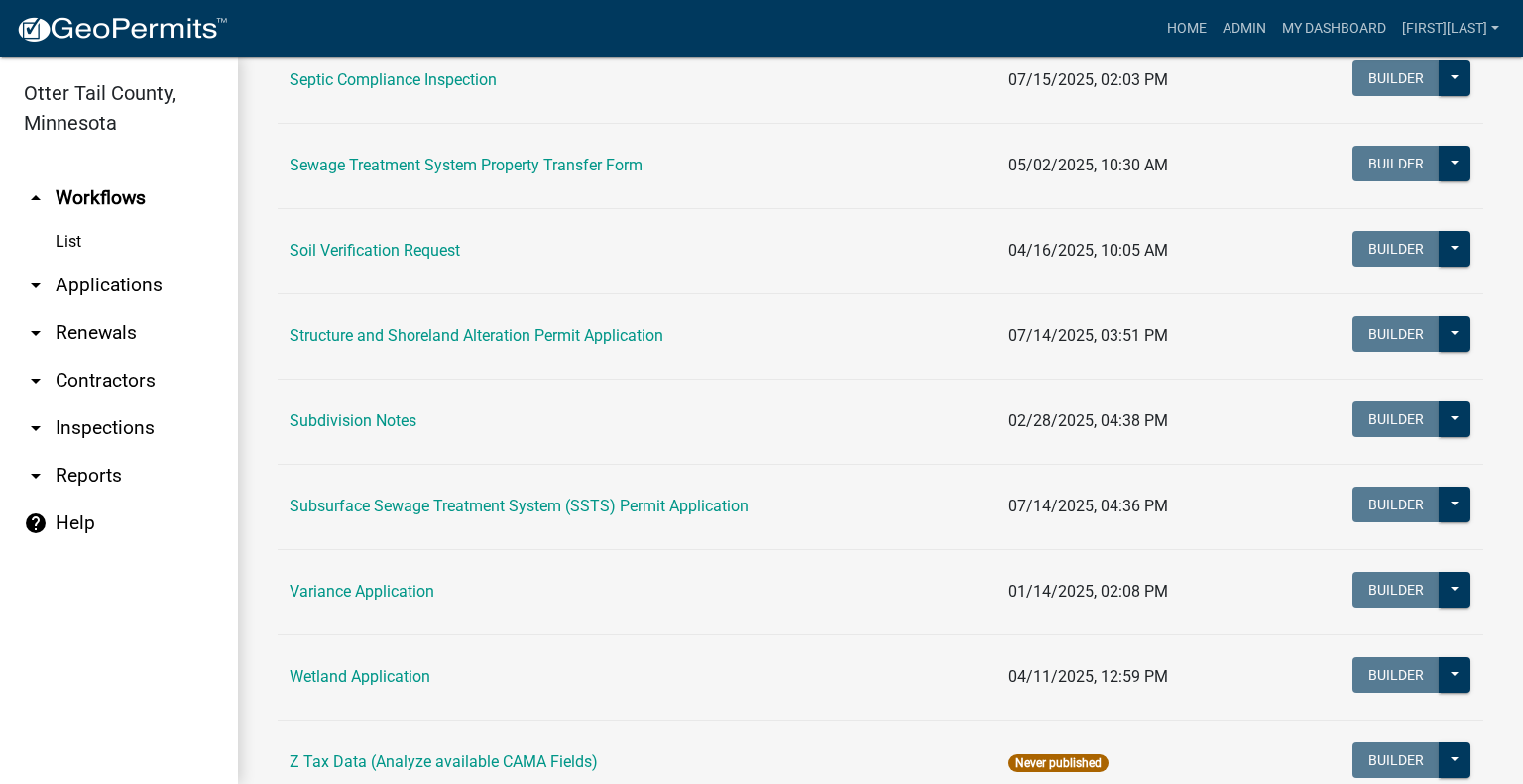 scroll, scrollTop: 0, scrollLeft: 0, axis: both 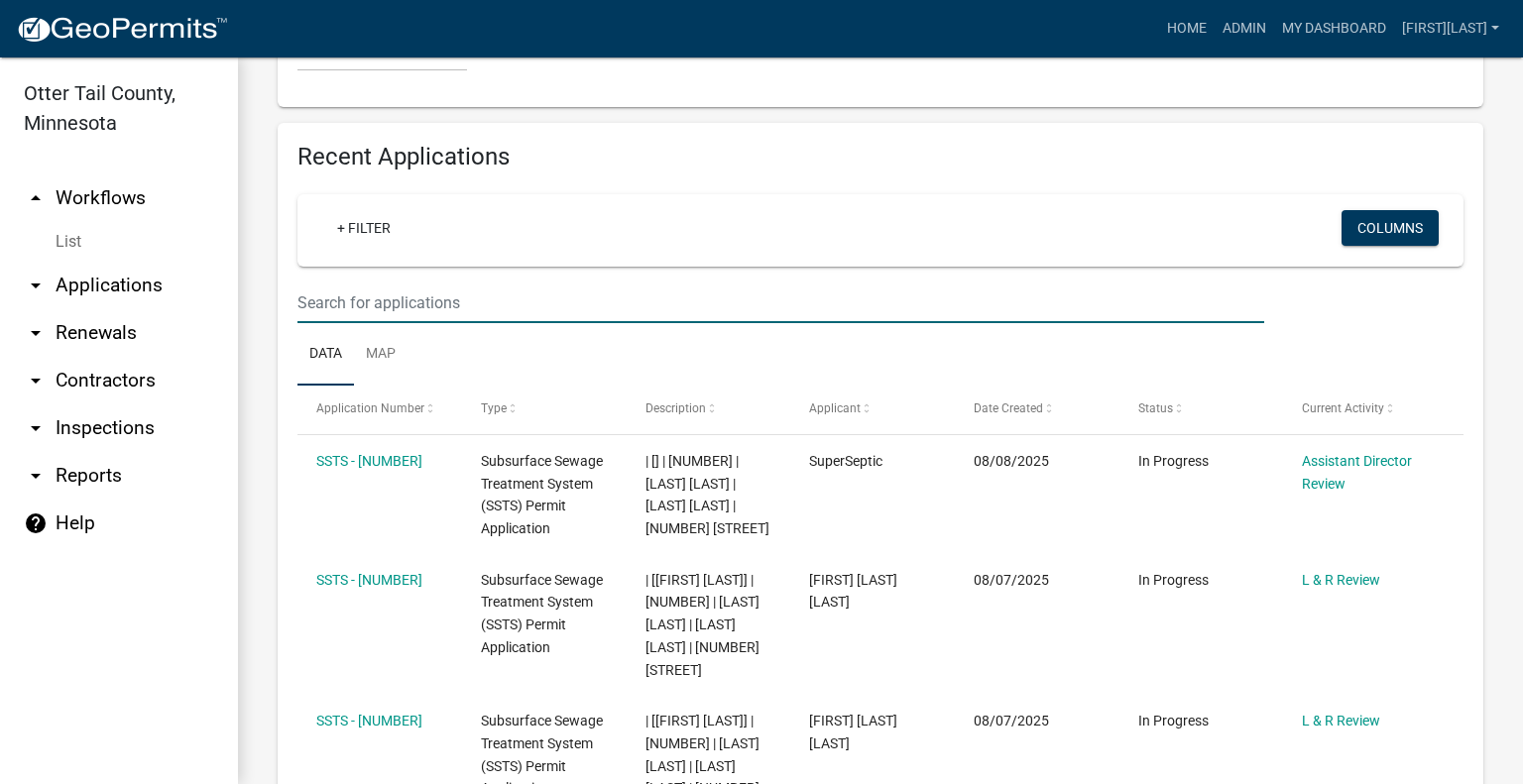 click at bounding box center (780, -1554) 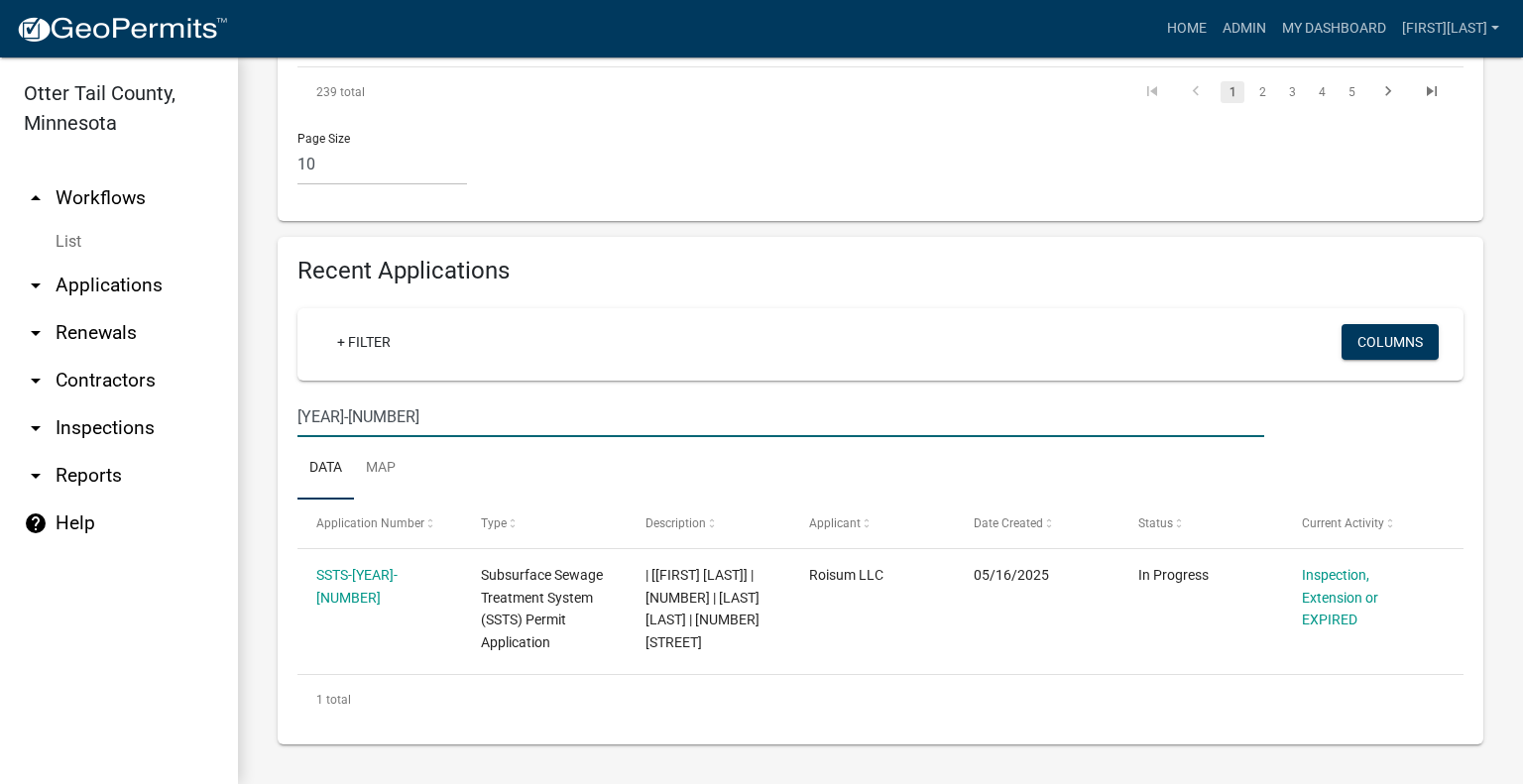 type on "[YEAR]-[NUMBER]" 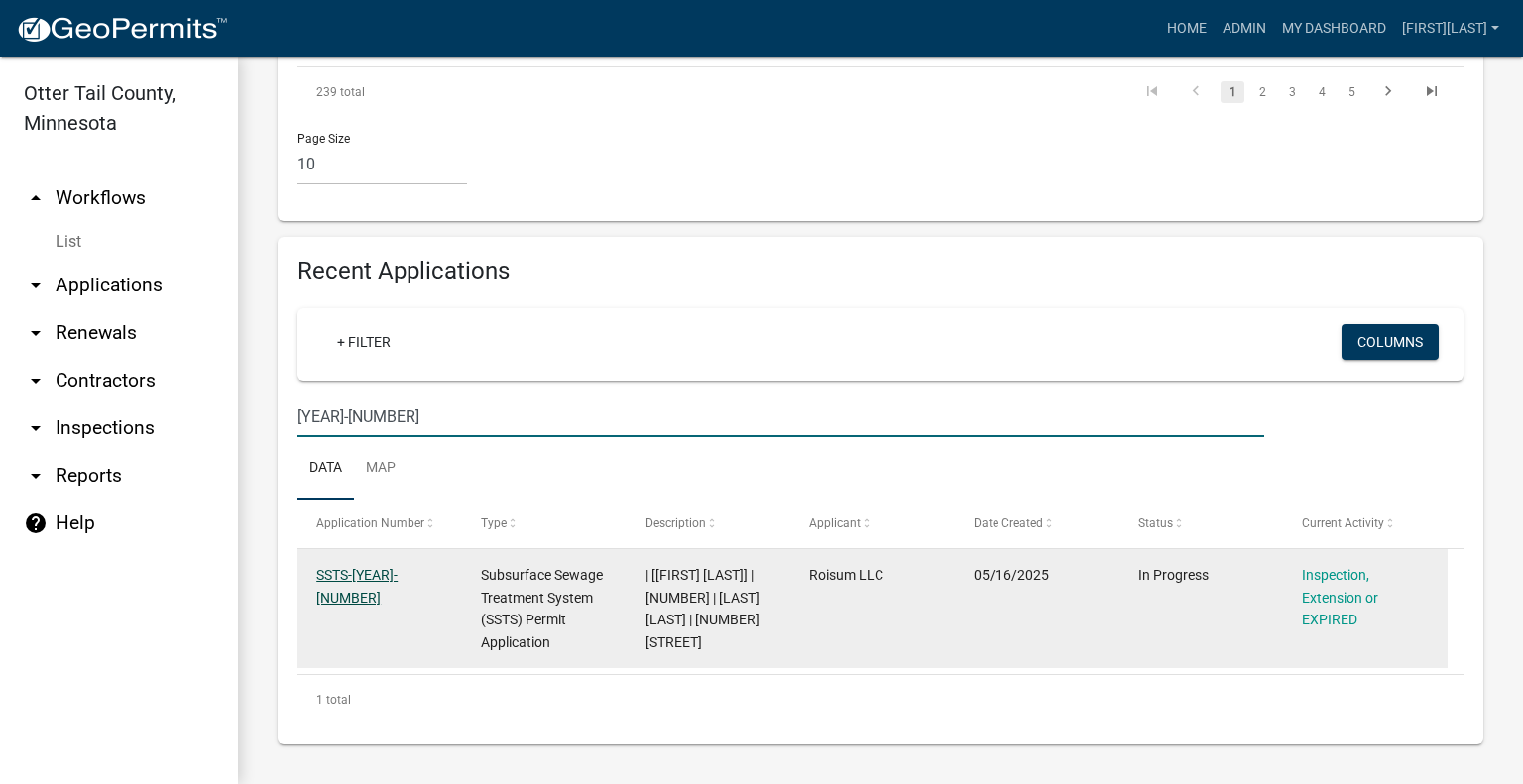 click on "SSTS-2025-185" 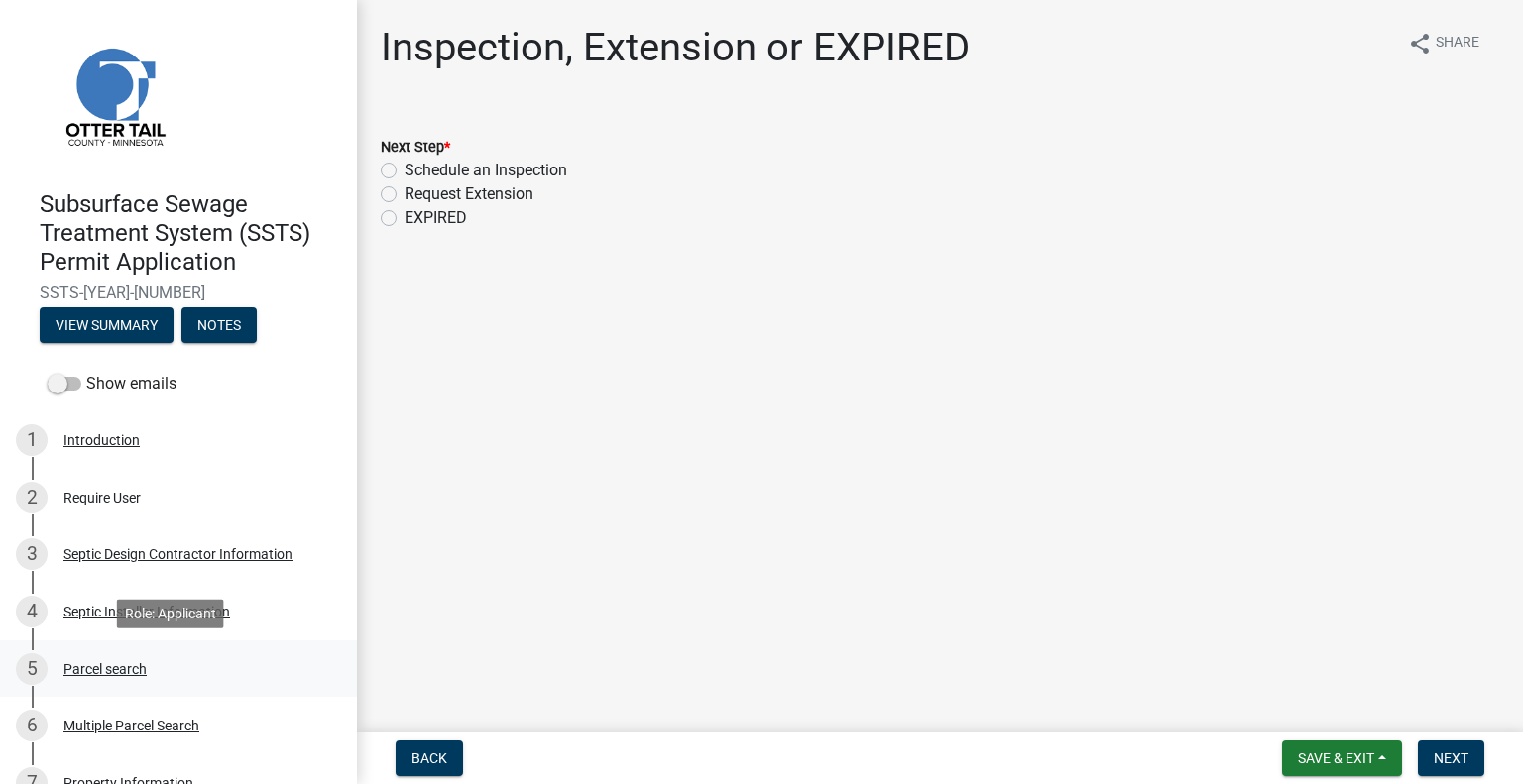 click on "Parcel search" at bounding box center [105, 669] 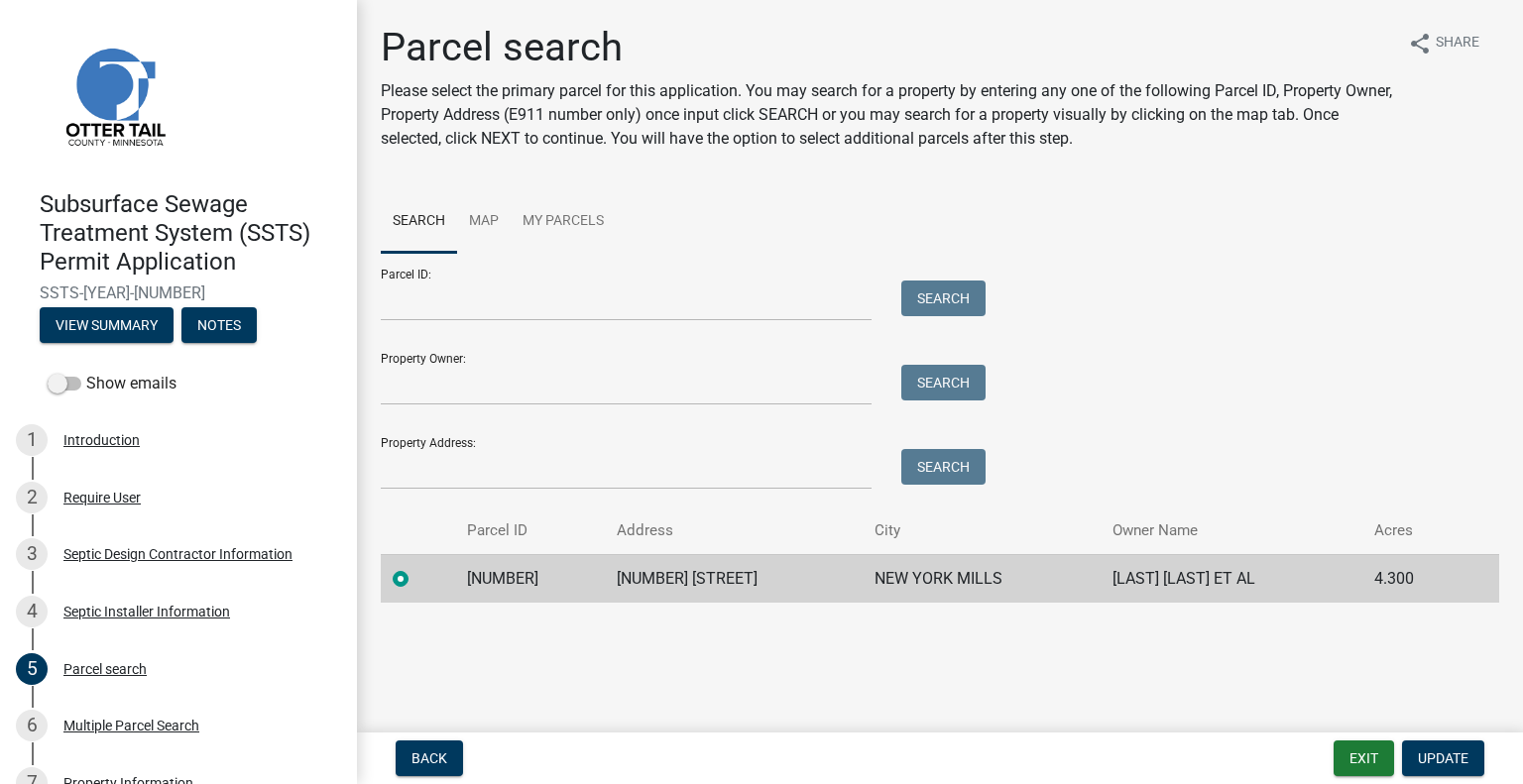click on "40000230231003" 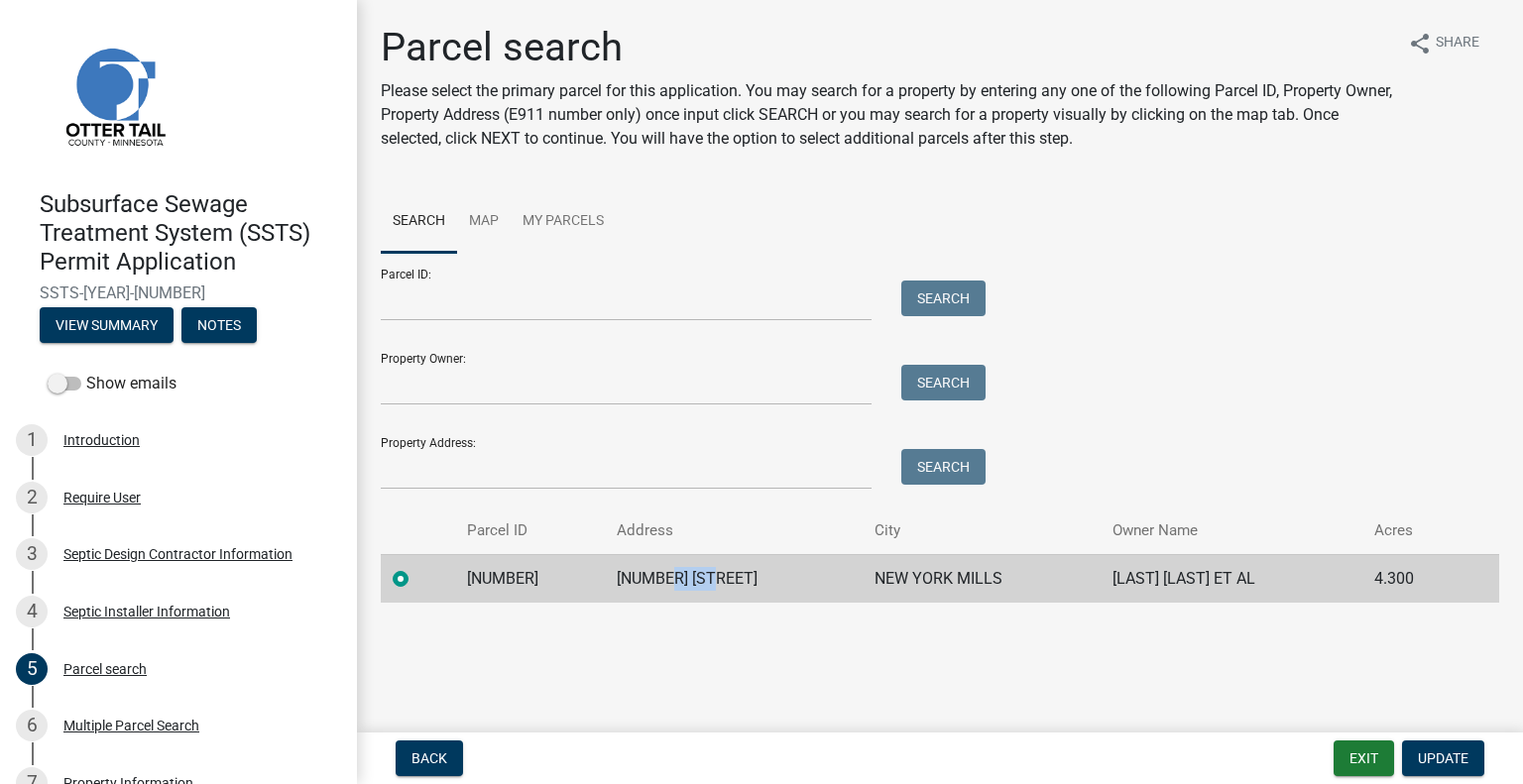 click on "56293 365TH ST" 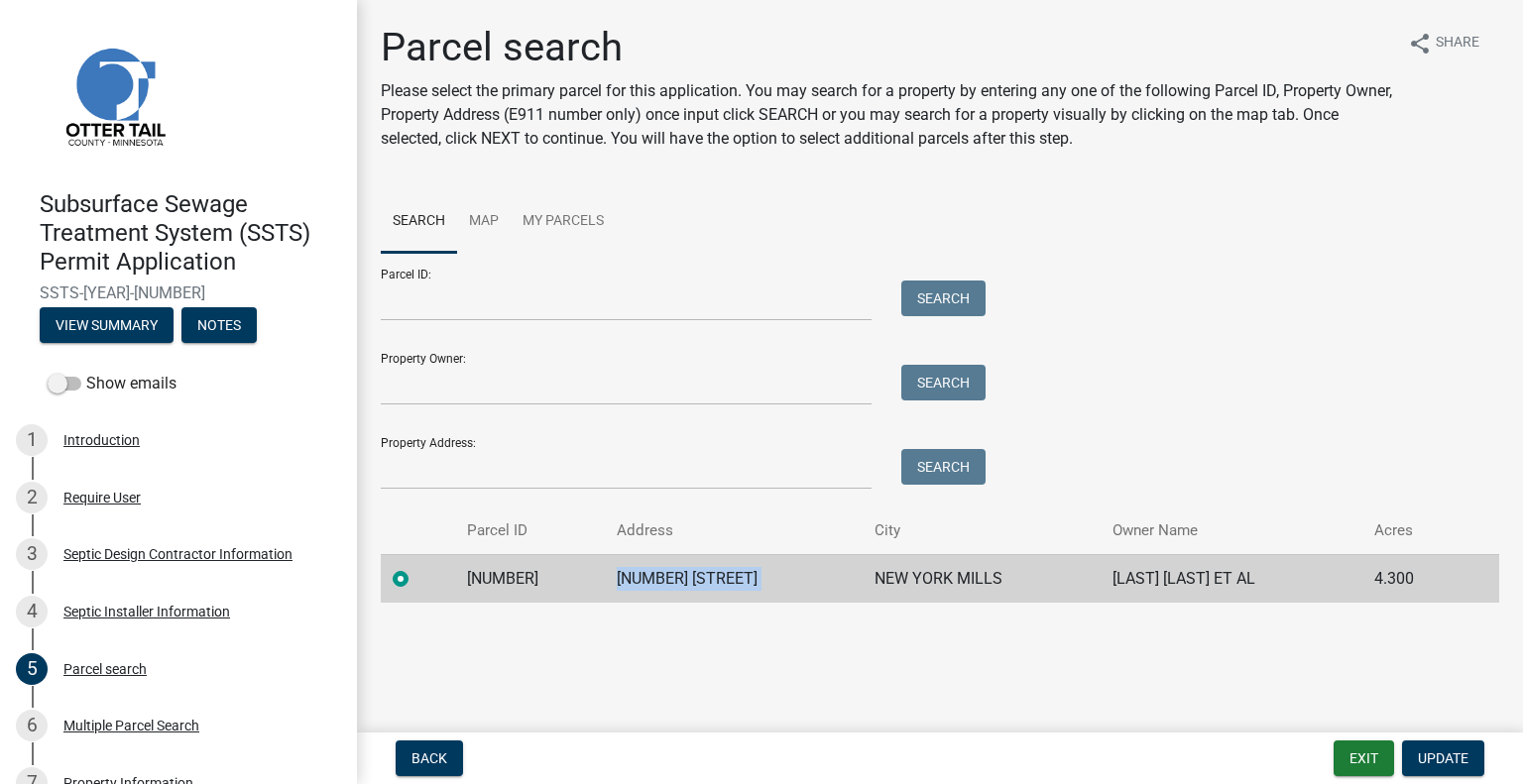click on "56293 365TH ST" 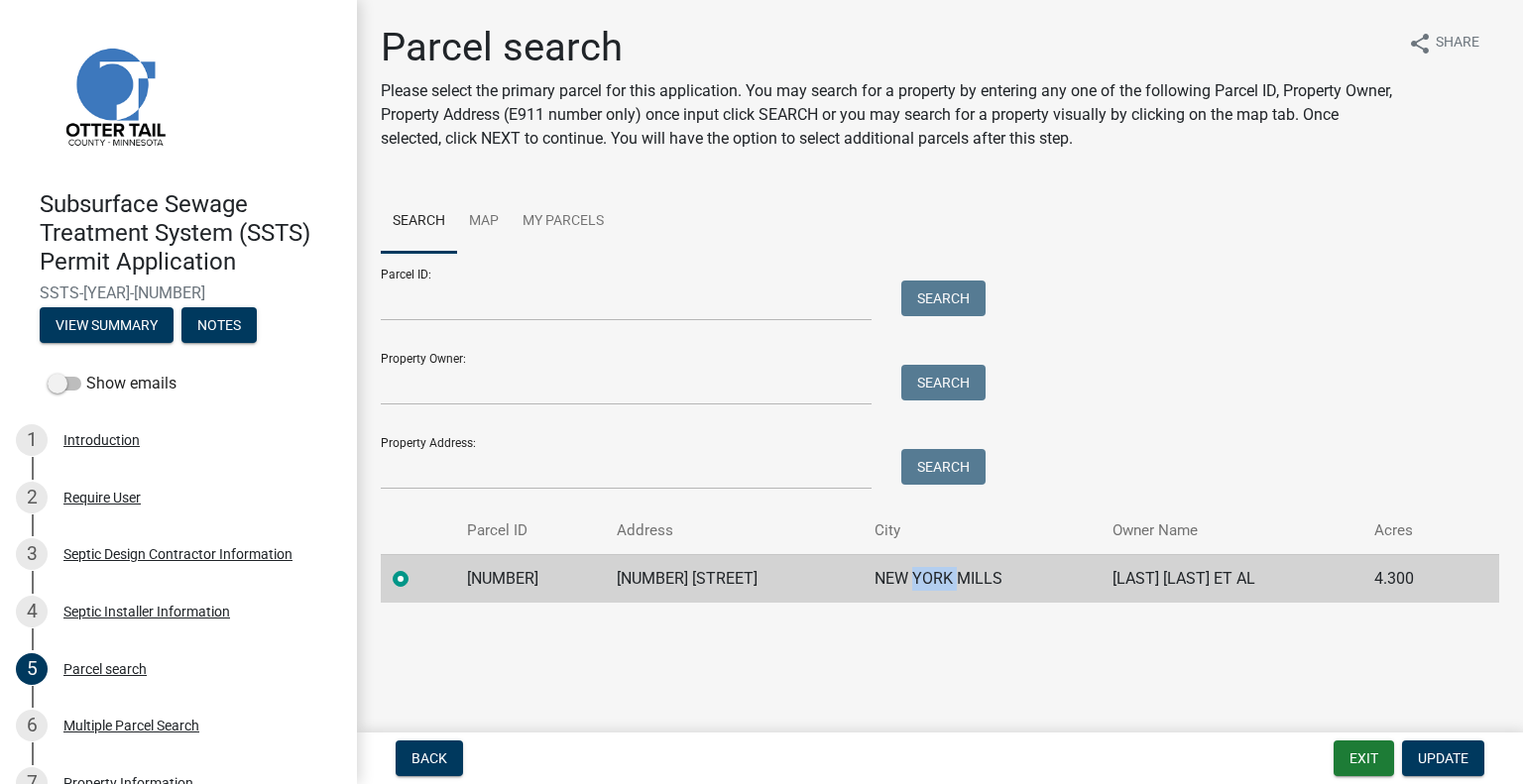 click on "NEW YORK MILLS" 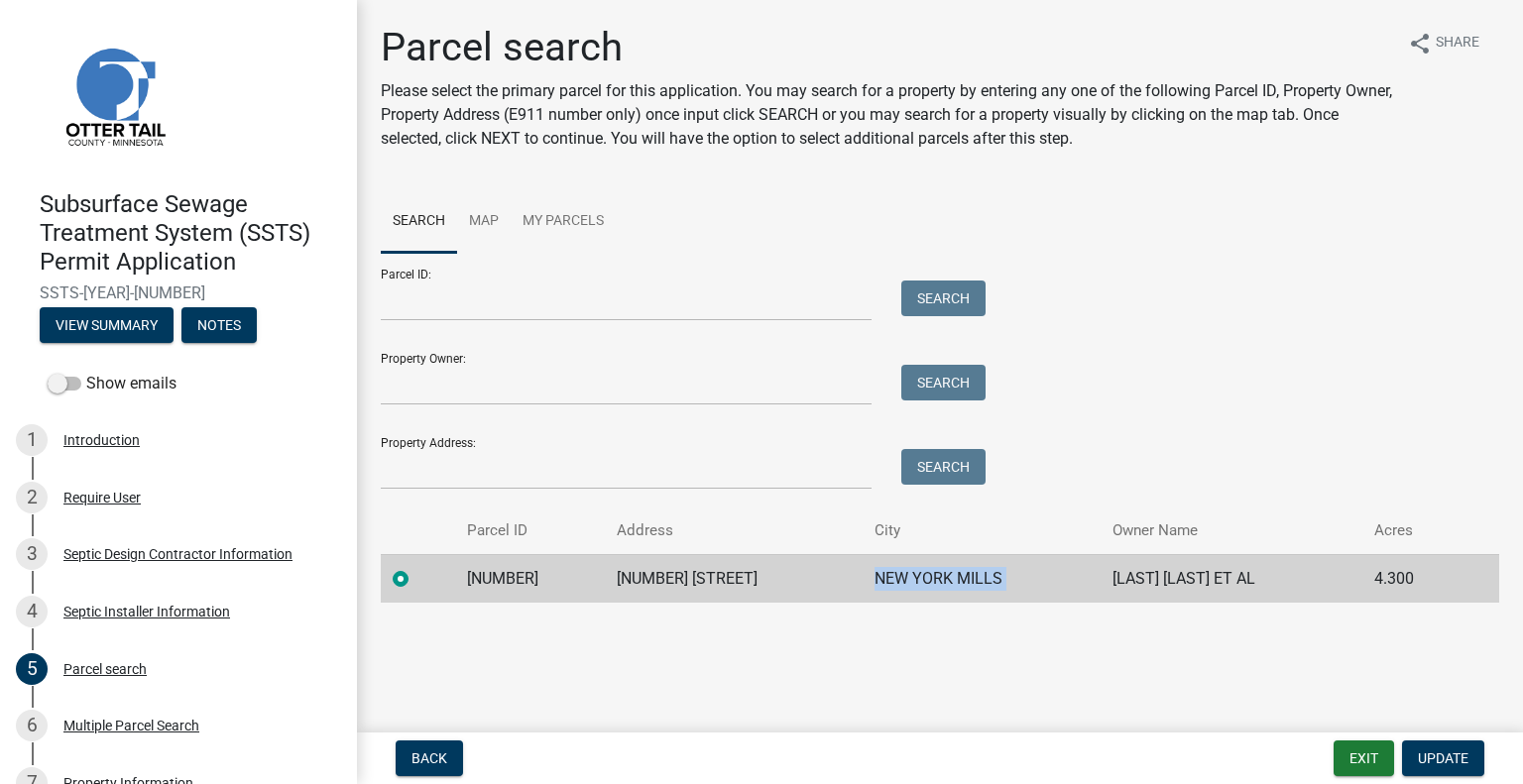 click on "NEW YORK MILLS" 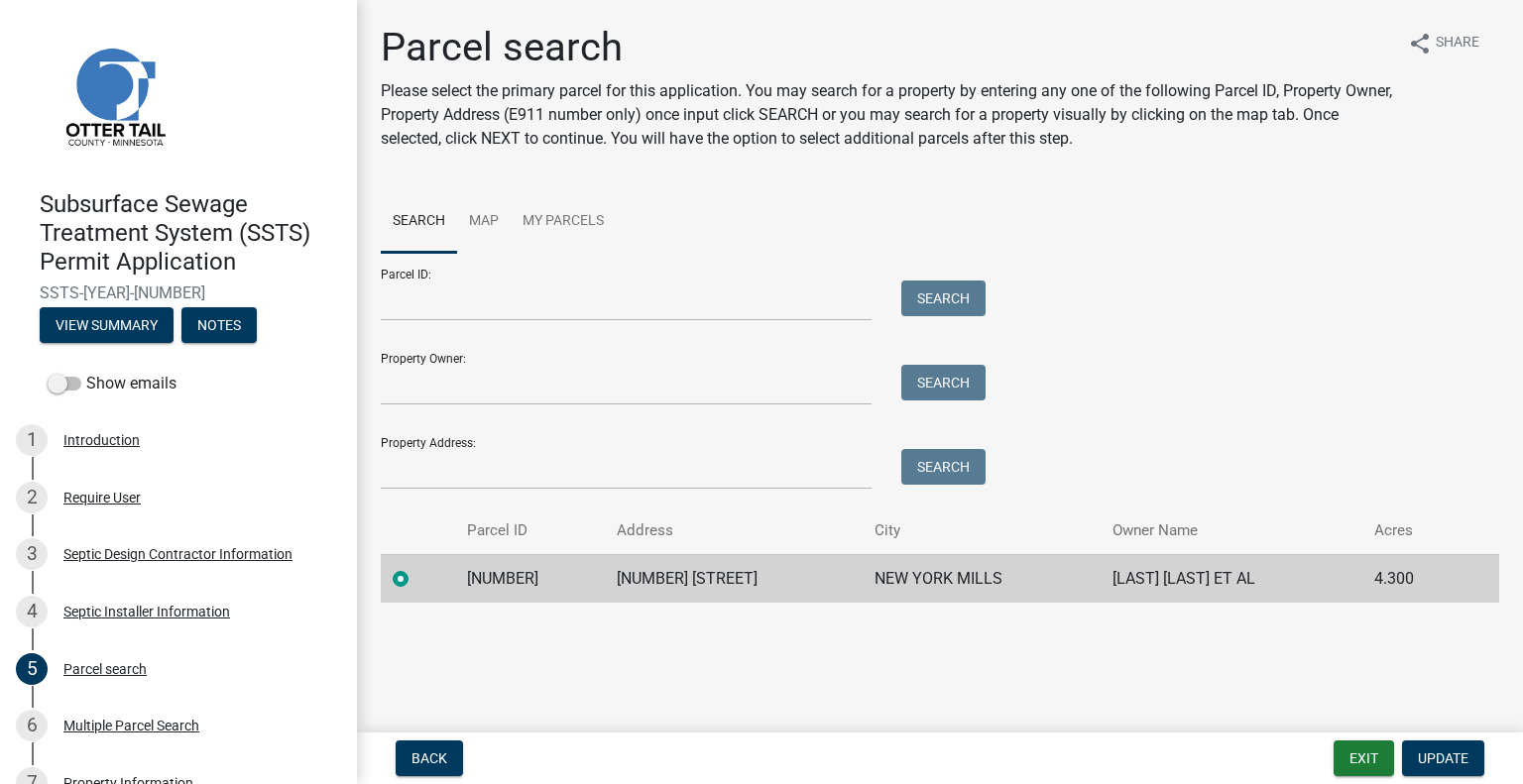 click on "CORY W ARD ET AL" 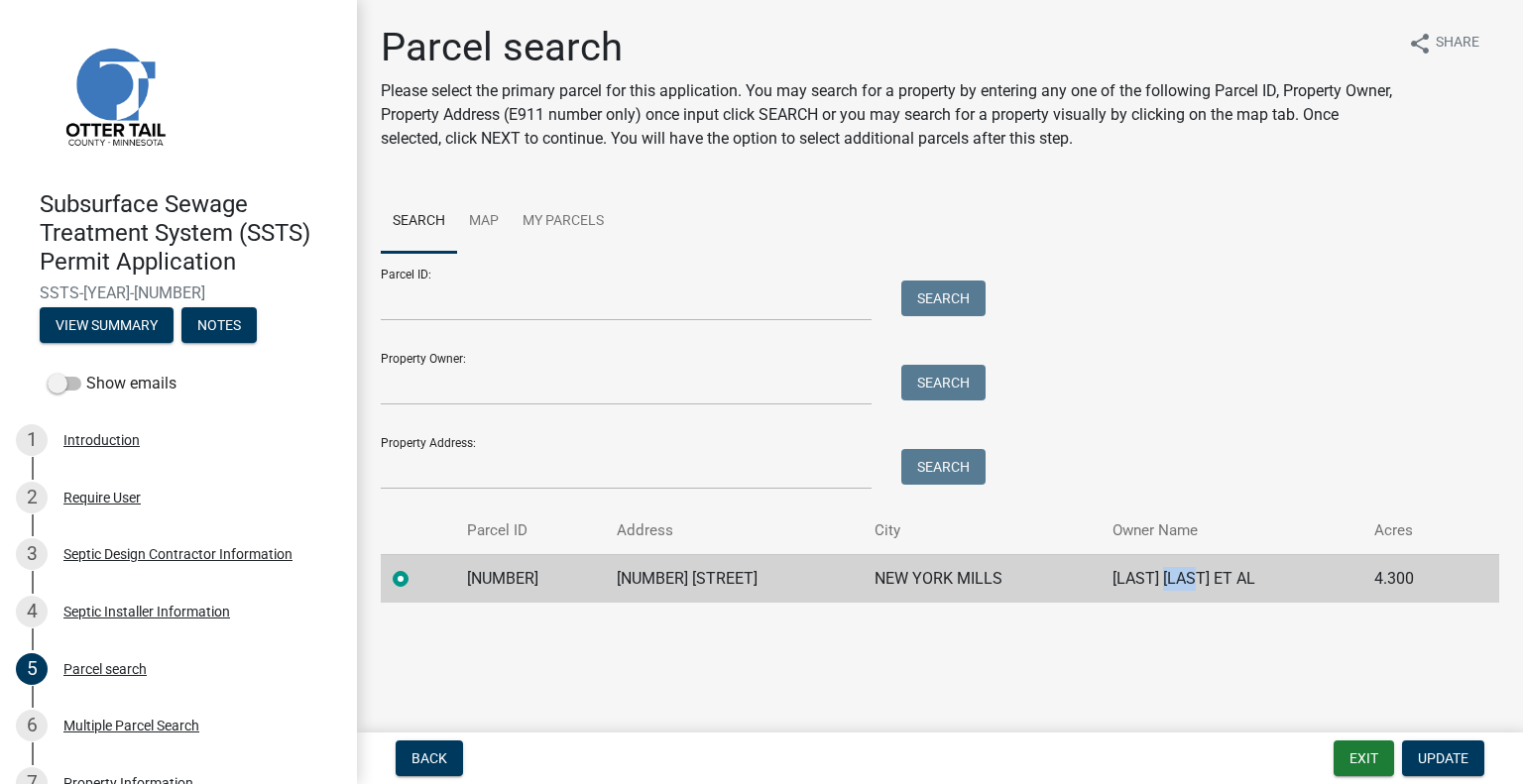 click on "CORY W ARD ET AL" 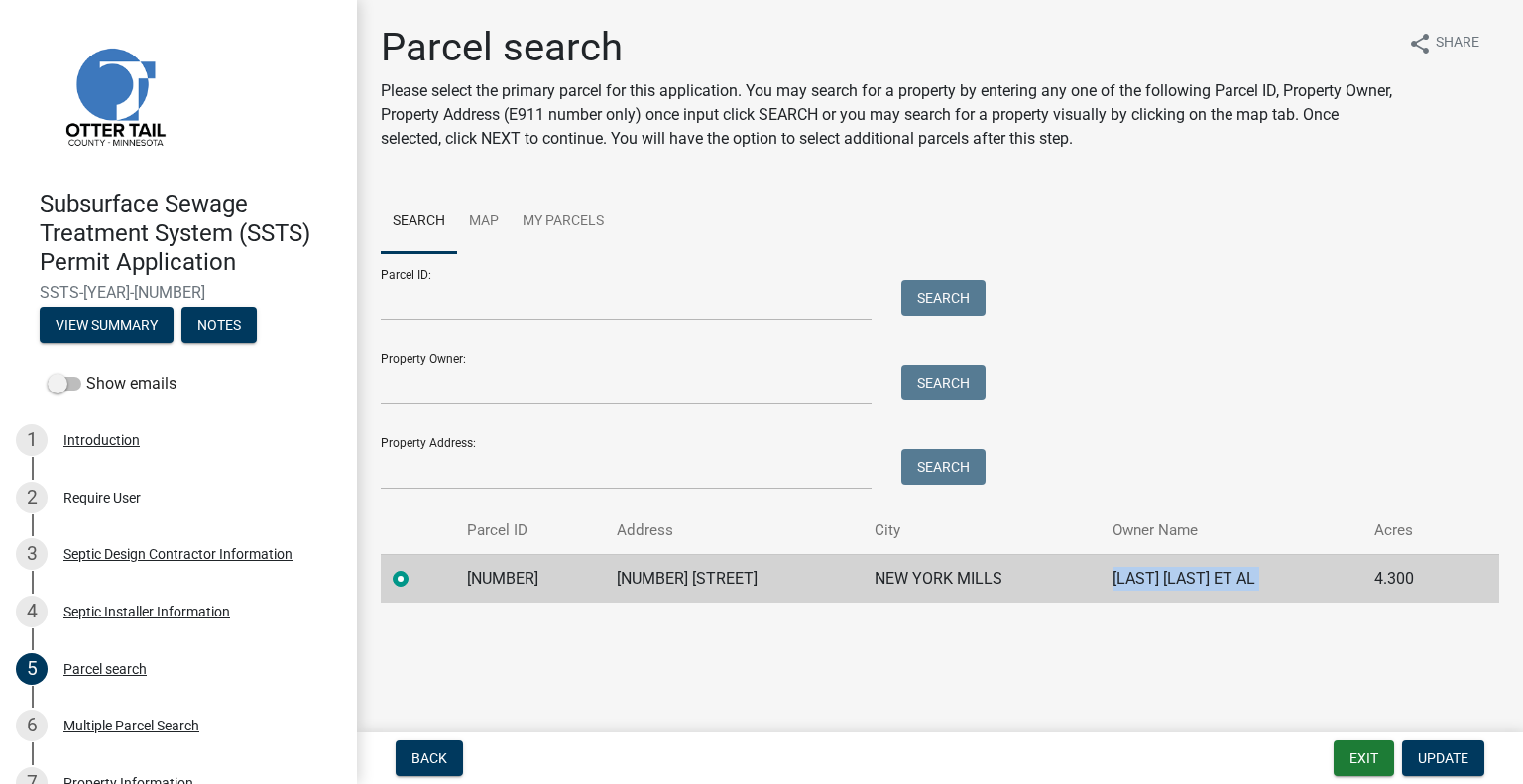 click on "CORY W ARD ET AL" 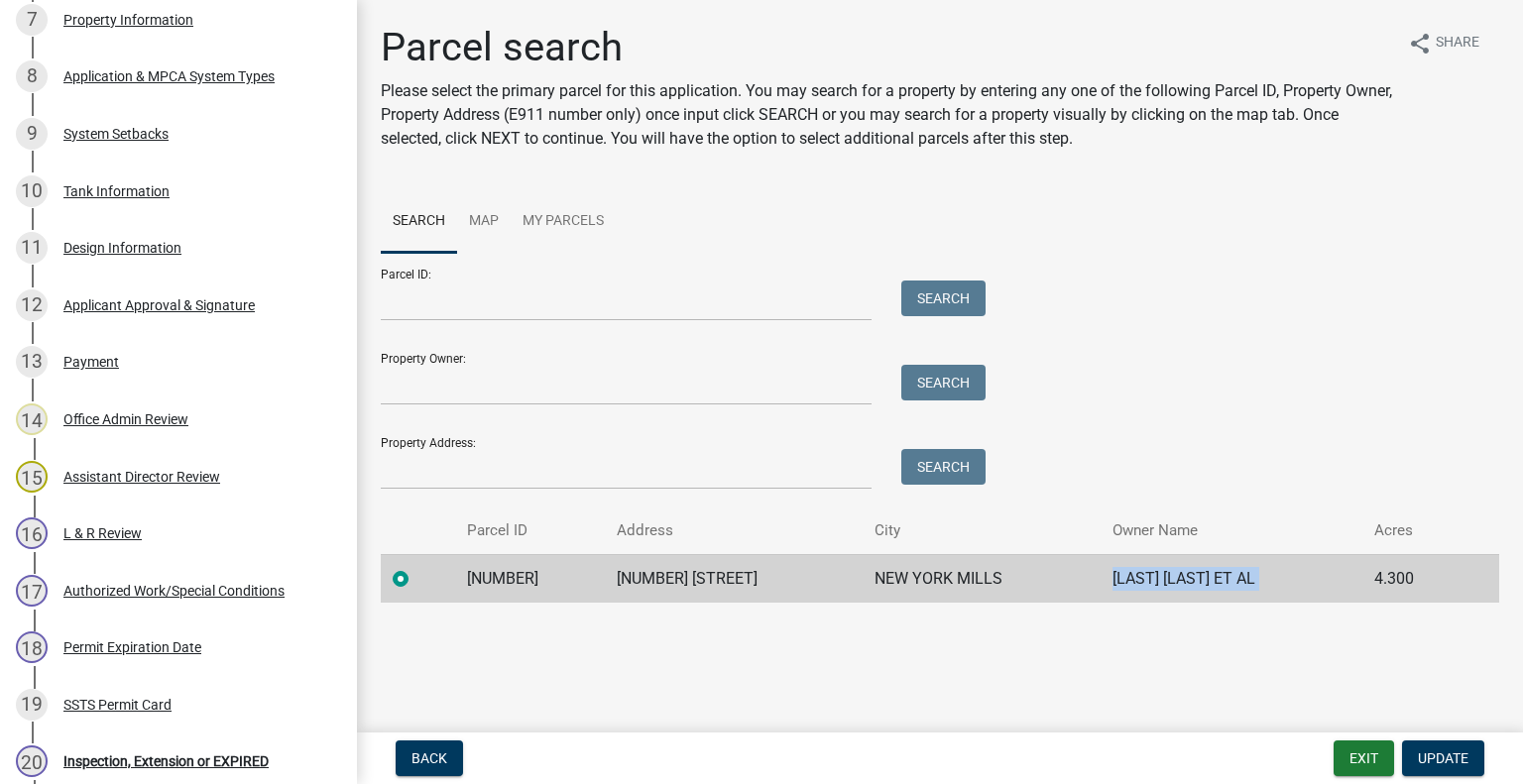scroll, scrollTop: 1011, scrollLeft: 0, axis: vertical 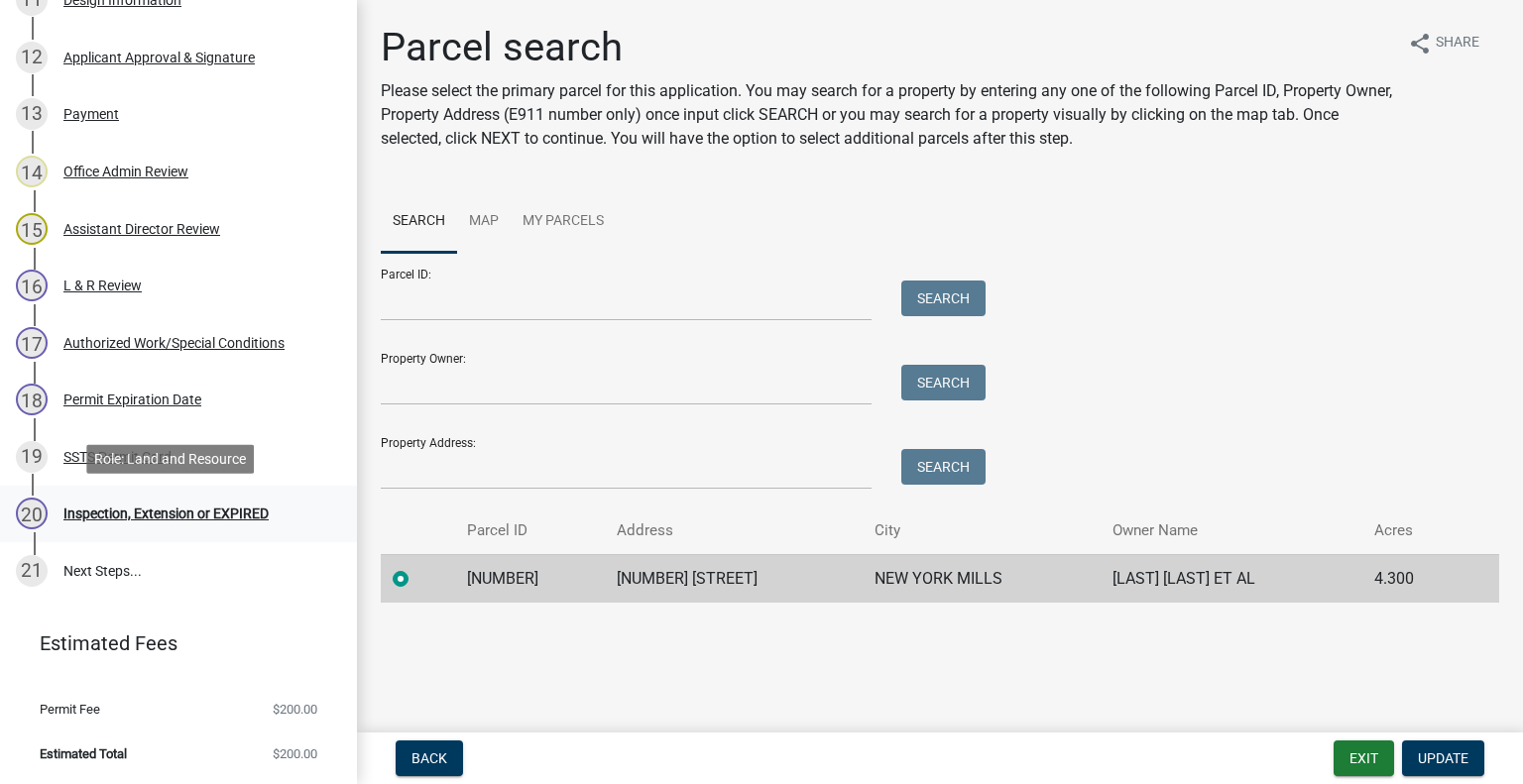 click on "Inspection, Extension or EXPIRED" at bounding box center (166, 513) 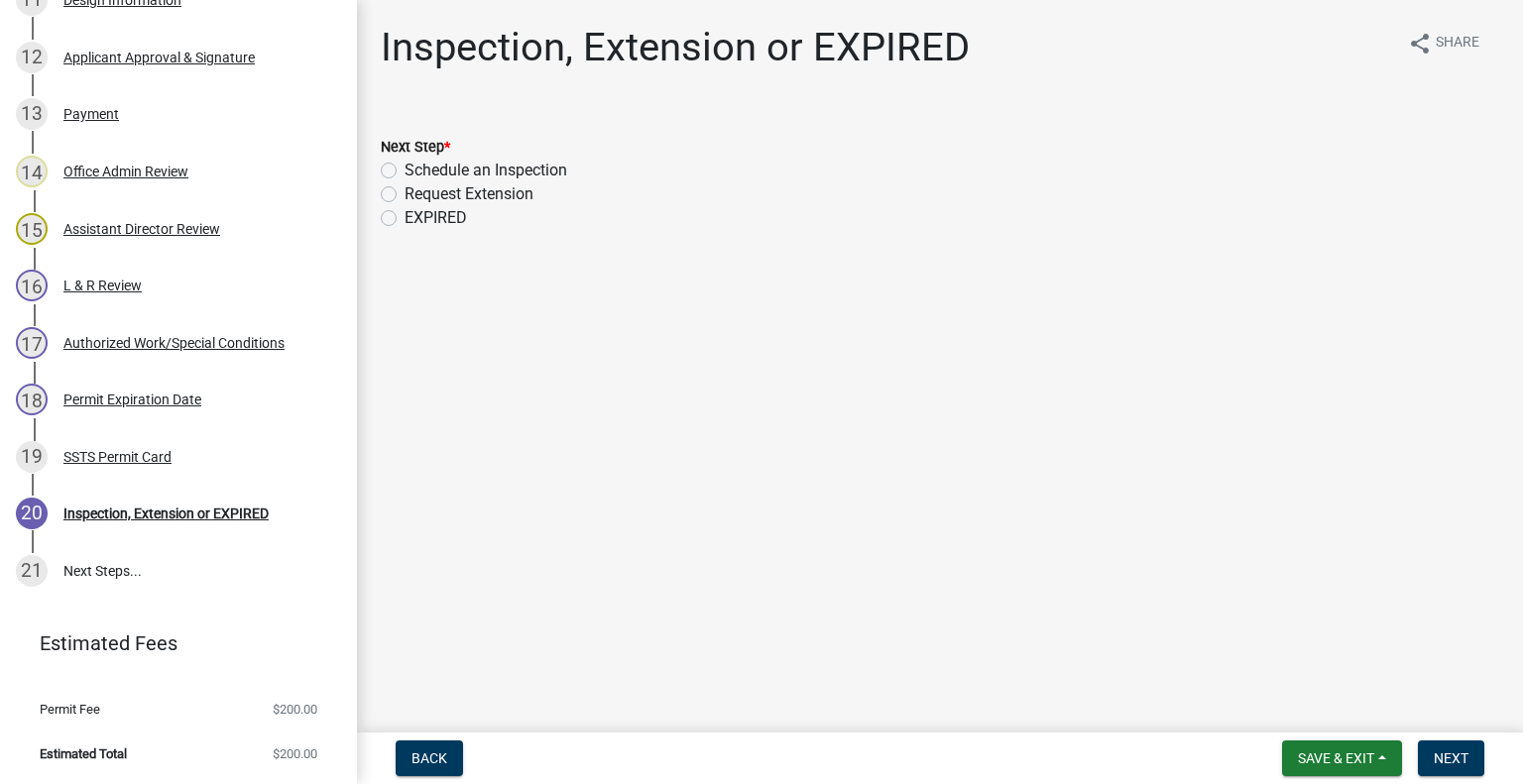 drag, startPoint x: 492, startPoint y: 171, endPoint x: 813, endPoint y: 373, distance: 379.26903 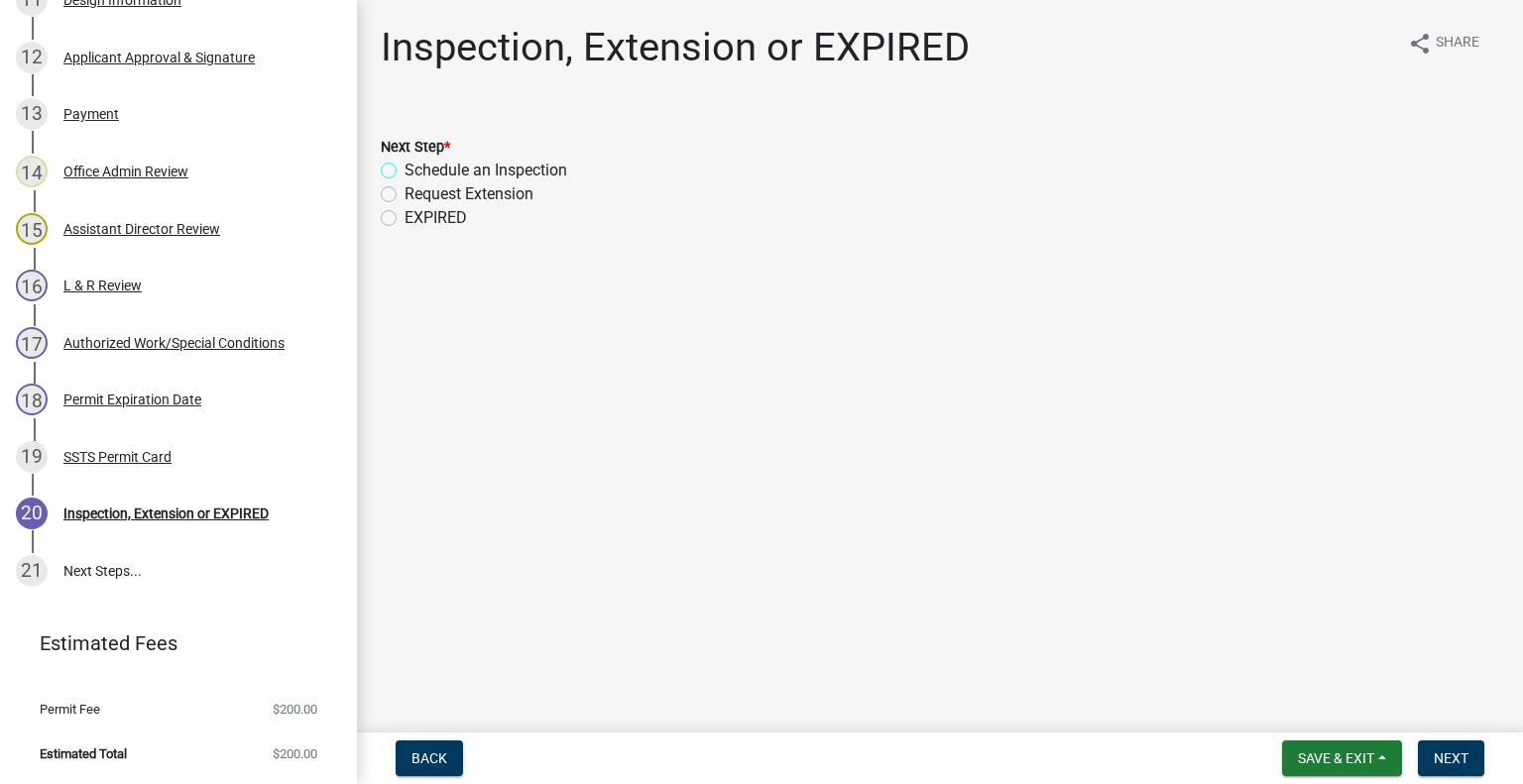 click on "Schedule an Inspection" at bounding box center [410, 165] 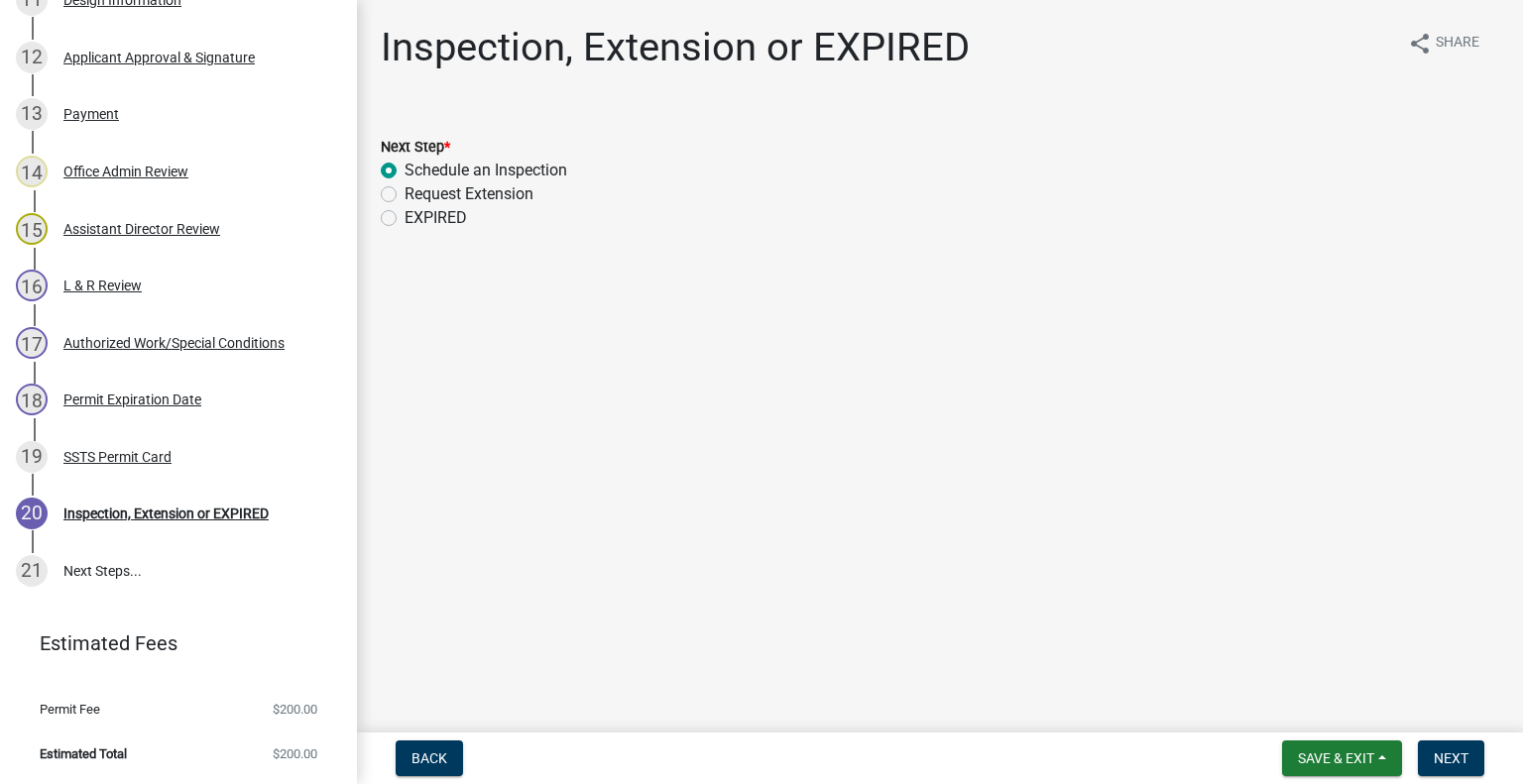 radio on "true" 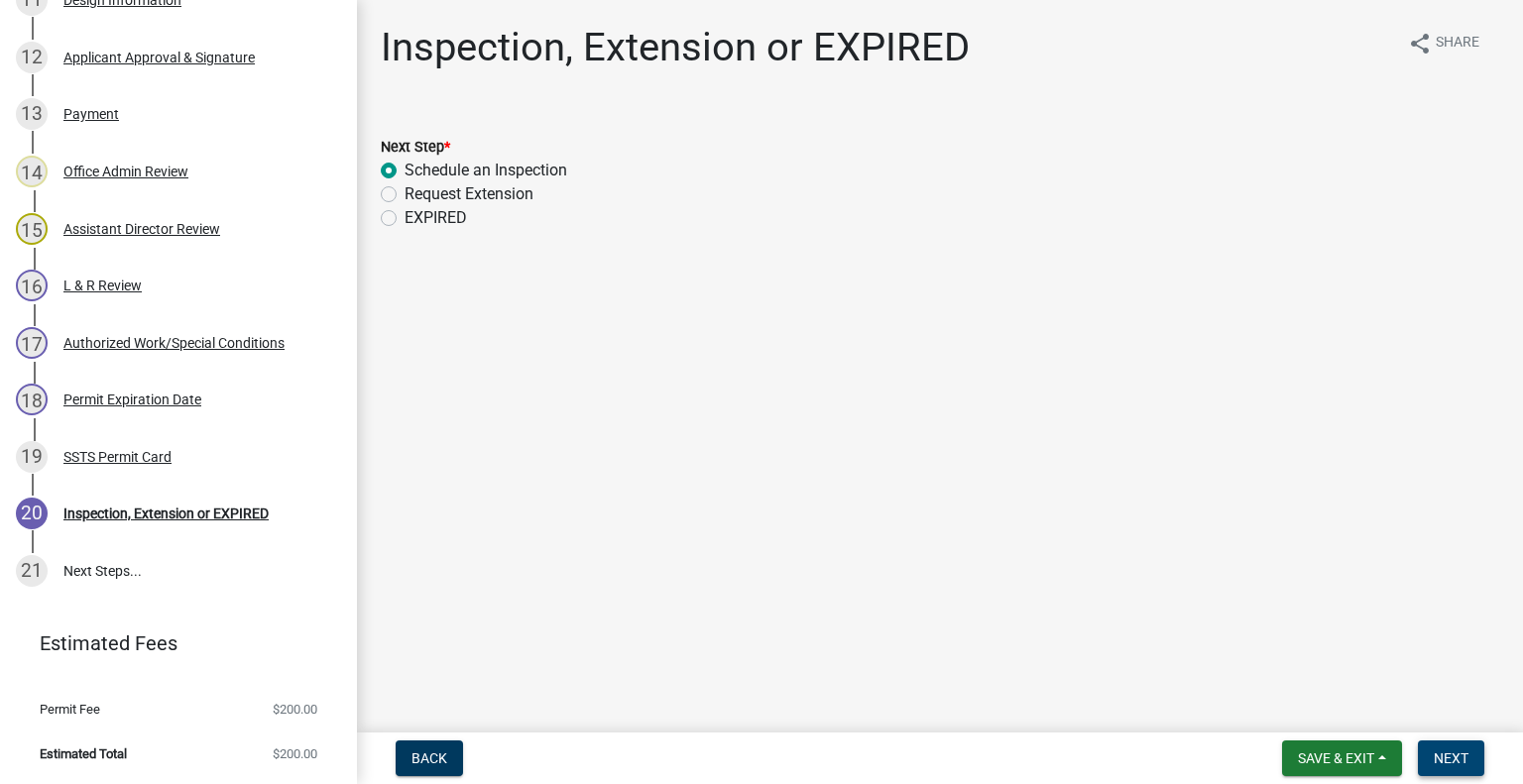 click on "Next" at bounding box center (1451, 758) 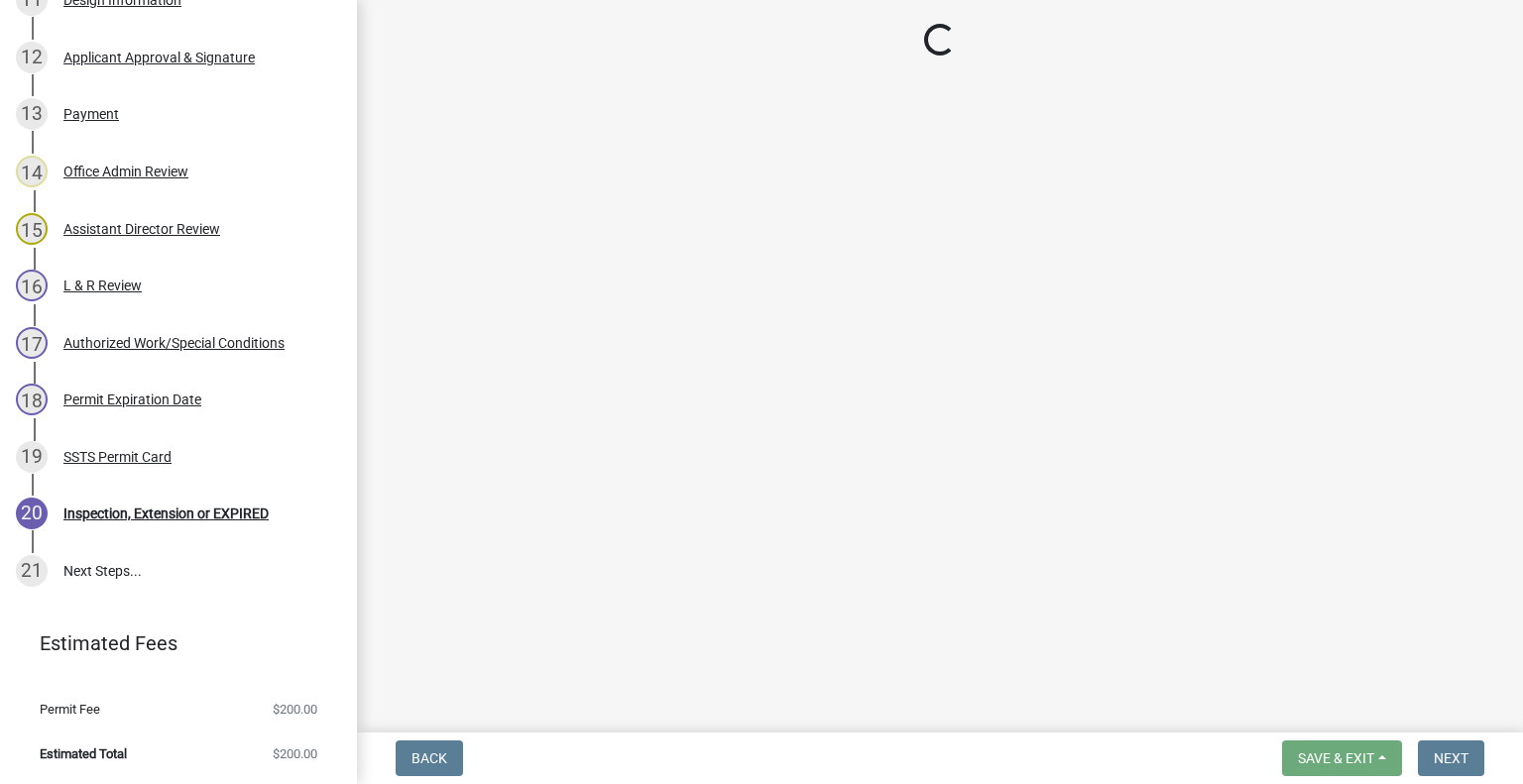 scroll, scrollTop: 1067, scrollLeft: 0, axis: vertical 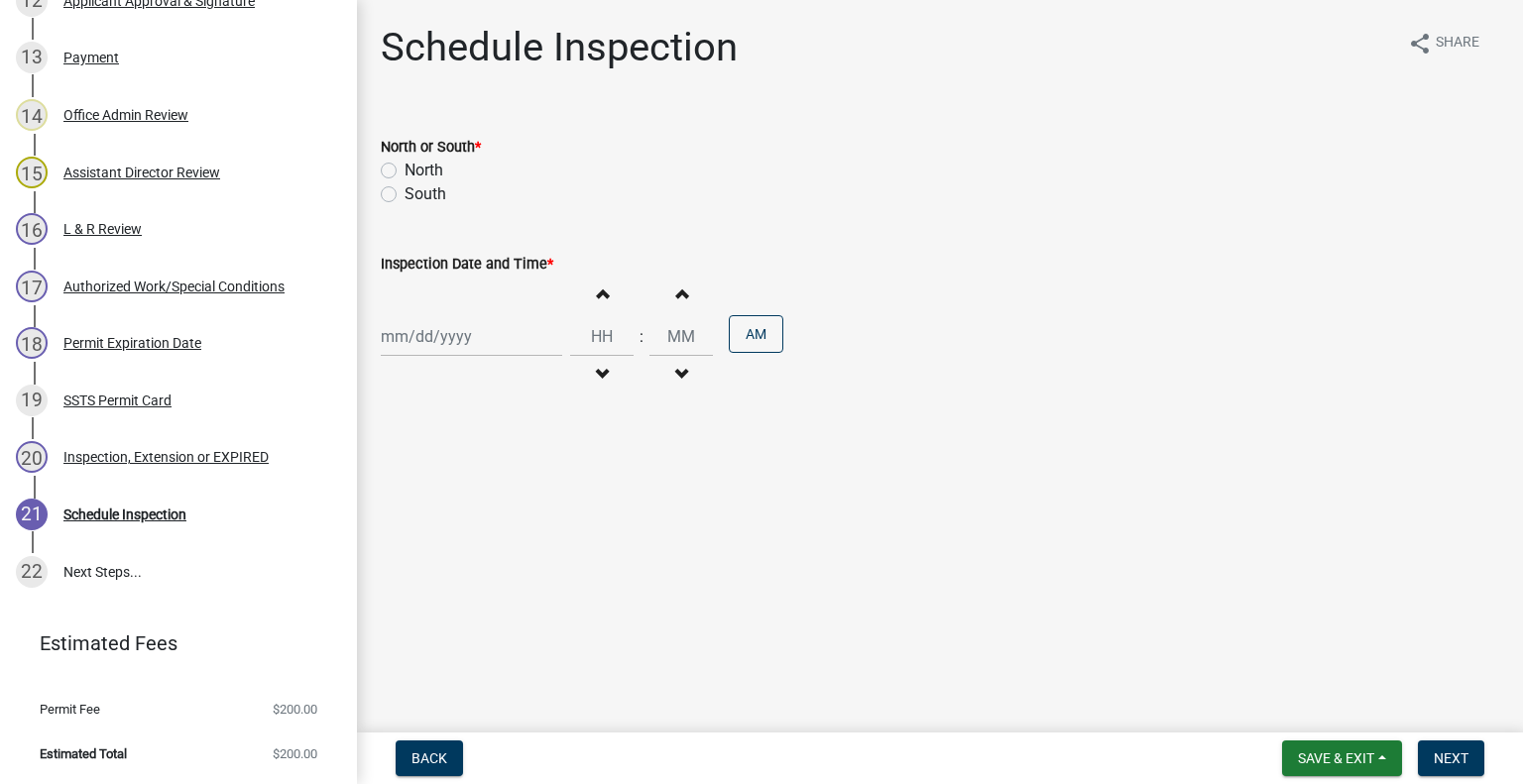 click on "North" 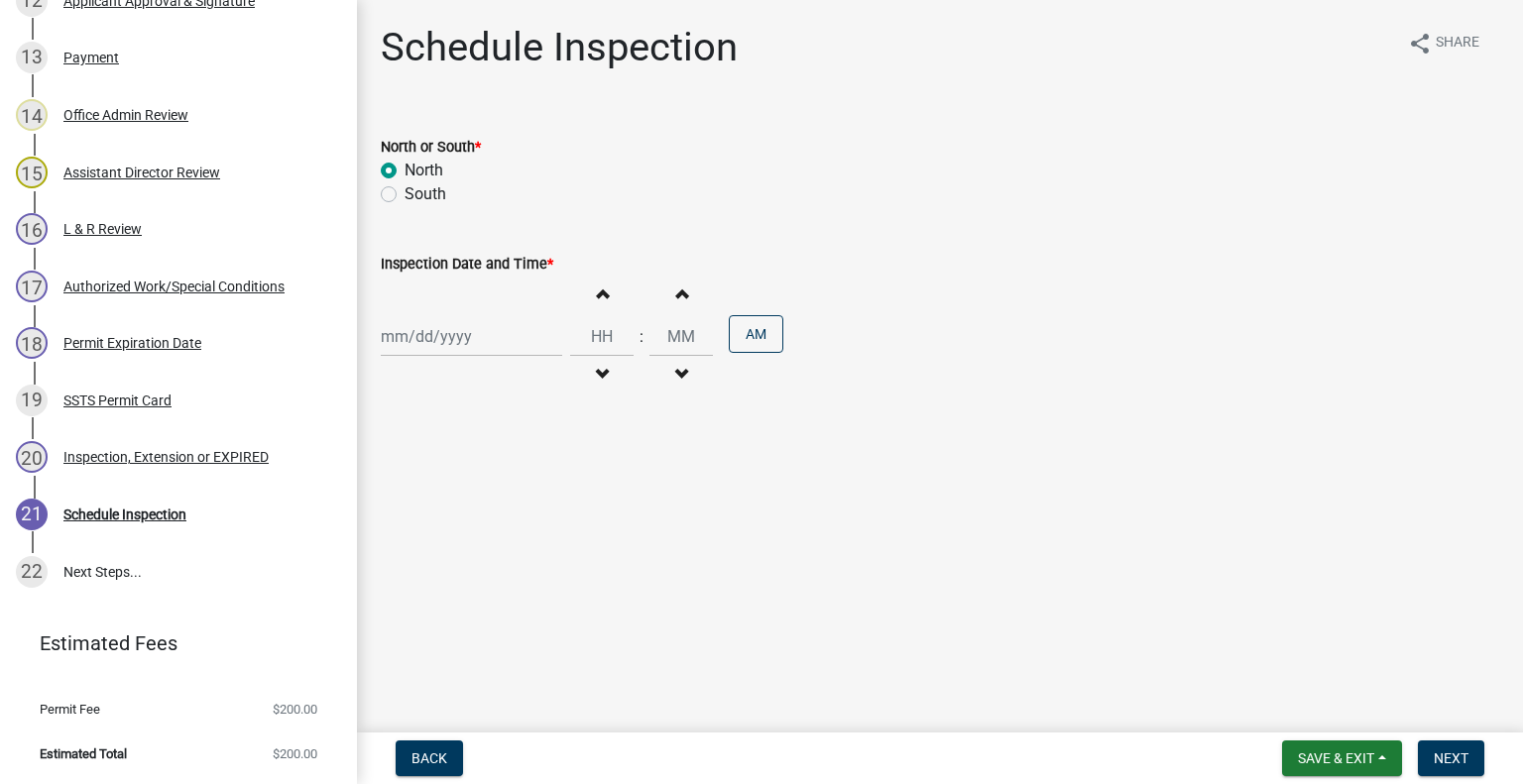 radio on "true" 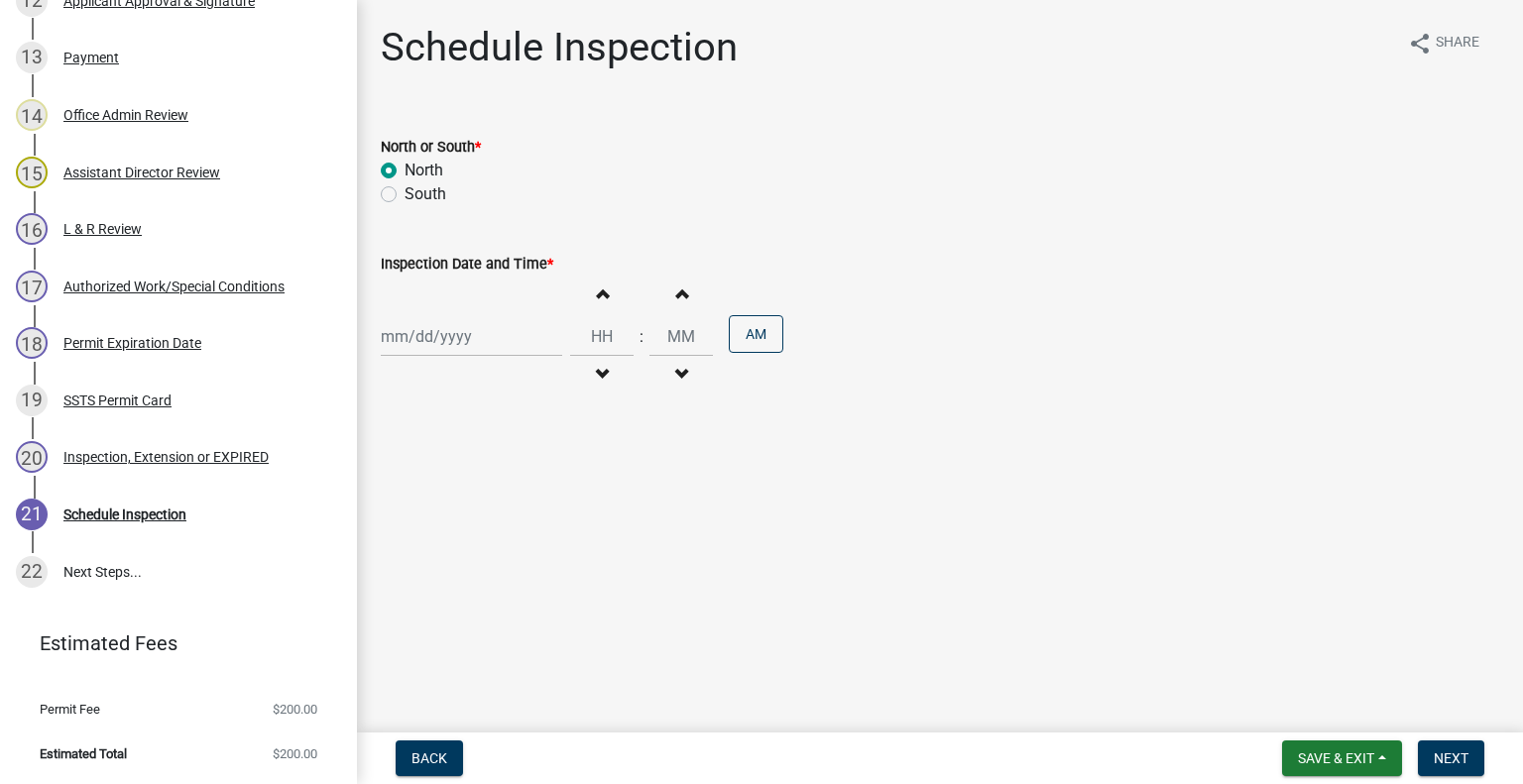 click 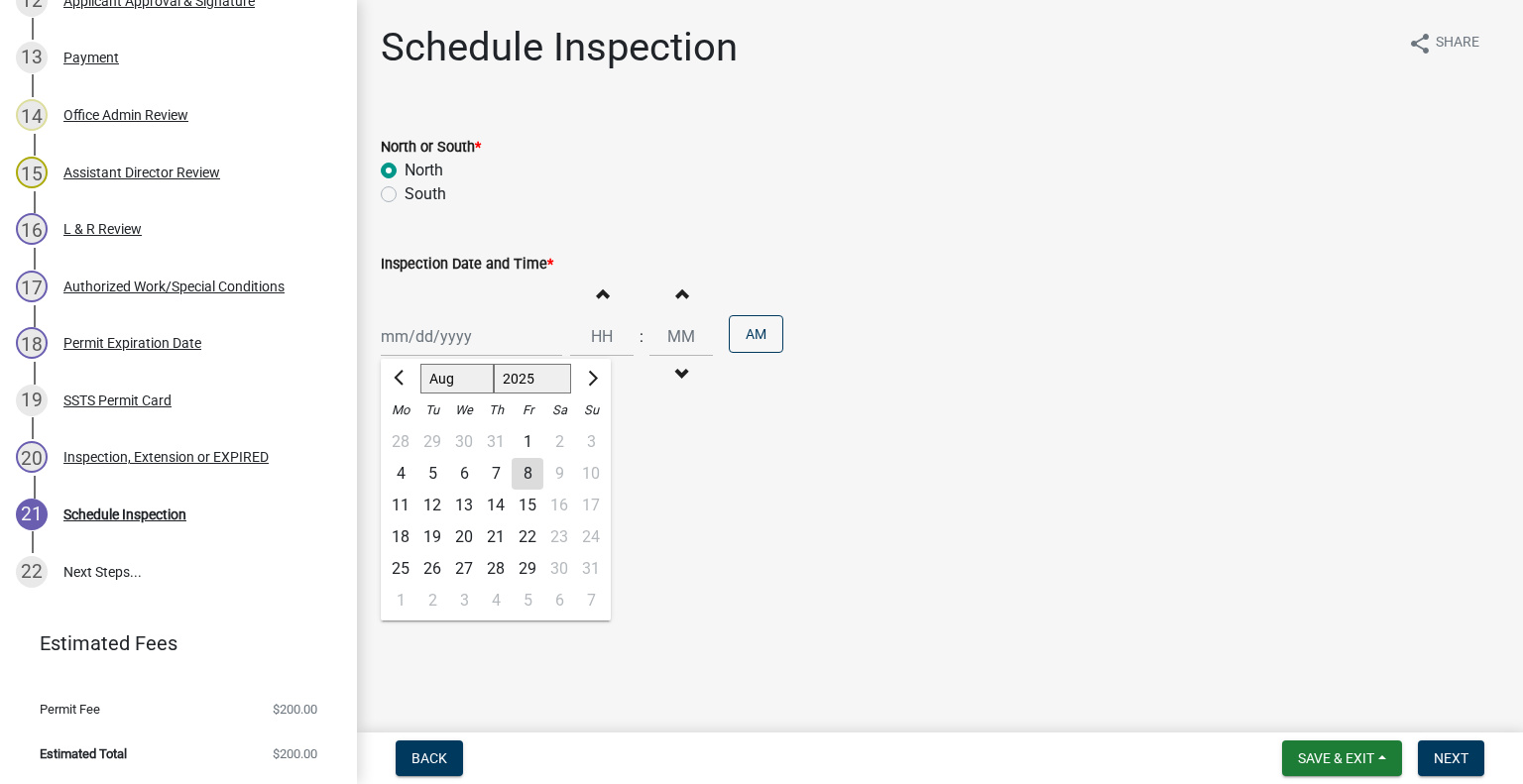 click on "11" 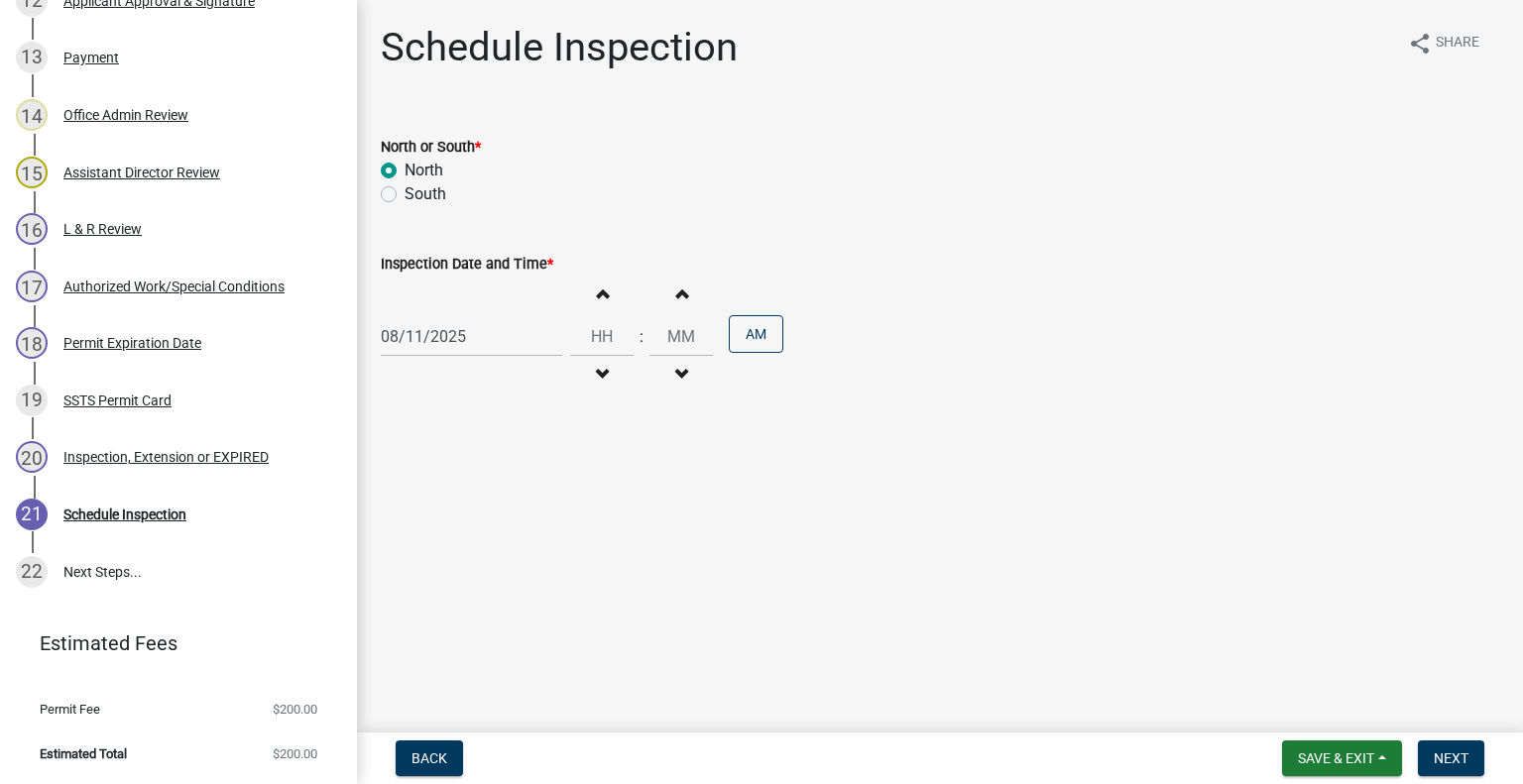 click on "Decrement hours" at bounding box center [602, 375] 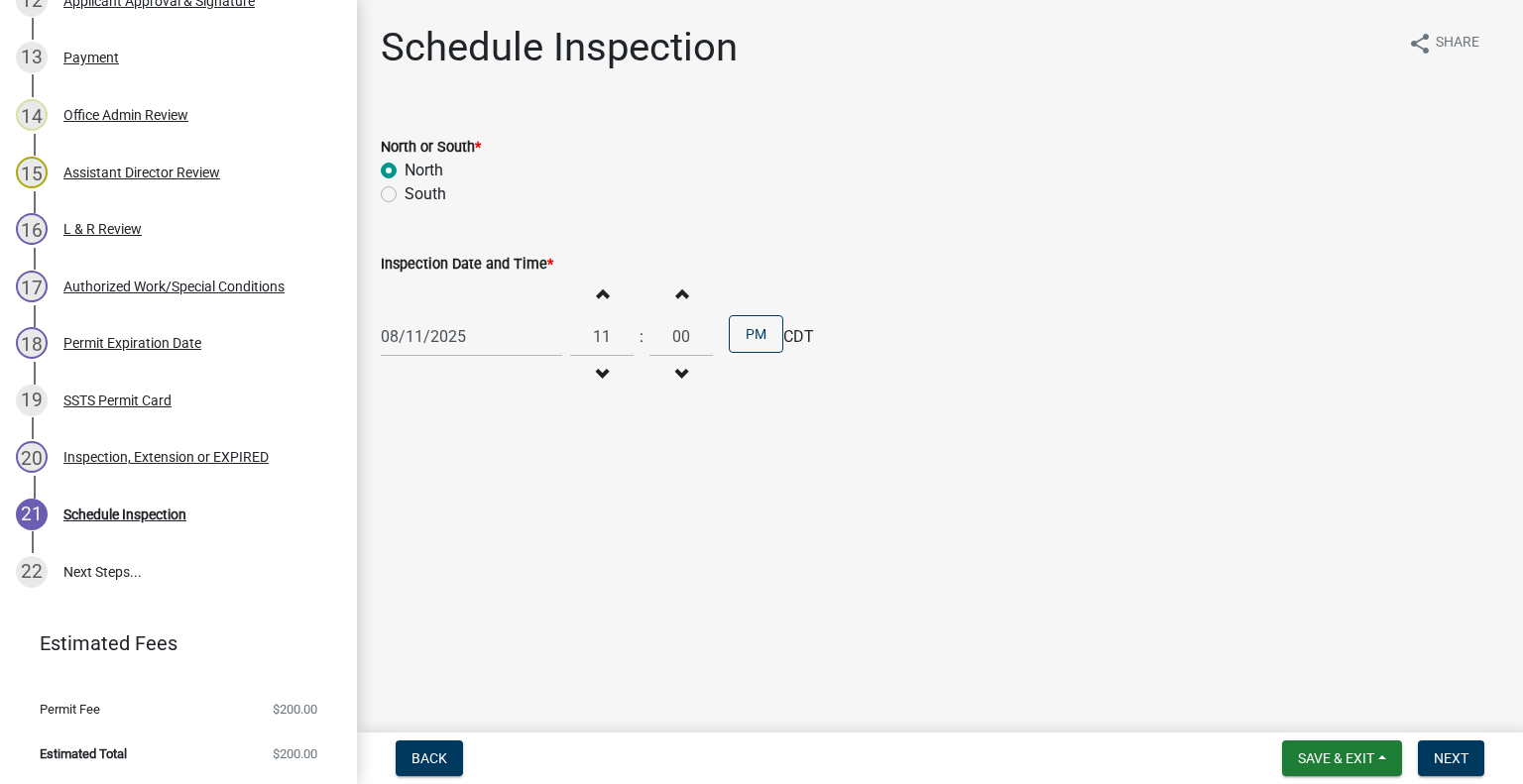 click at bounding box center (602, 293) 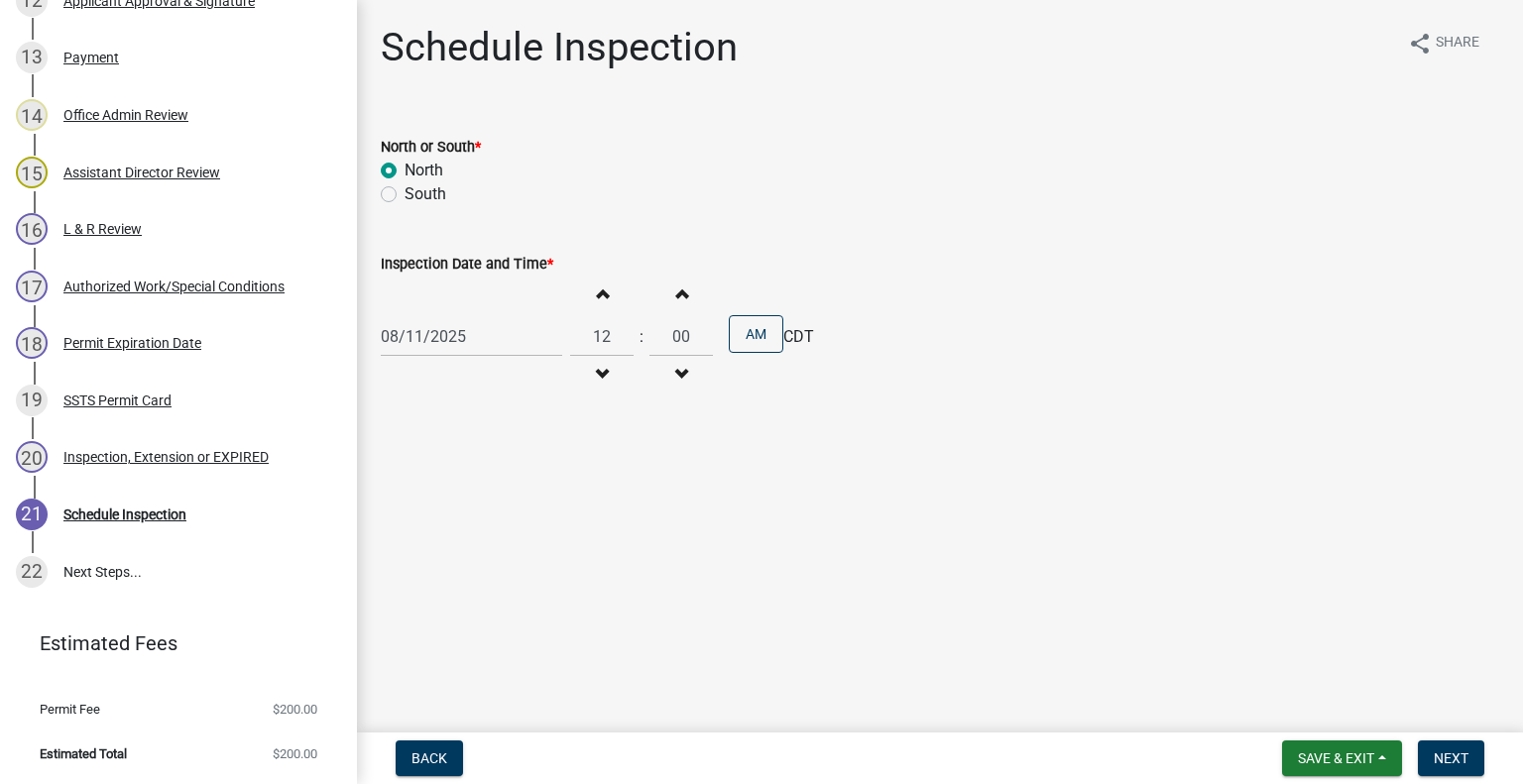 drag, startPoint x: 595, startPoint y: 285, endPoint x: 829, endPoint y: 324, distance: 237.22774 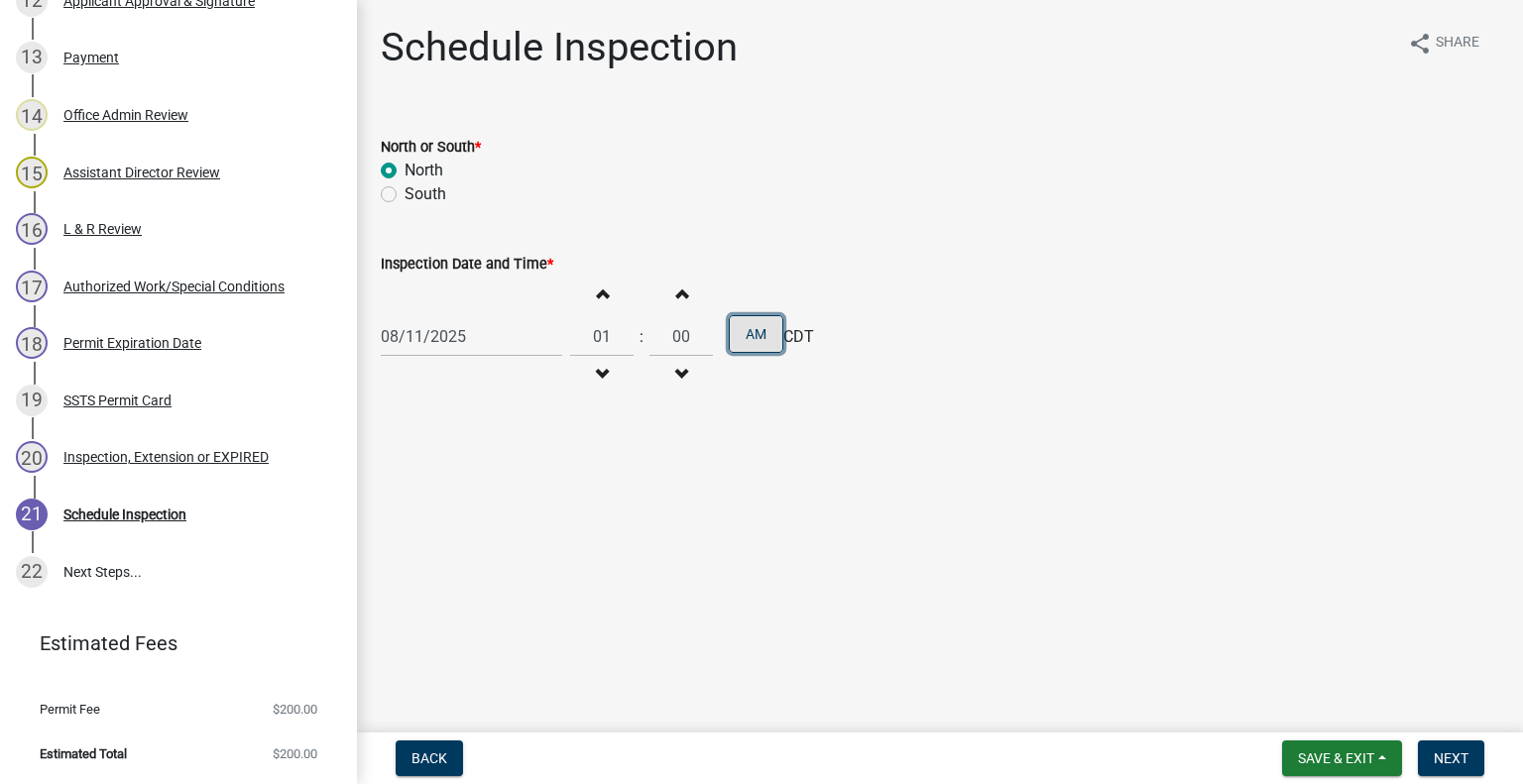 click on "AM" at bounding box center [756, 334] 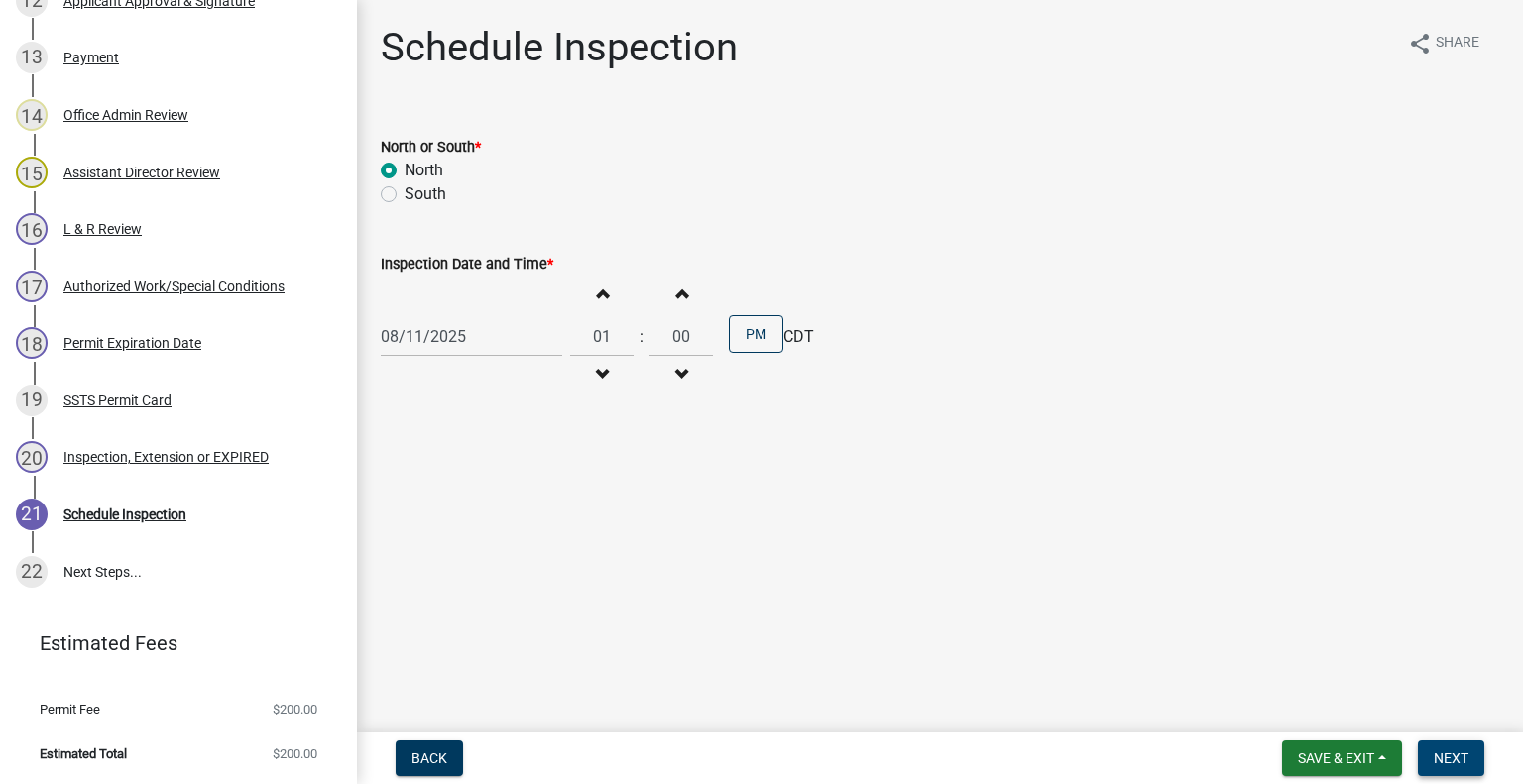 click on "Next" at bounding box center [1451, 758] 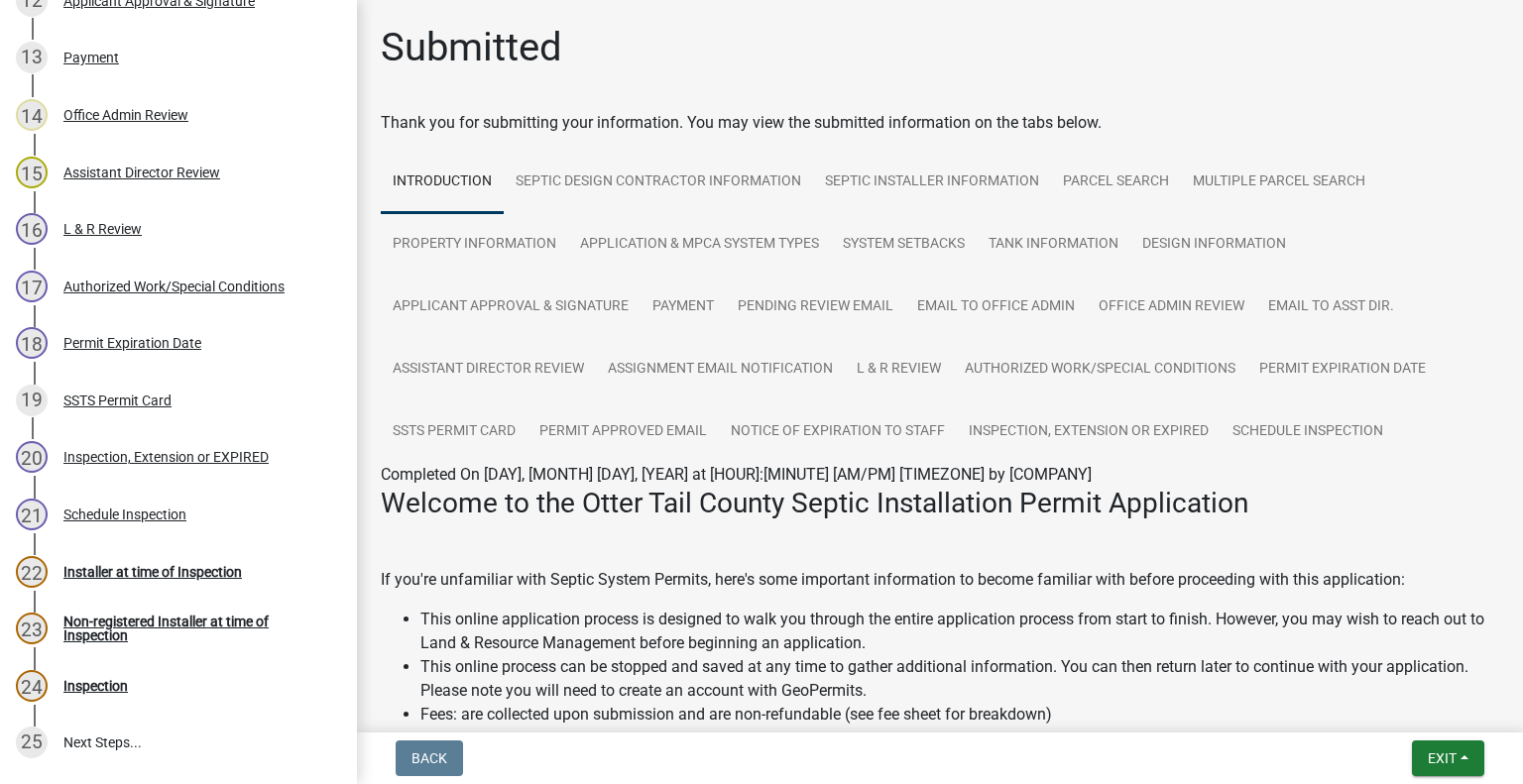 scroll, scrollTop: 1239, scrollLeft: 0, axis: vertical 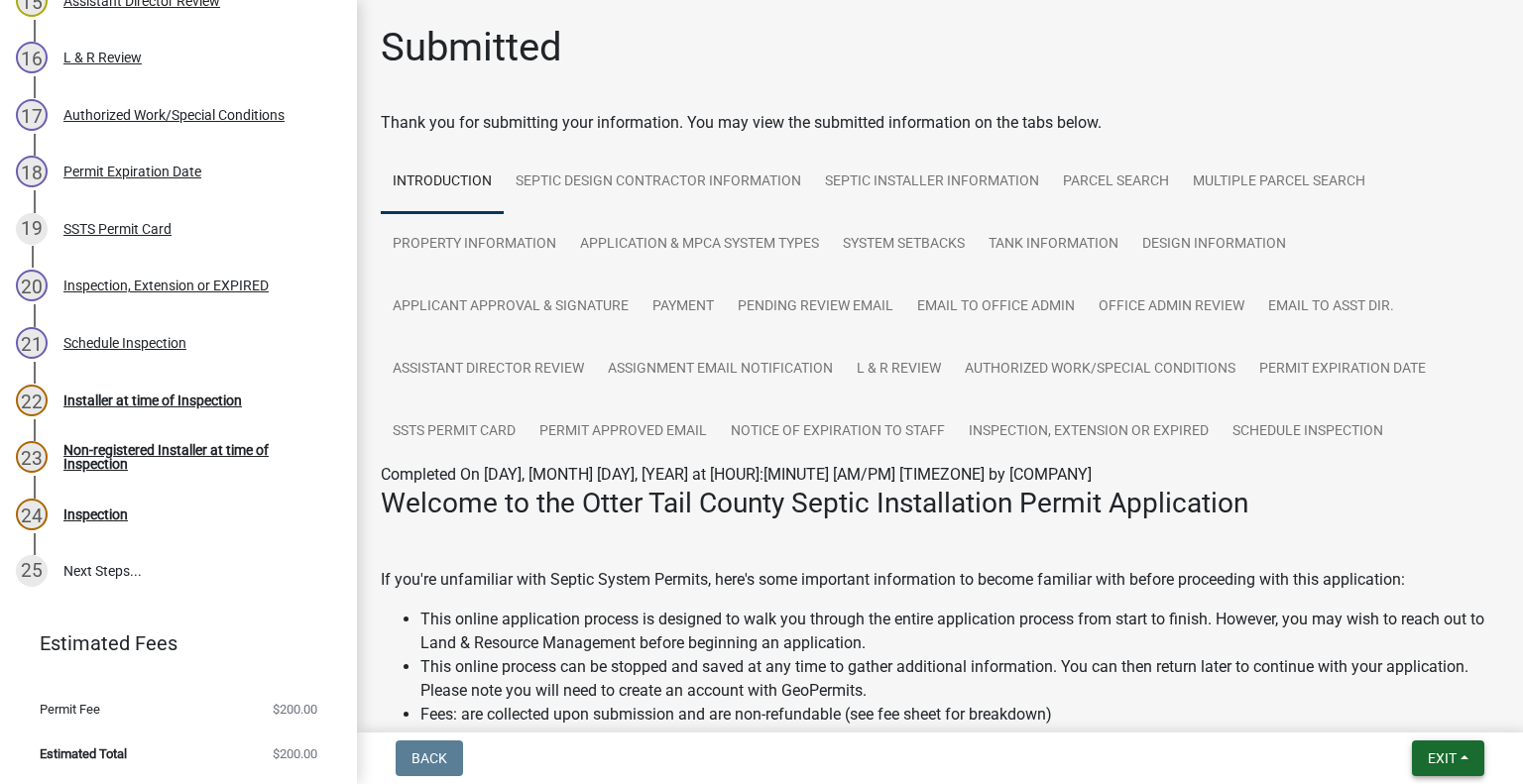 click on "Exit" at bounding box center [1448, 758] 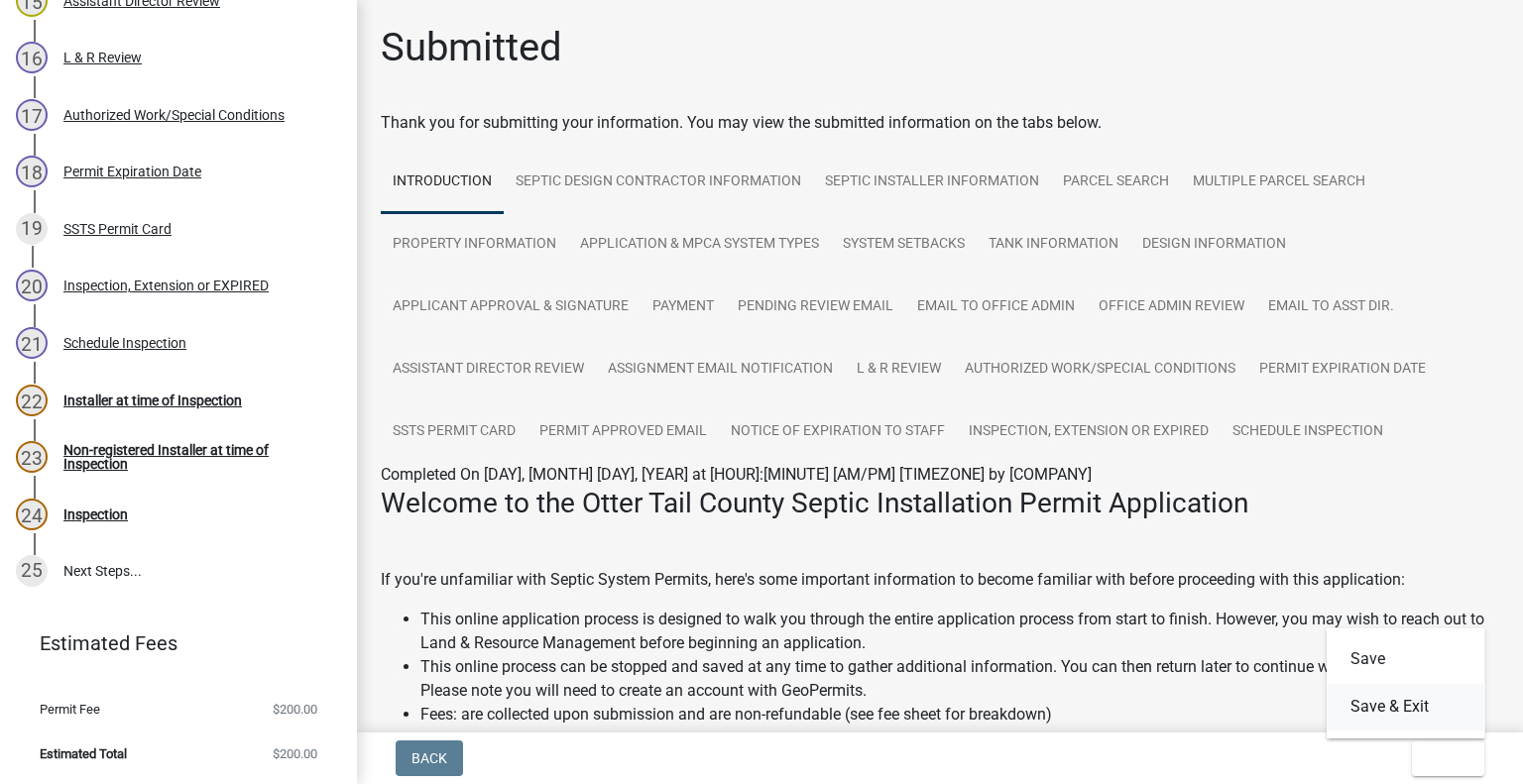 click on "Save & Exit" at bounding box center [1406, 707] 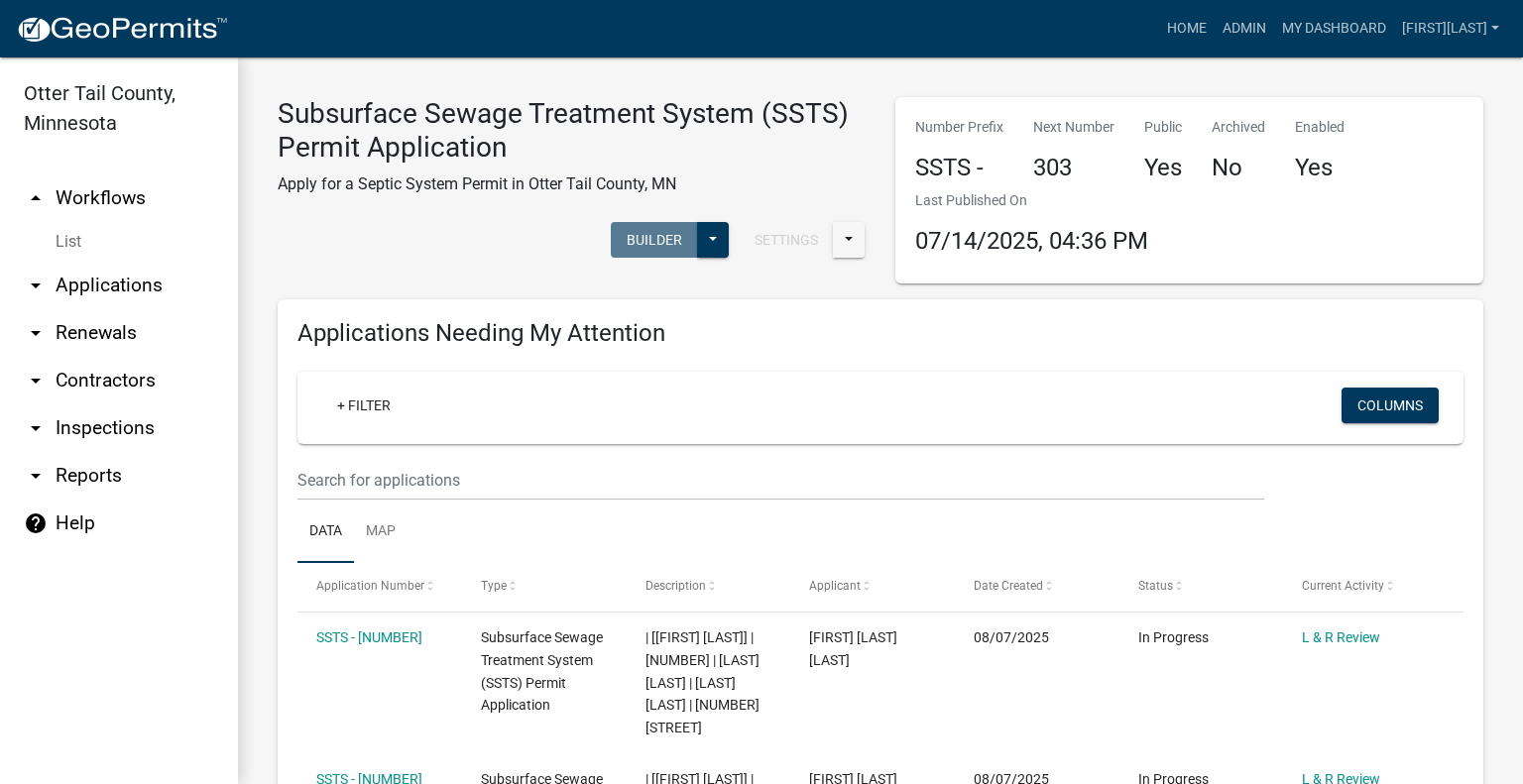 click on "arrow_drop_down   Applications" at bounding box center (119, 285) 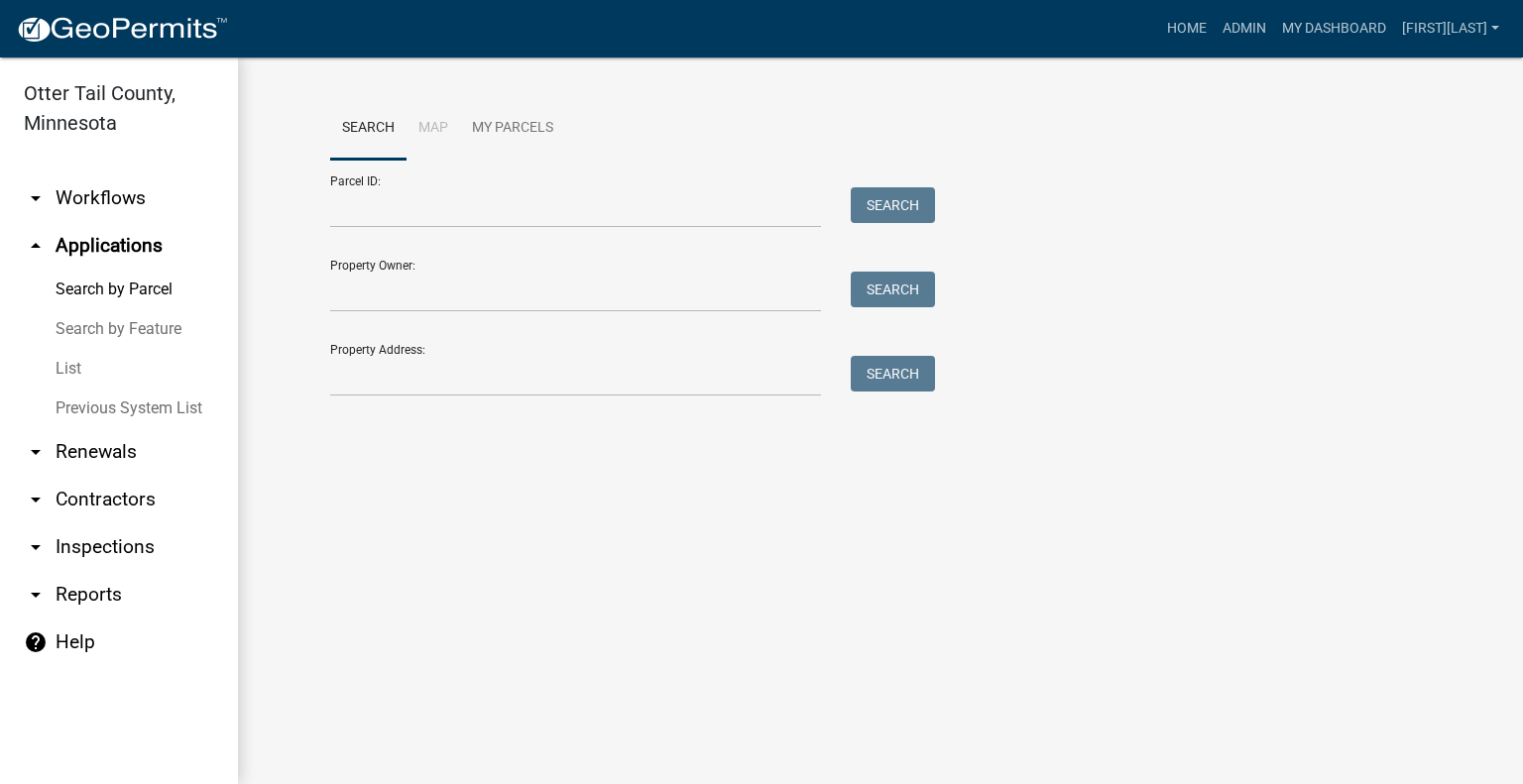 click on "Parcel ID:   Search" at bounding box center (628, 193) 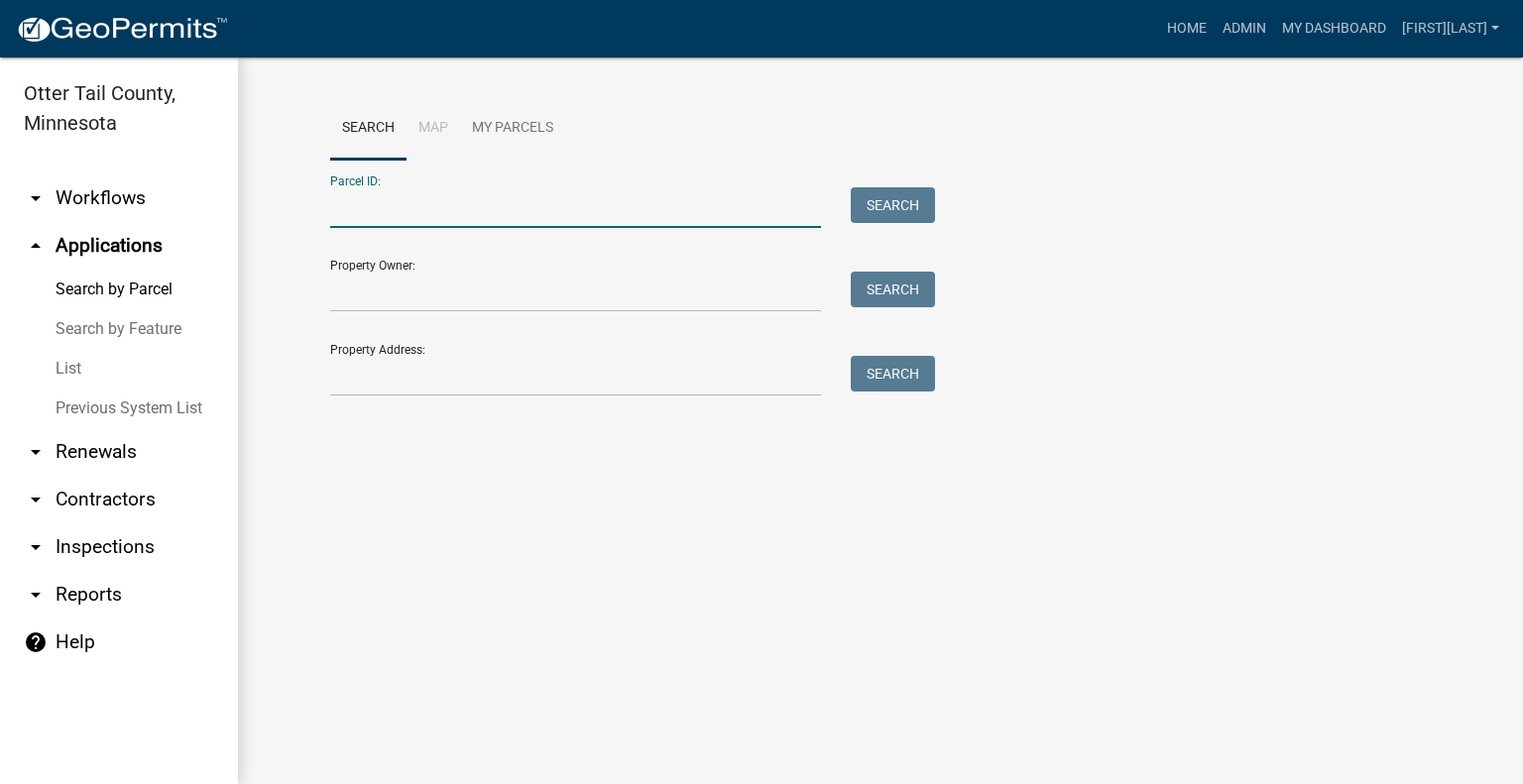 click on "Parcel ID:" at bounding box center [575, 207] 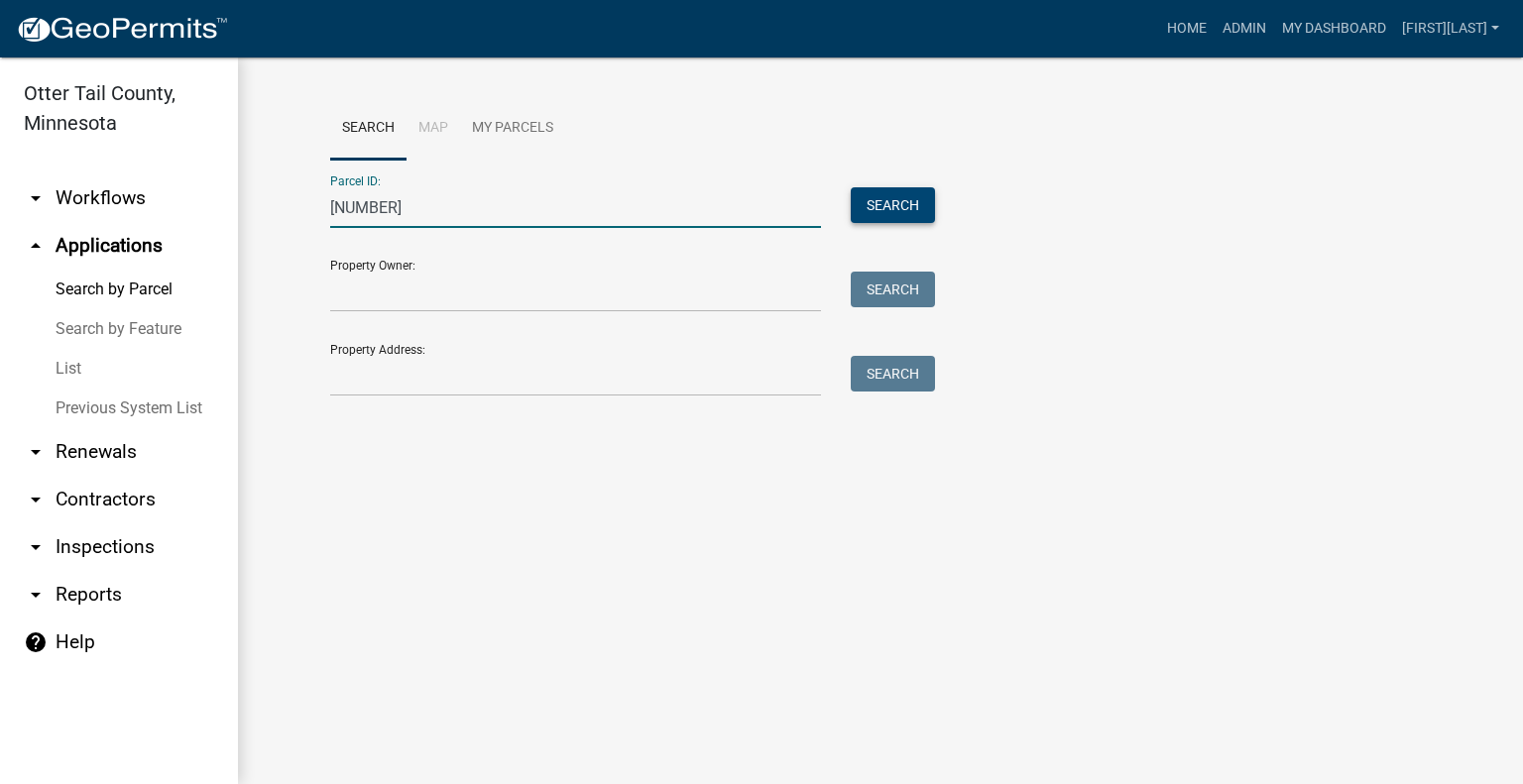 type on "35000990342000" 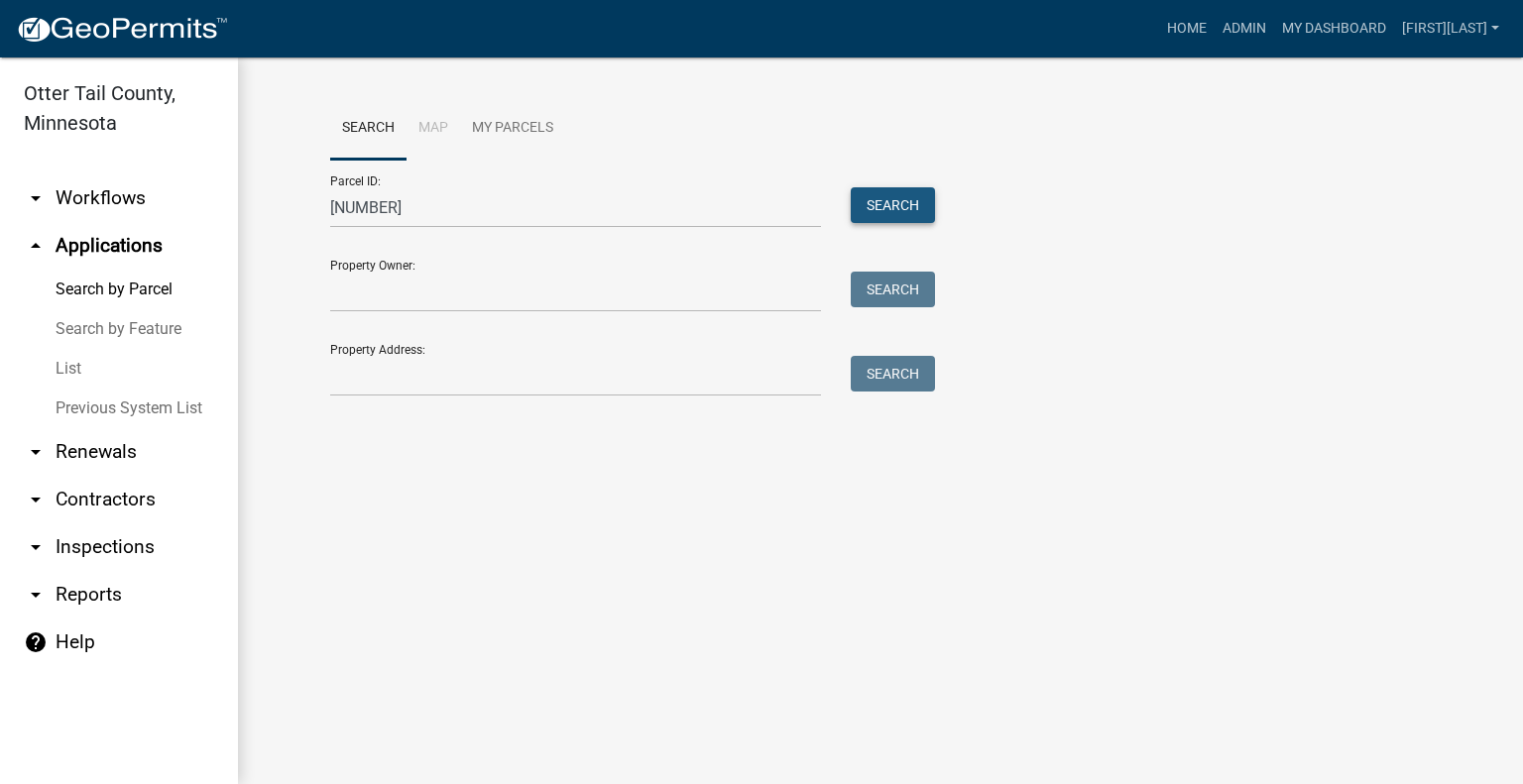 click on "Search" at bounding box center (892, 205) 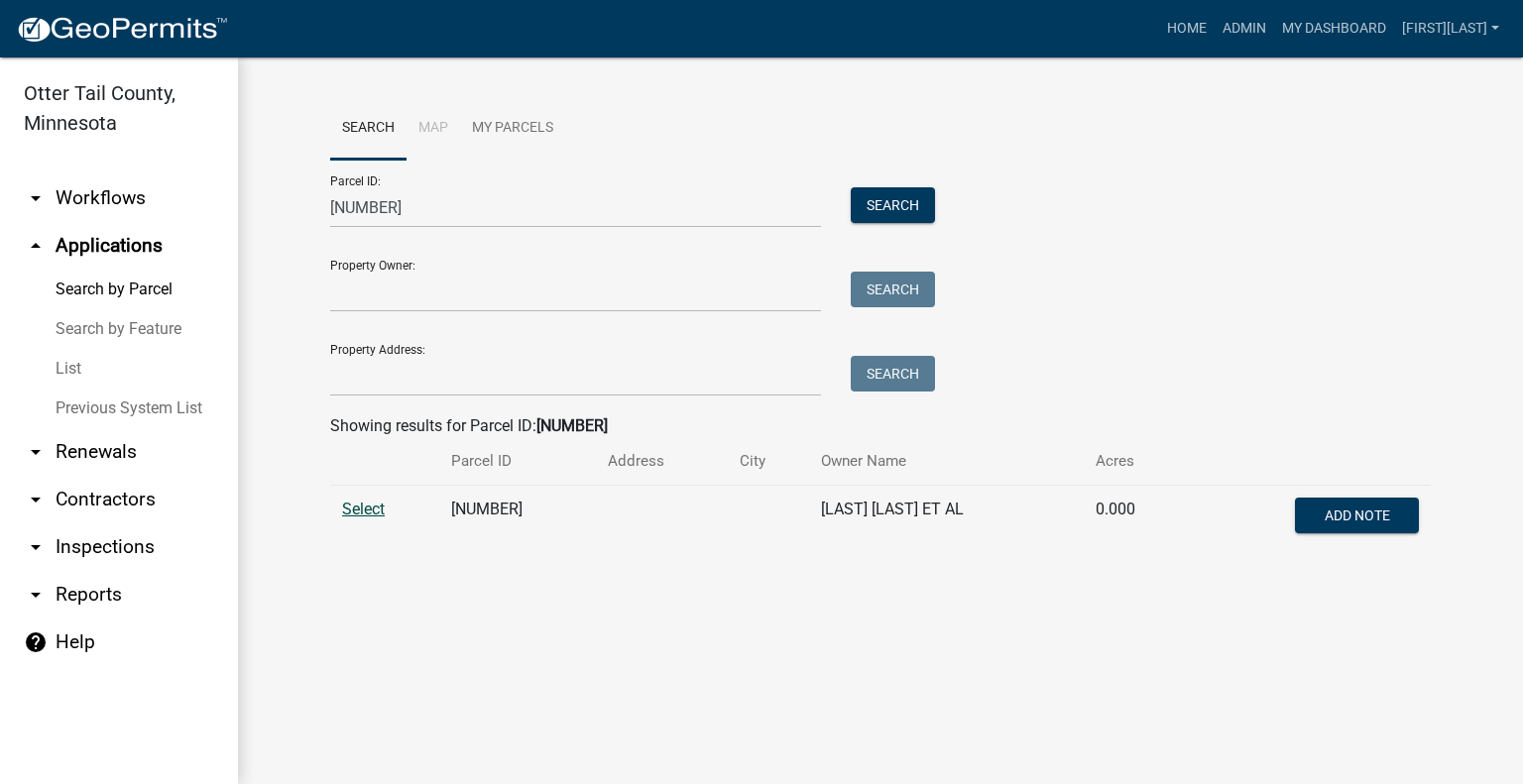 click on "Select" at bounding box center [363, 508] 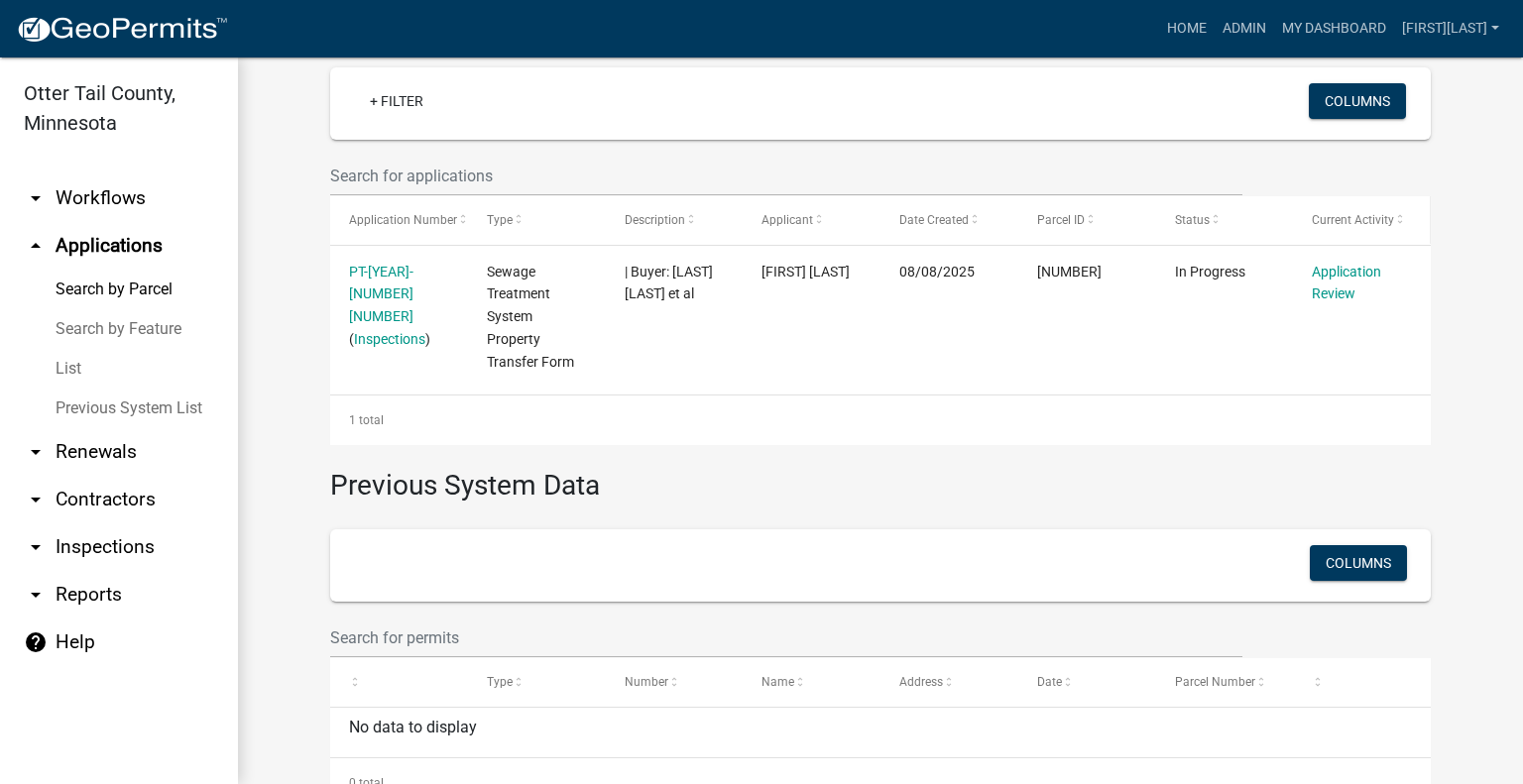 scroll, scrollTop: 577, scrollLeft: 0, axis: vertical 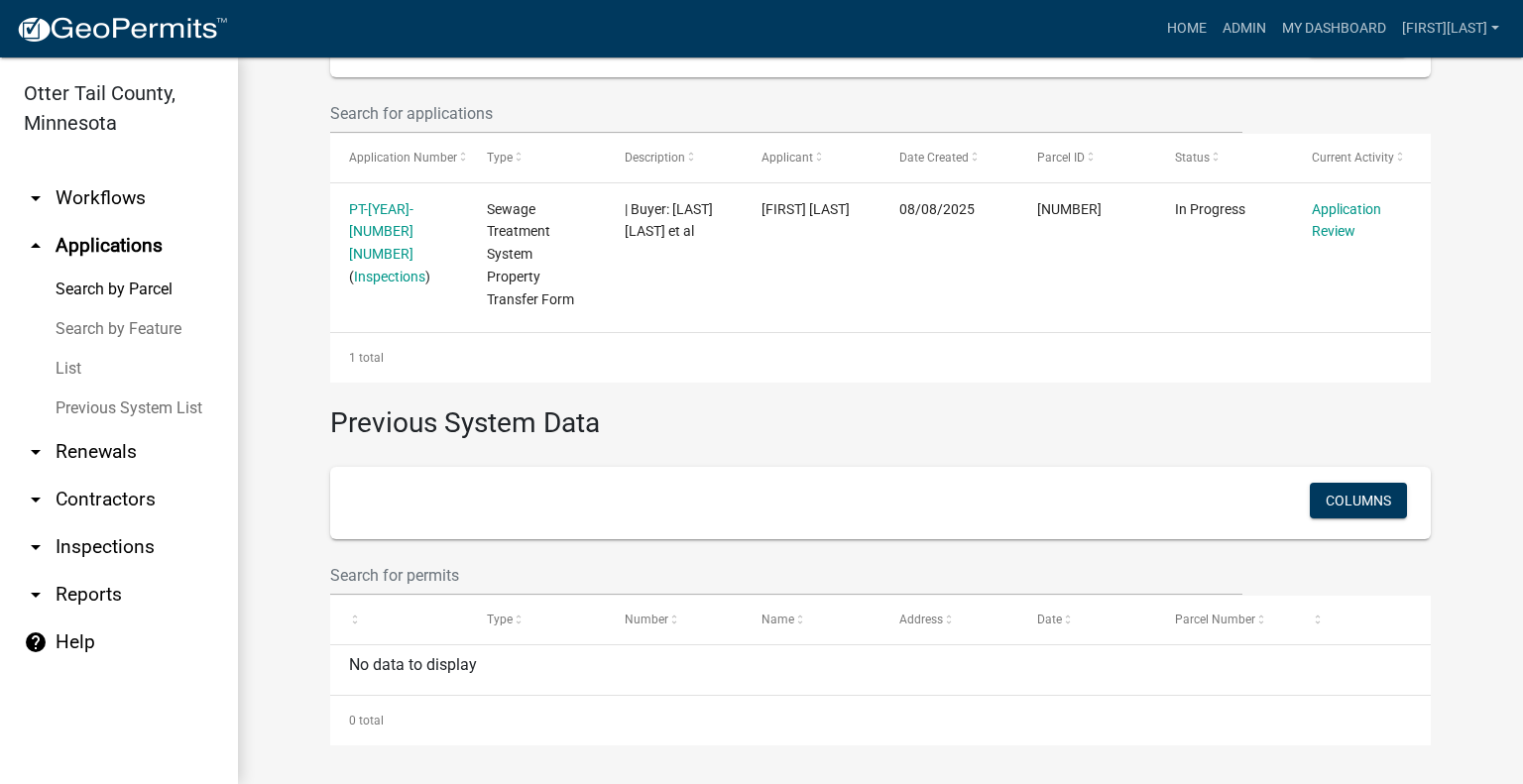 click on "arrow_drop_down   Workflows" at bounding box center [119, 198] 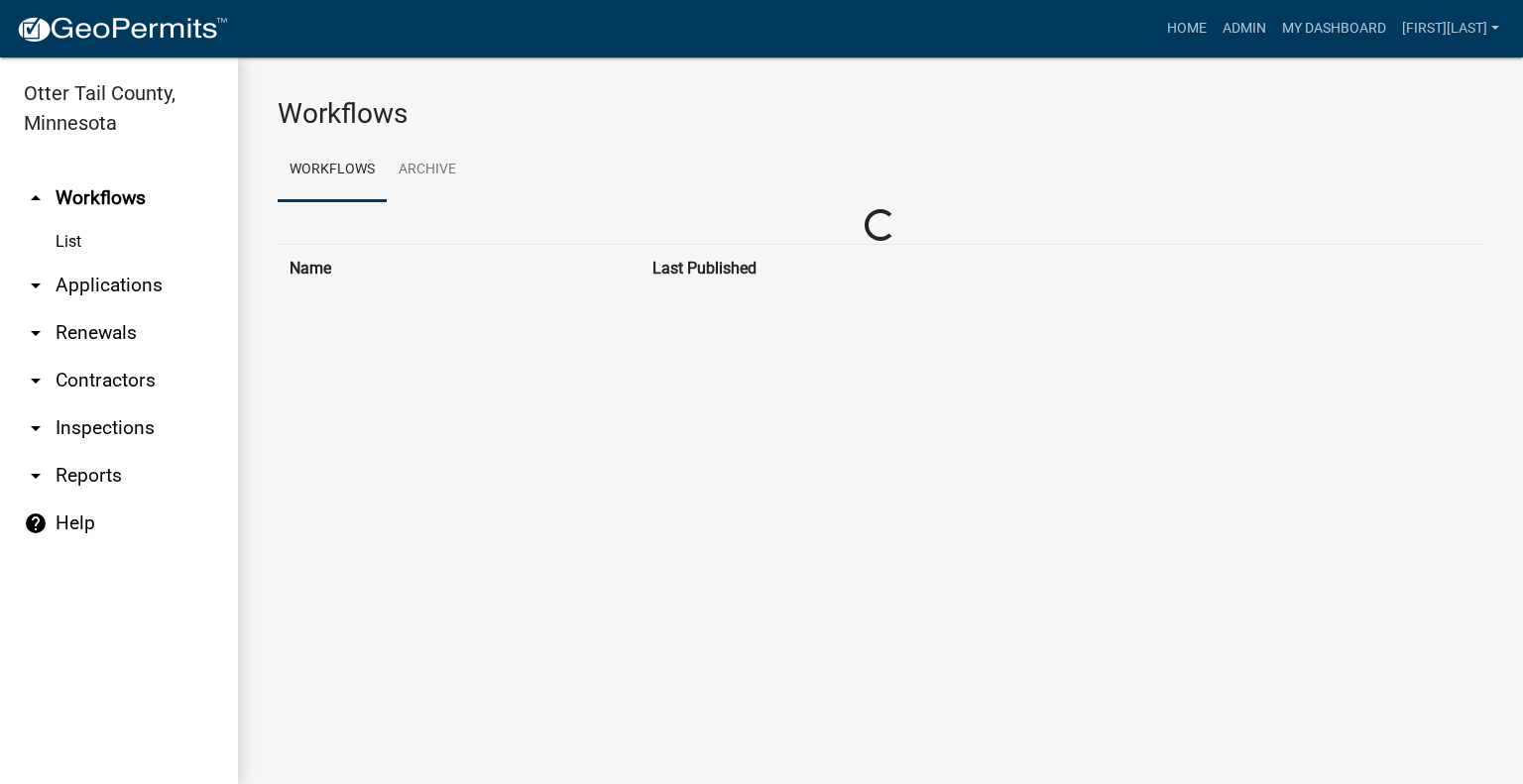 scroll, scrollTop: 0, scrollLeft: 0, axis: both 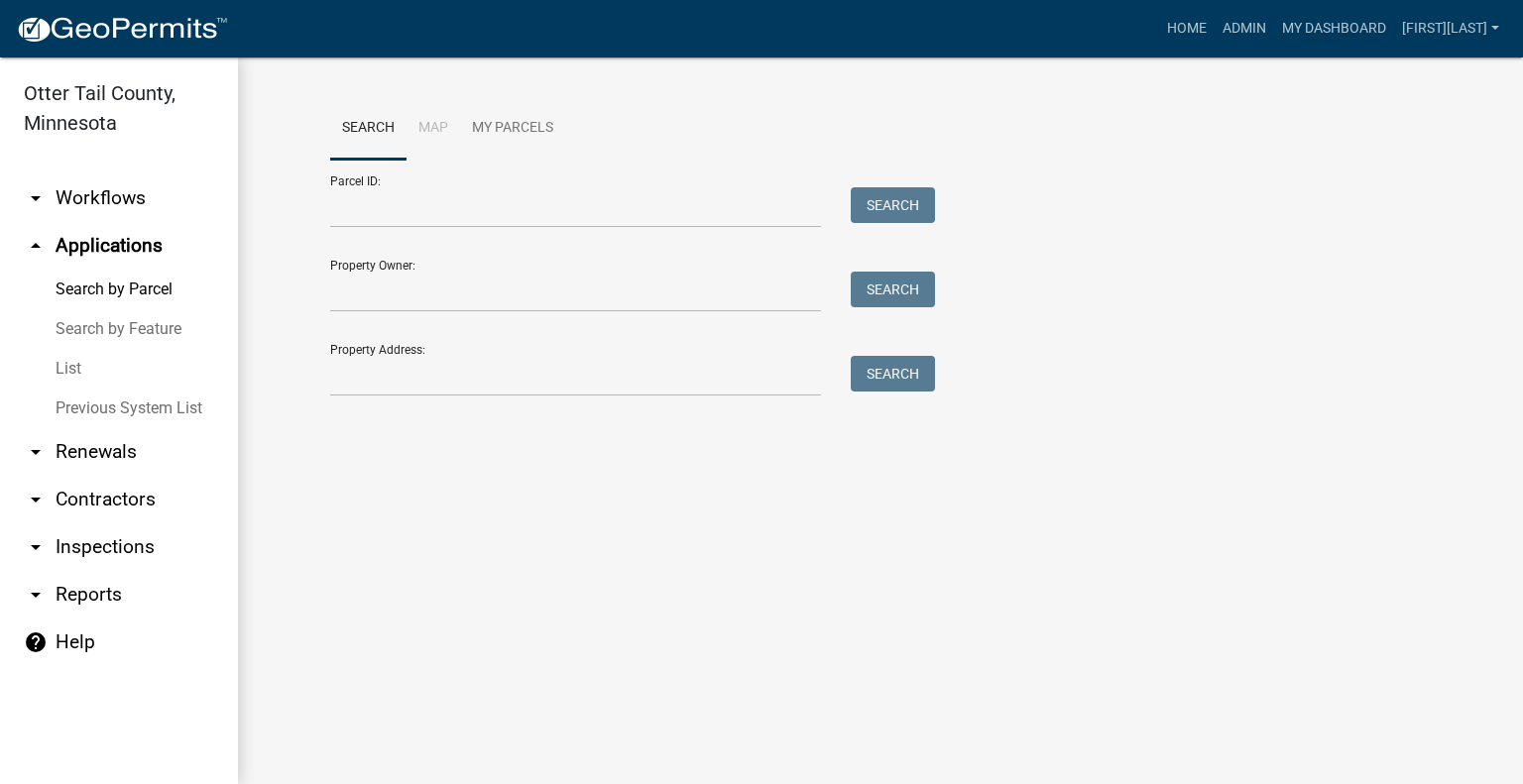 click on "Parcel ID:   Search" at bounding box center [628, 193] 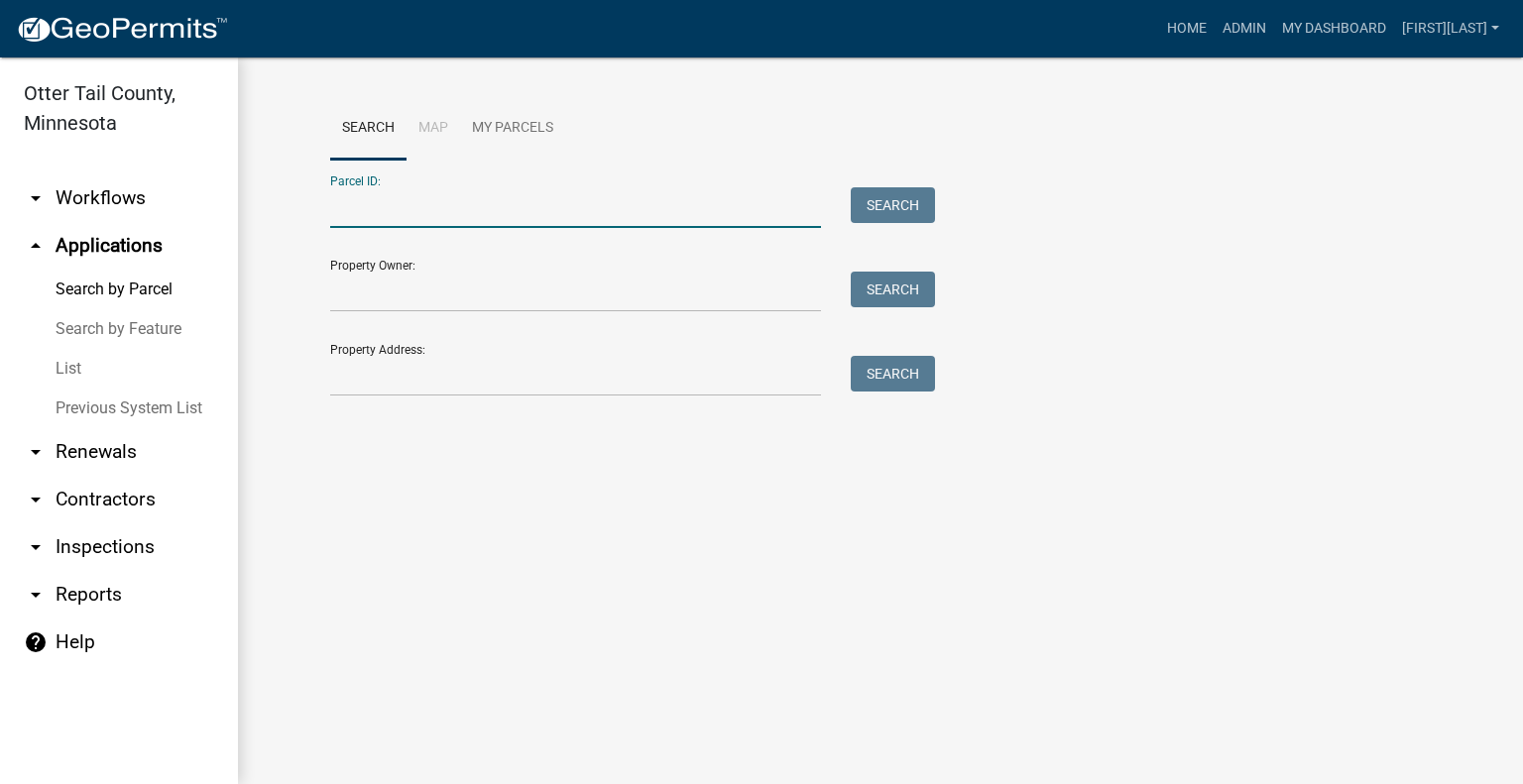 click on "Parcel ID:" at bounding box center [575, 207] 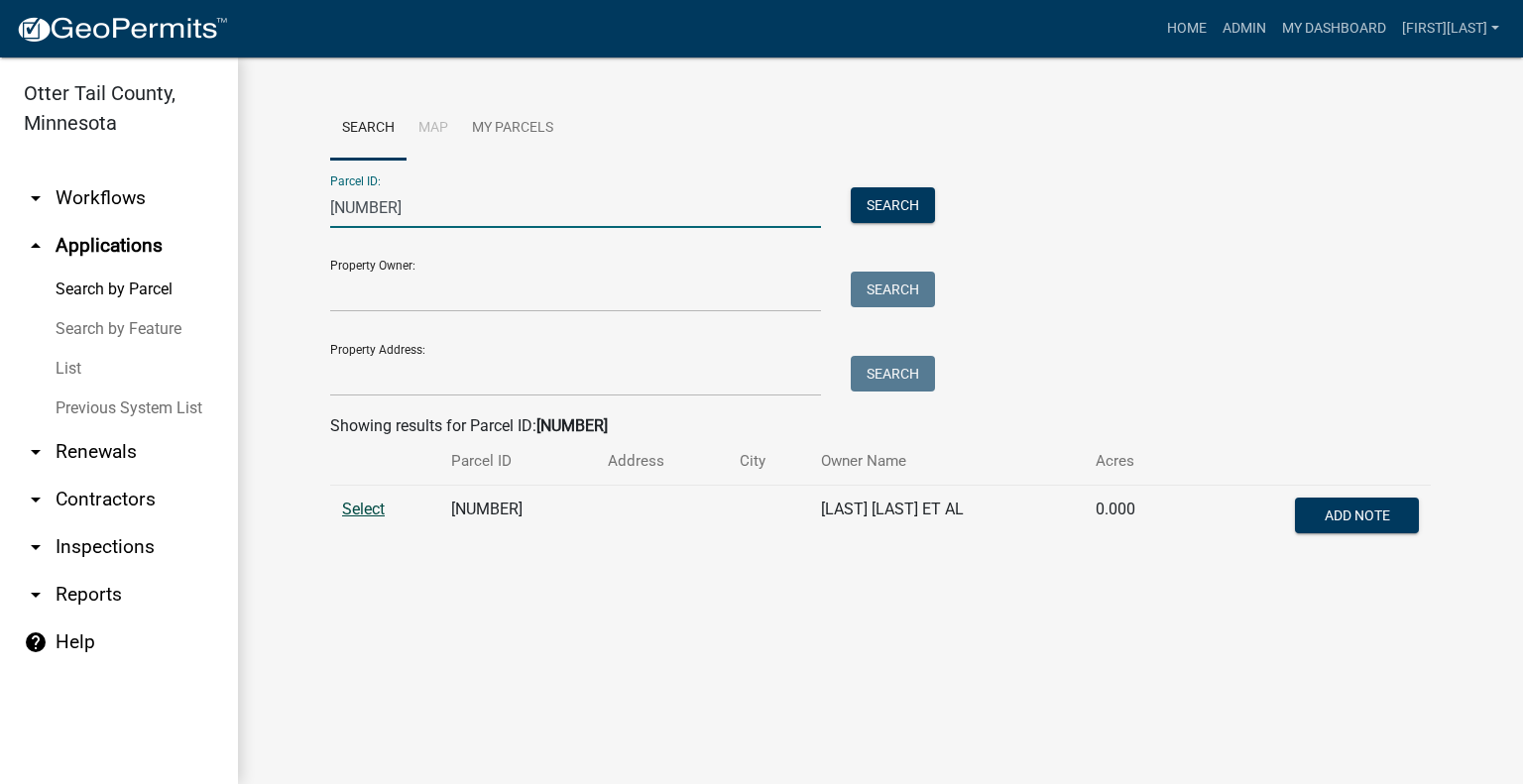 type on "35000990314000" 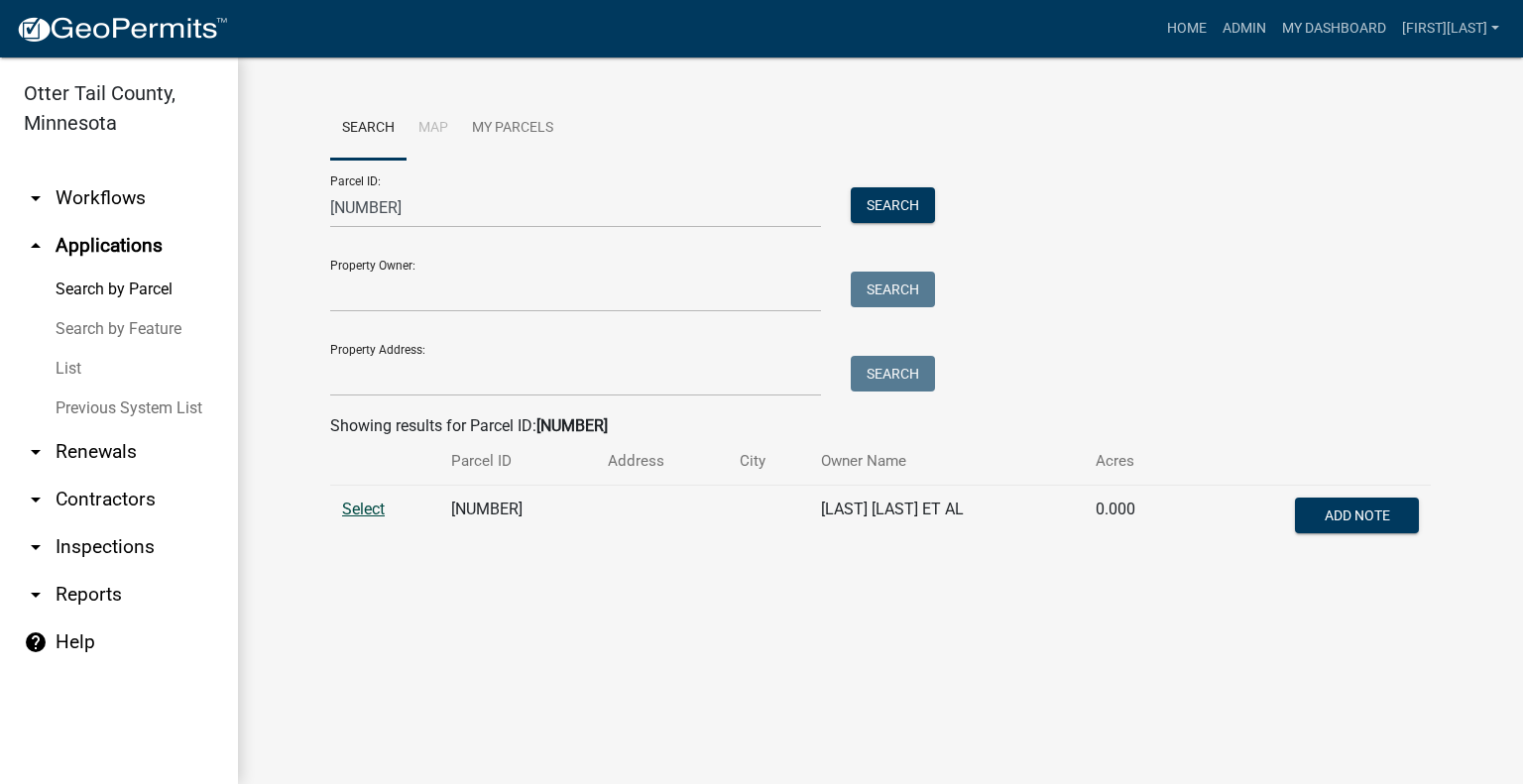 click on "Select" at bounding box center (363, 508) 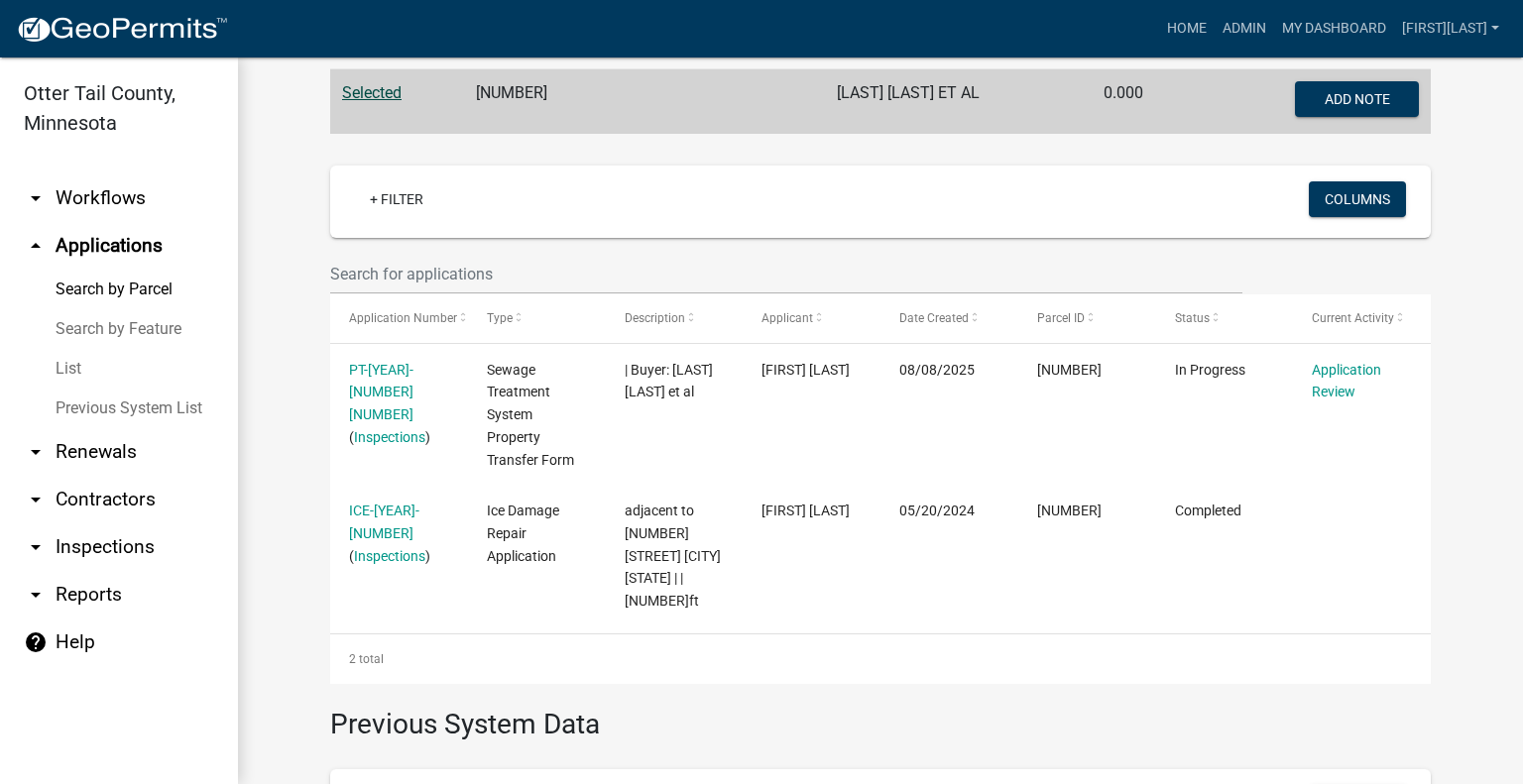 scroll, scrollTop: 438, scrollLeft: 0, axis: vertical 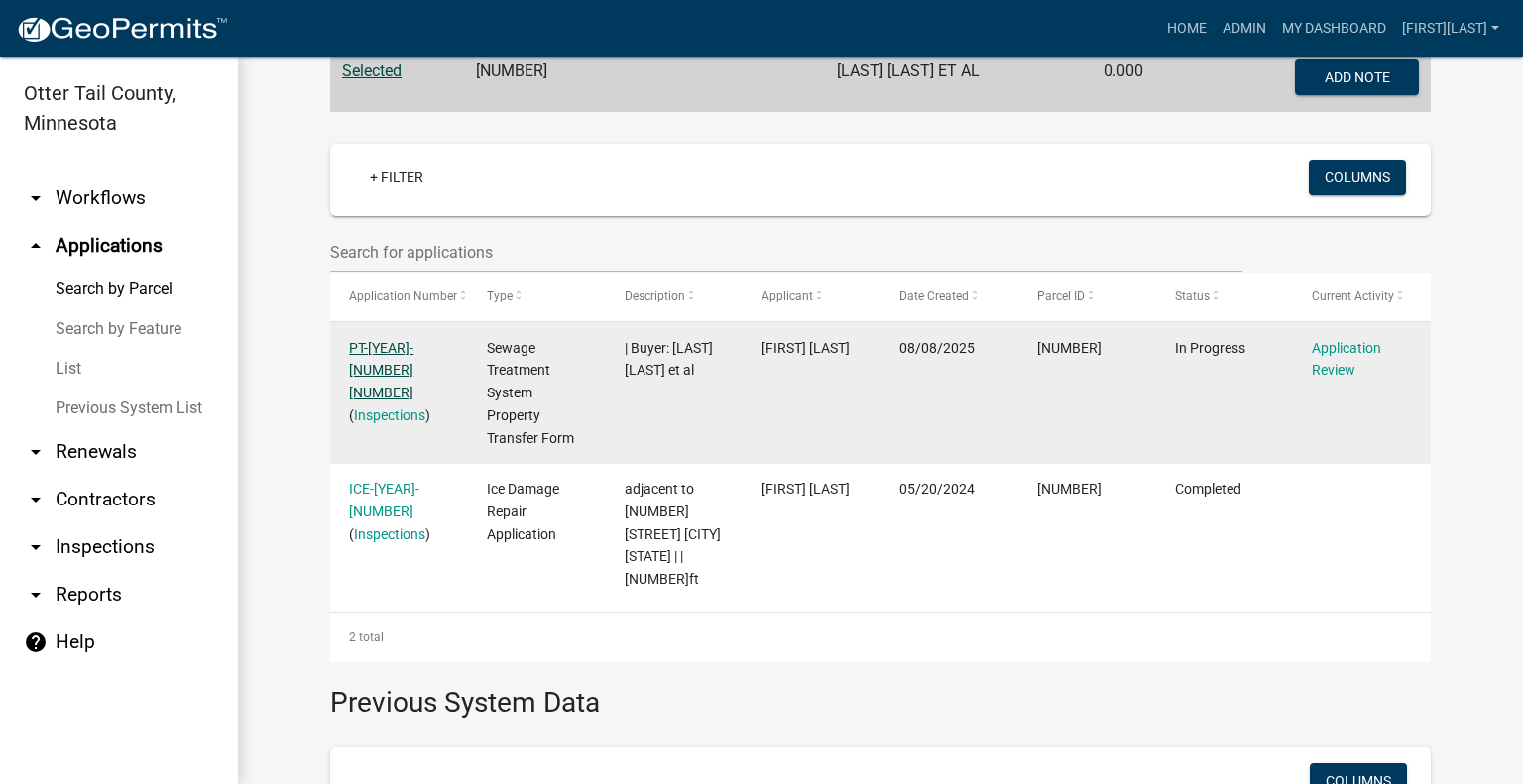 click on "PT-2025-461316 1 1" 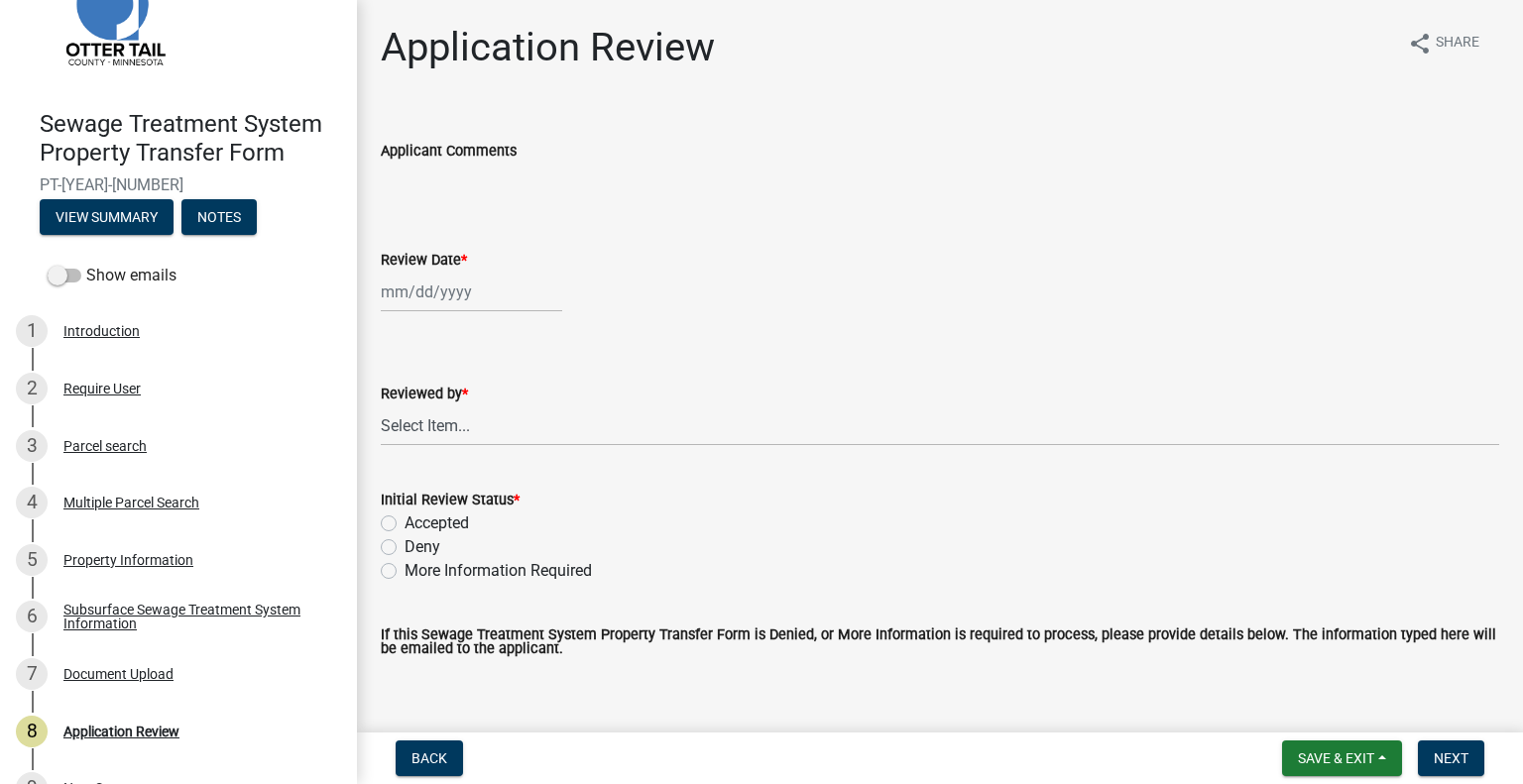 scroll, scrollTop: 120, scrollLeft: 0, axis: vertical 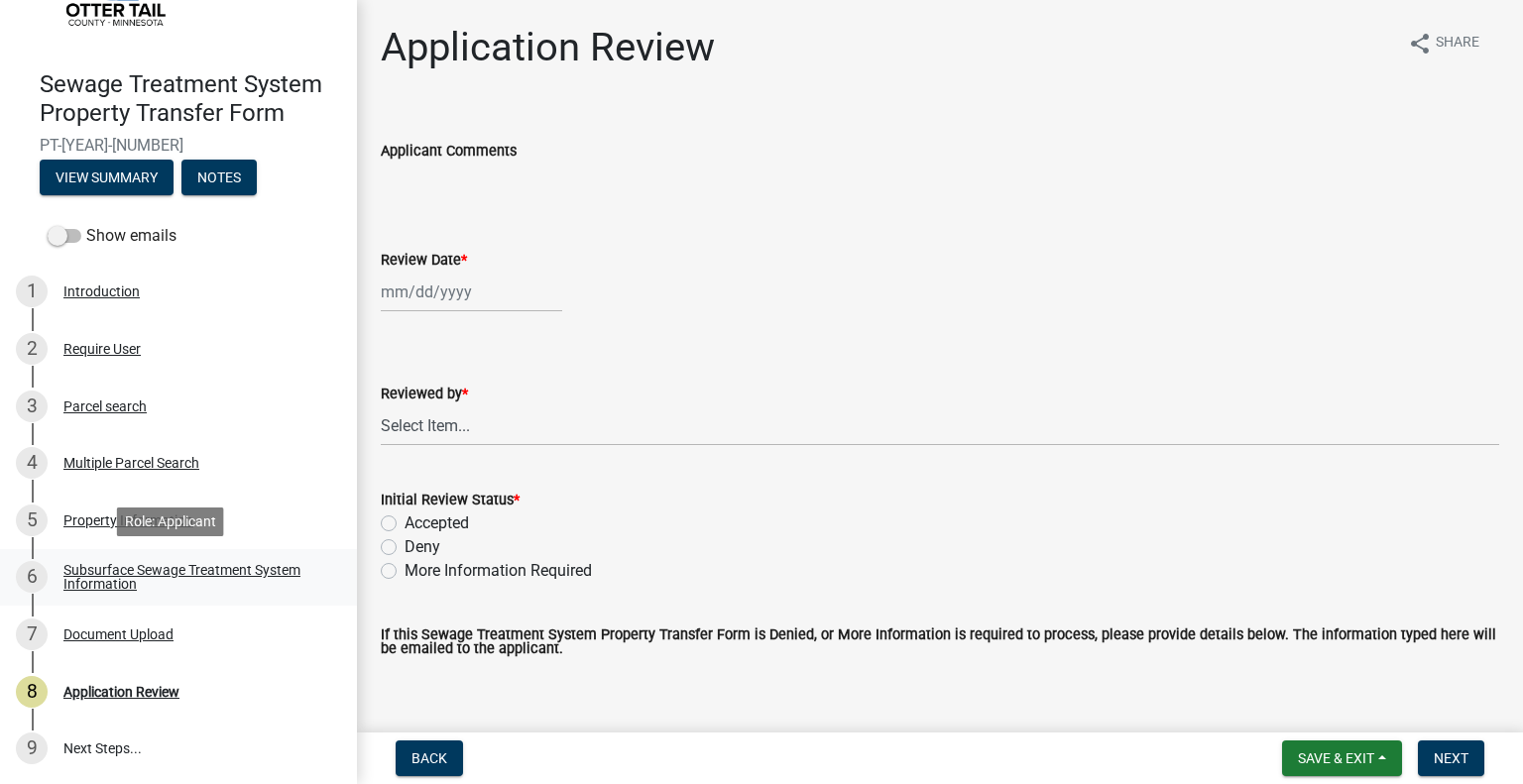 click on "Subsurface Sewage Treatment System Information" at bounding box center (194, 577) 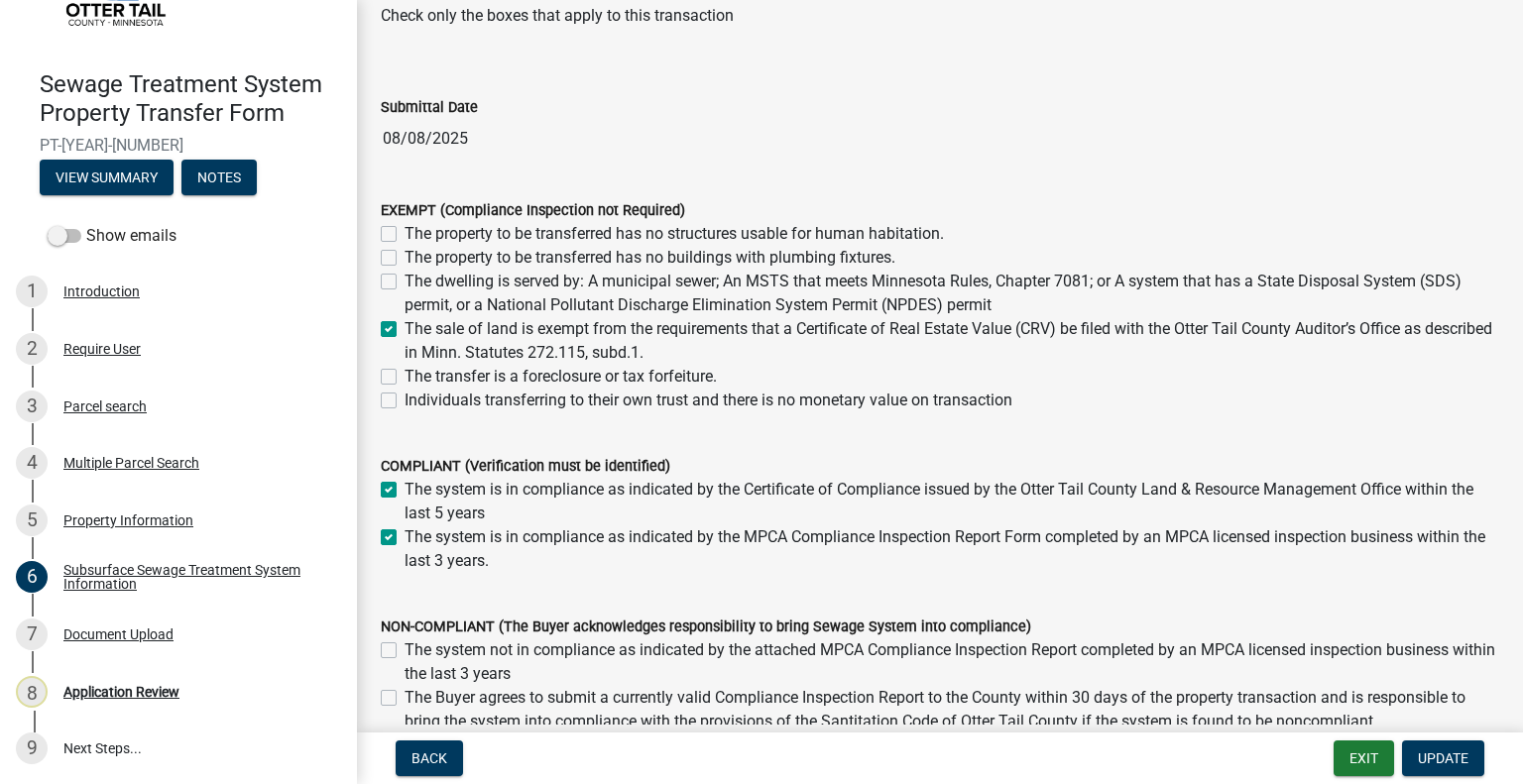 scroll, scrollTop: 198, scrollLeft: 0, axis: vertical 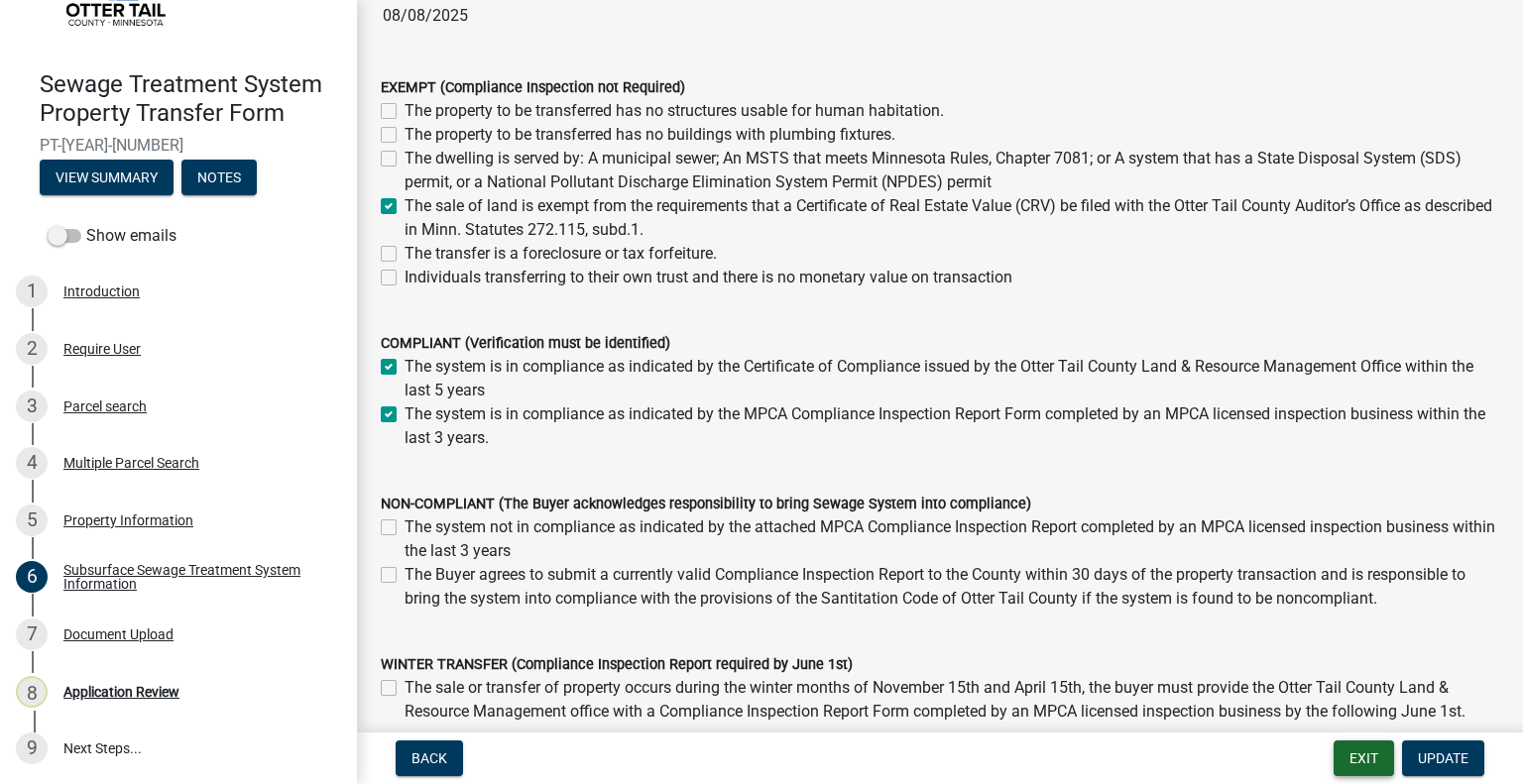 click on "Exit" at bounding box center (1363, 758) 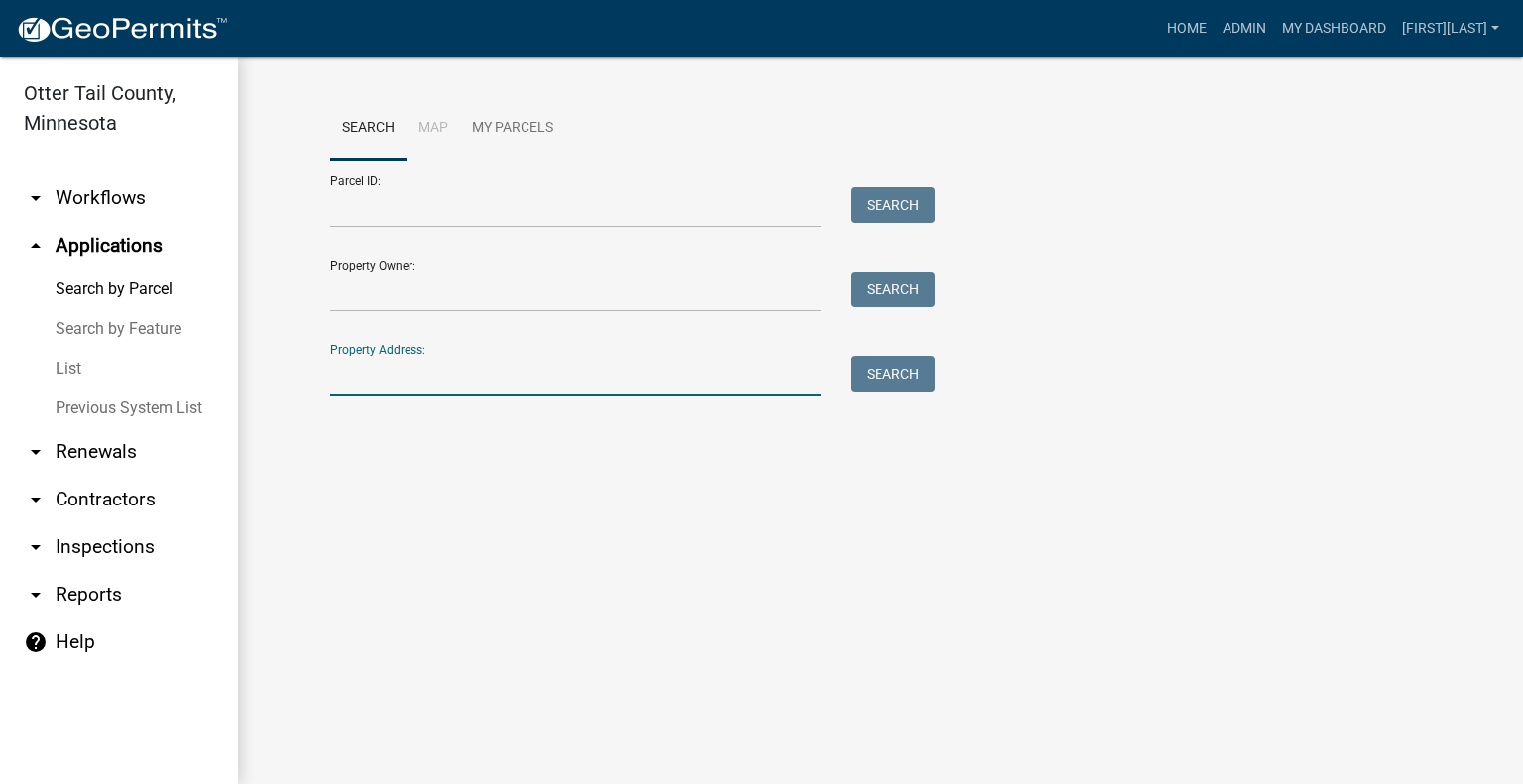 click on "Property Address:" at bounding box center [575, 376] 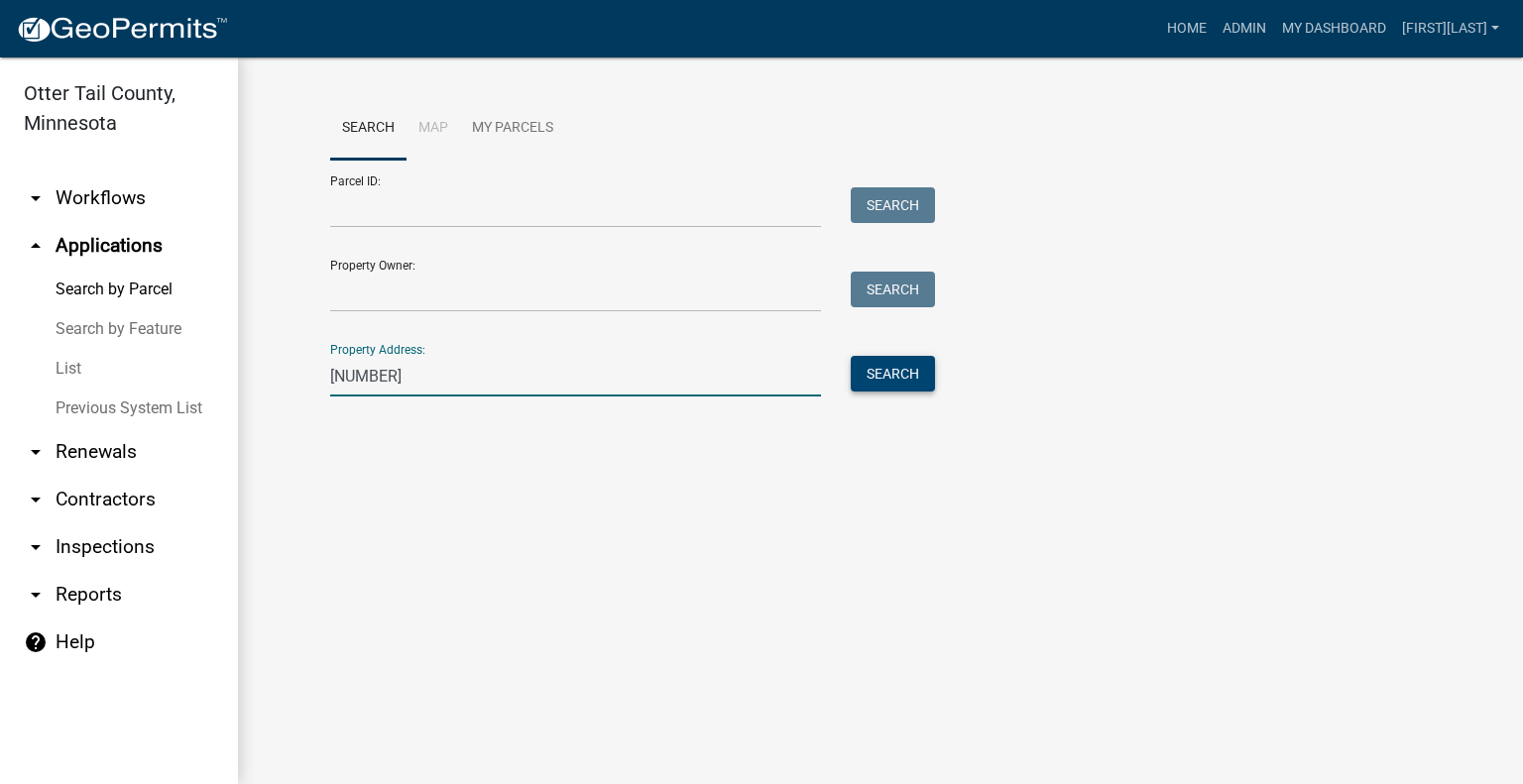 type on "44793" 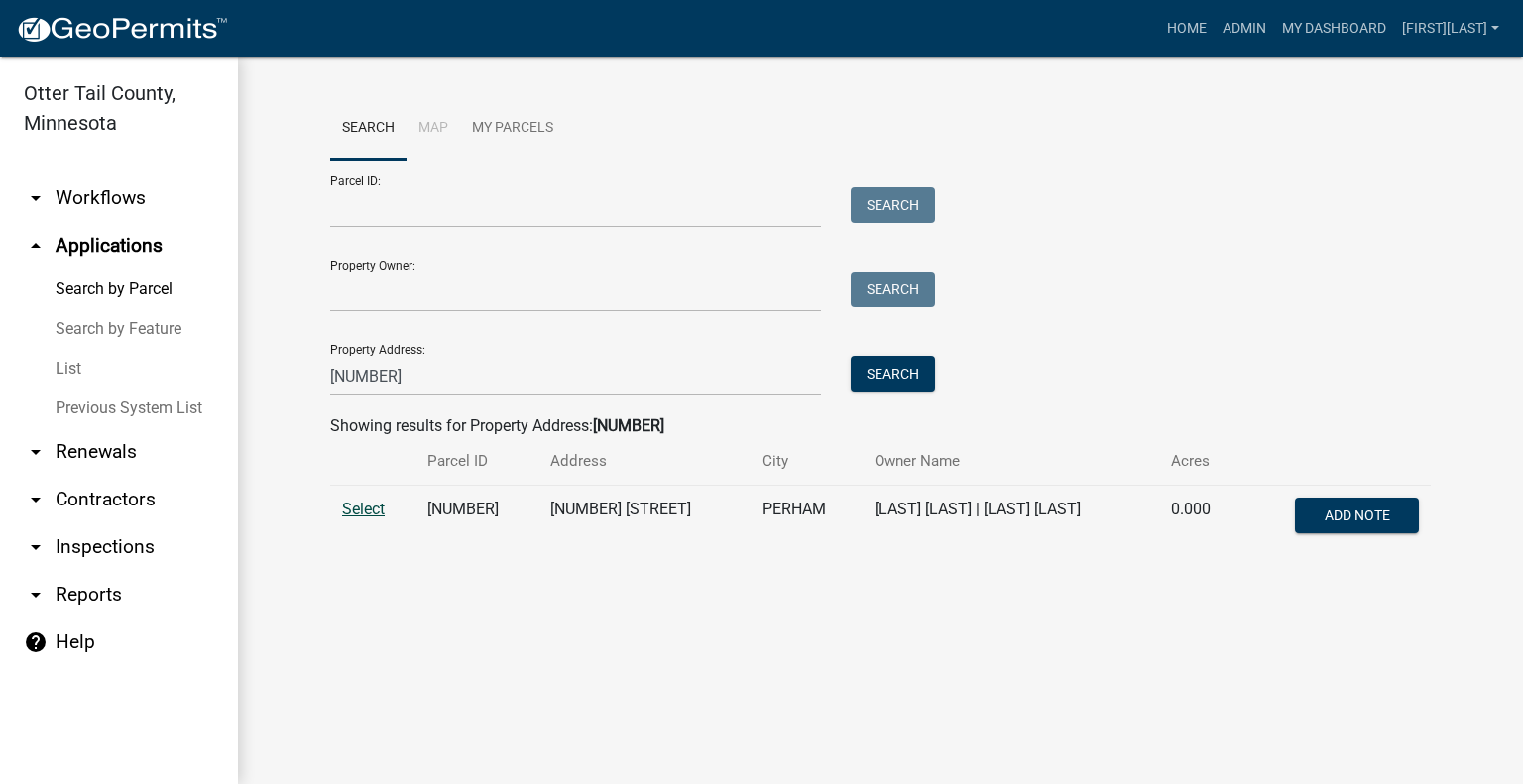 click on "Select" at bounding box center (363, 508) 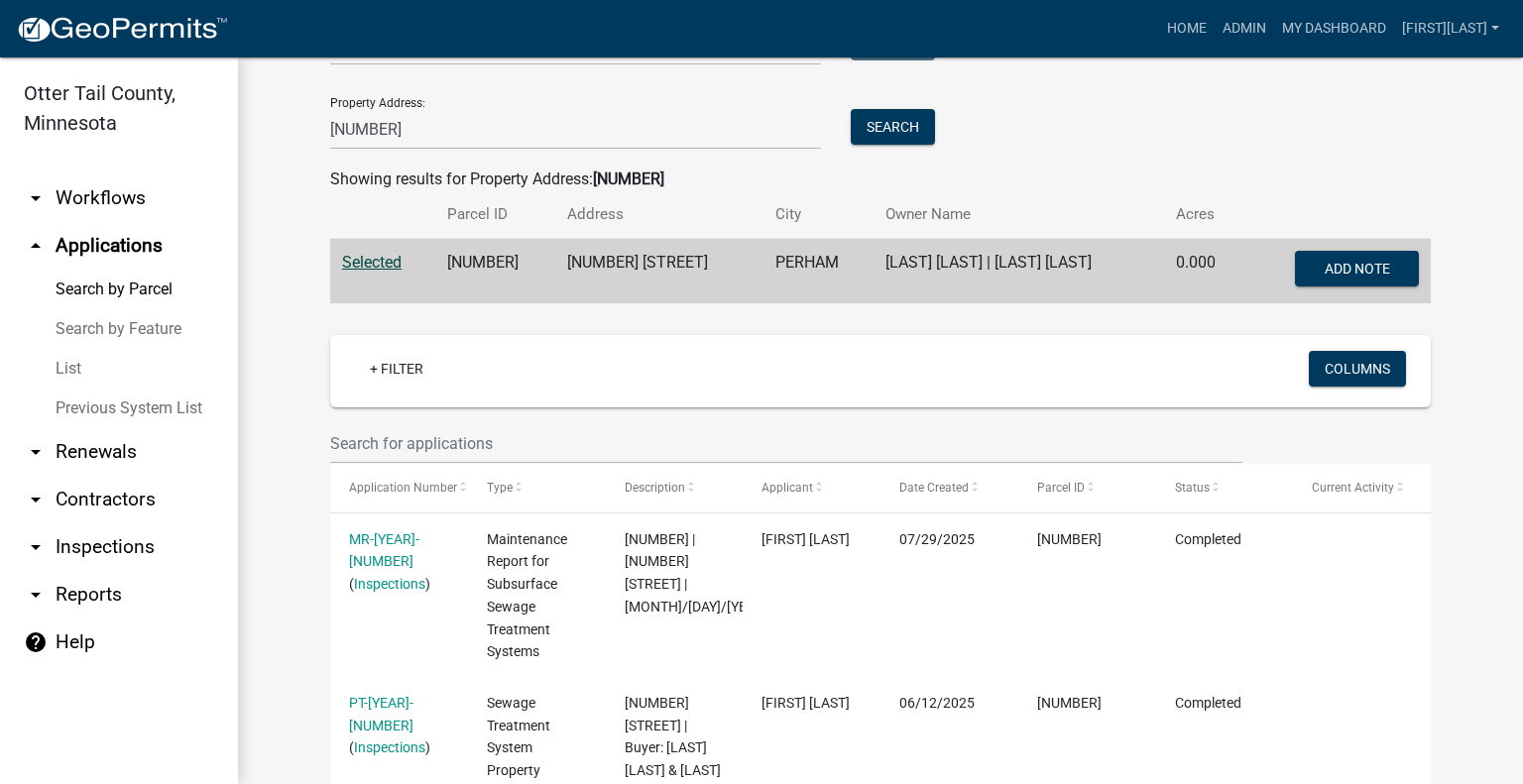 scroll, scrollTop: 238, scrollLeft: 0, axis: vertical 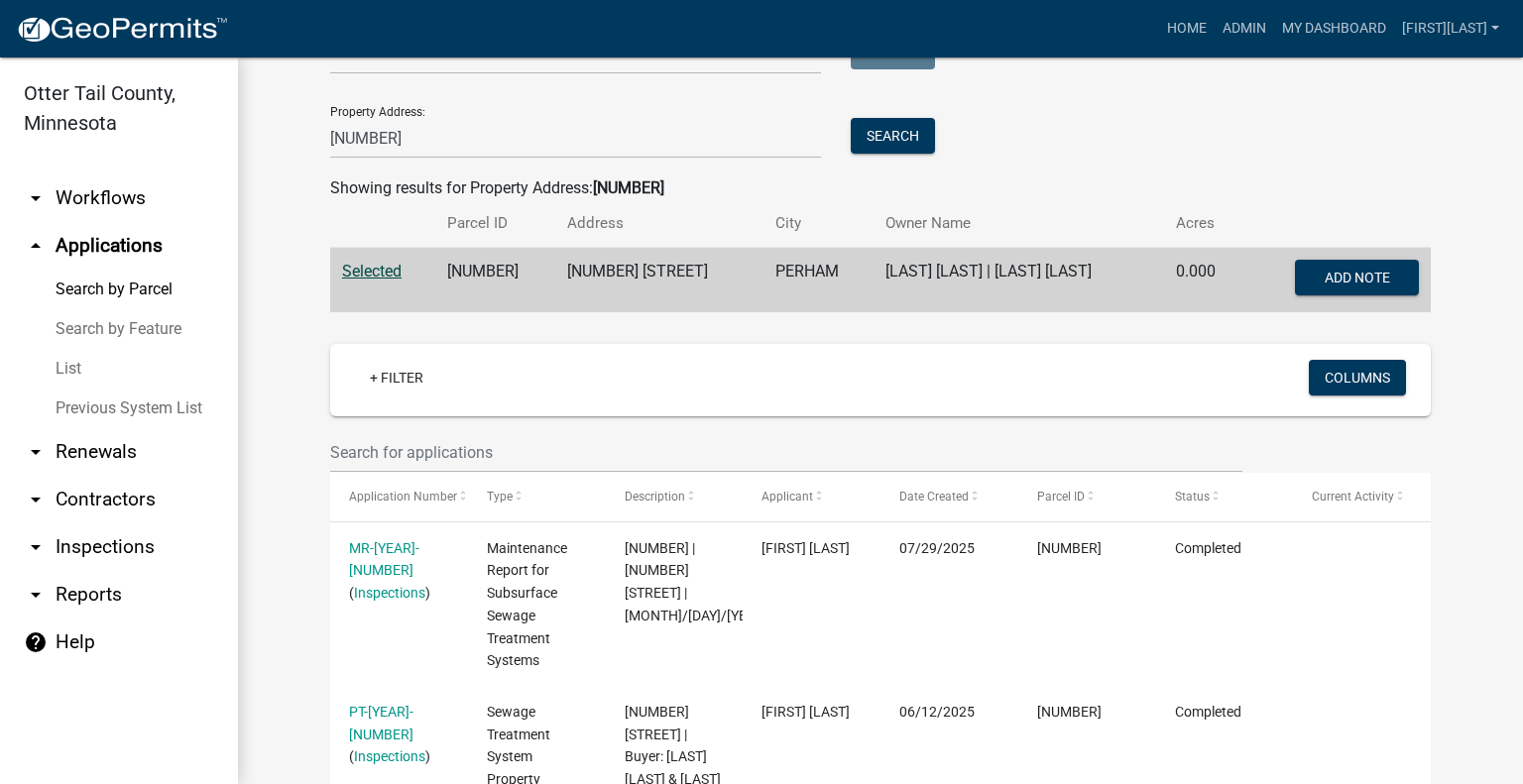 click on "52000090044008" at bounding box center [495, 280] 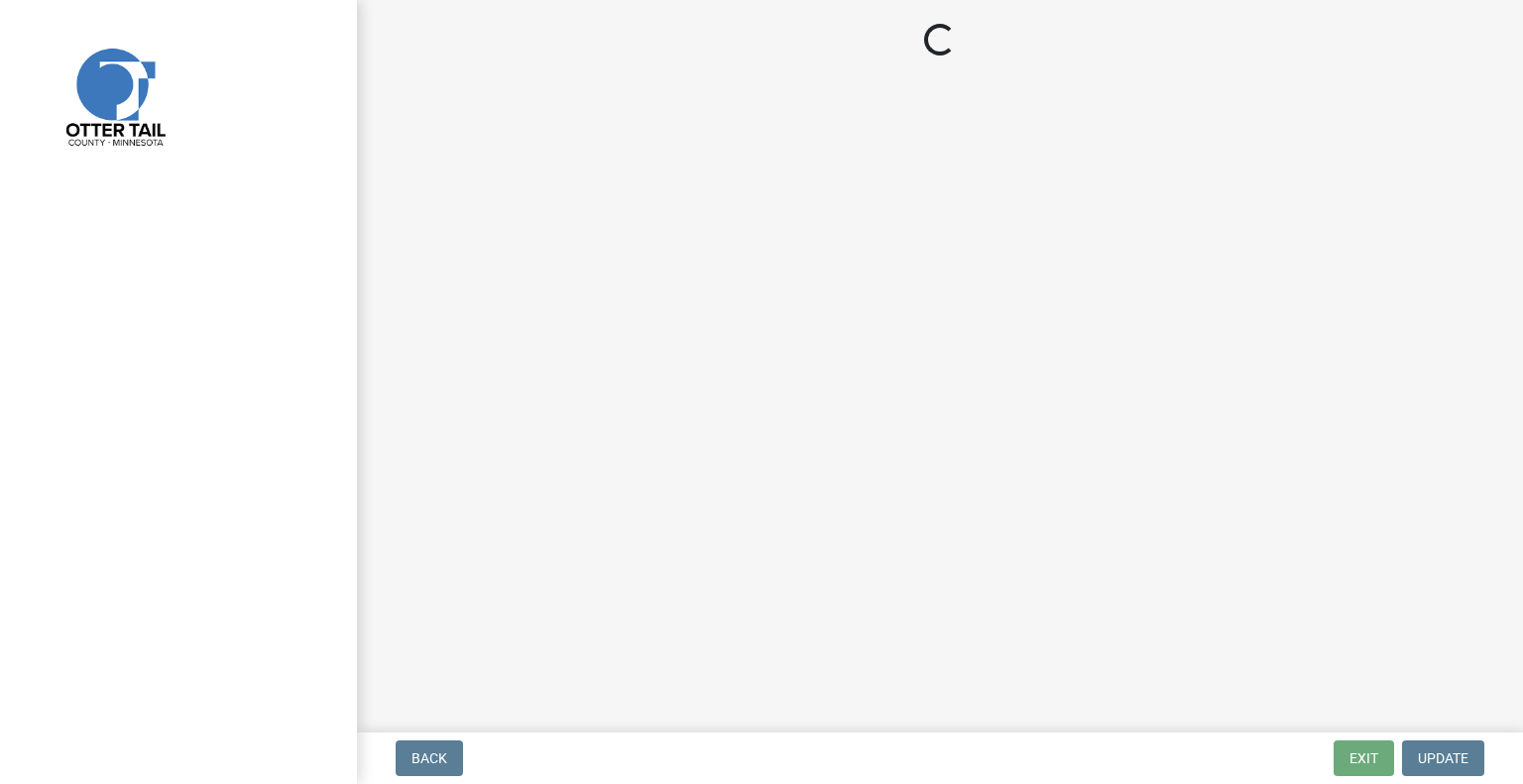 scroll, scrollTop: 0, scrollLeft: 0, axis: both 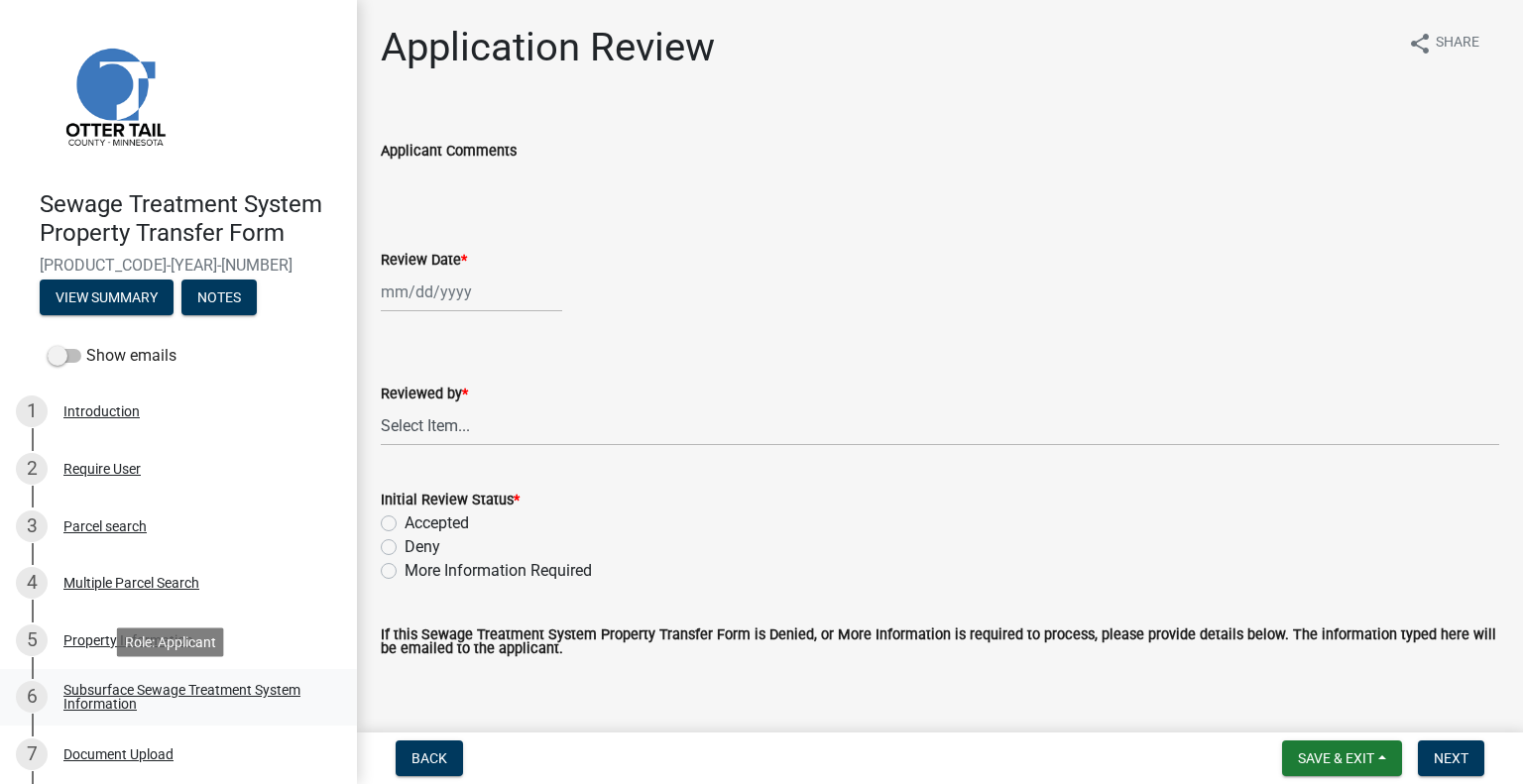 click on "Subsurface Sewage Treatment System Information" at bounding box center [194, 697] 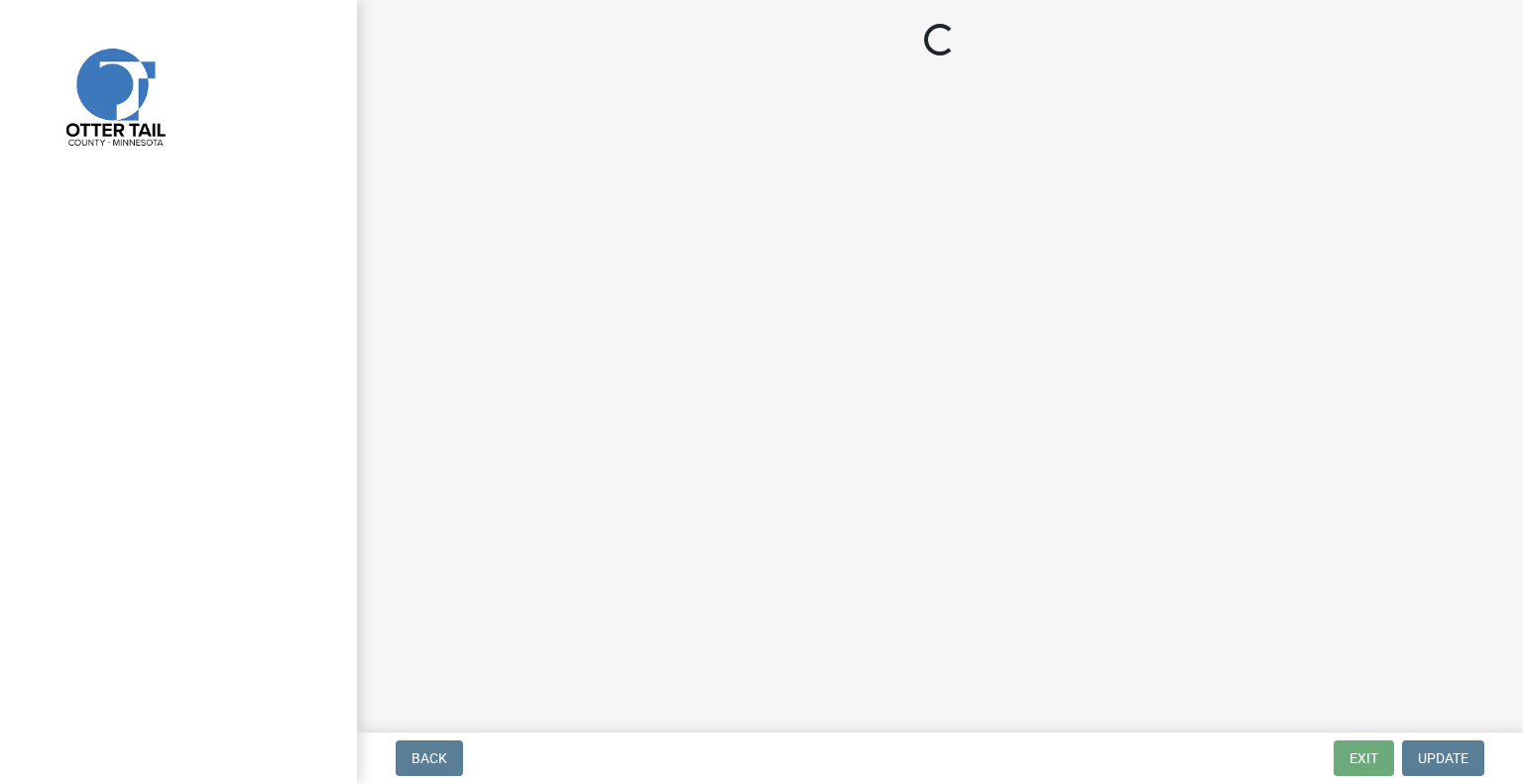 scroll, scrollTop: 0, scrollLeft: 0, axis: both 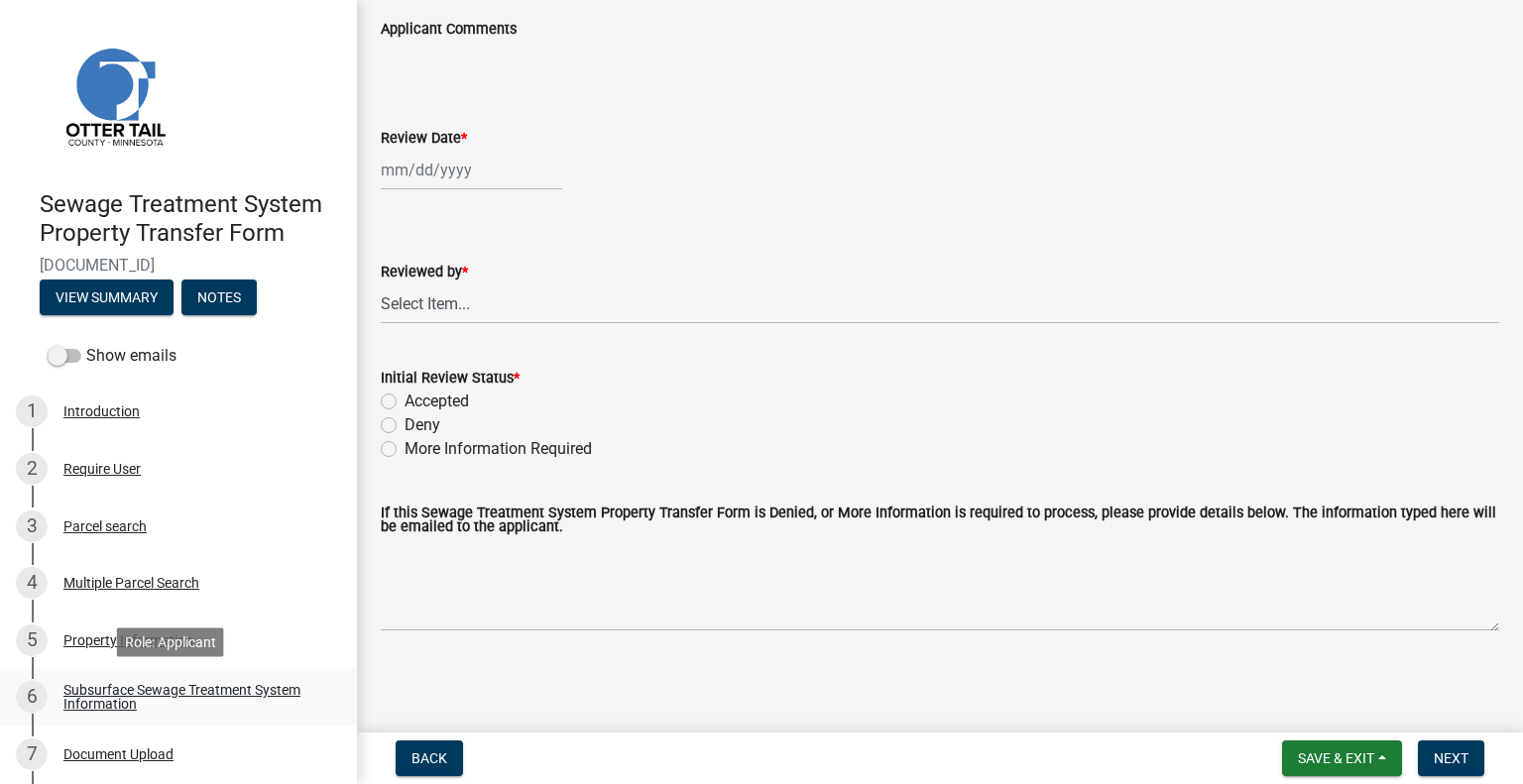 click on "Subsurface Sewage Treatment System Information" at bounding box center [194, 697] 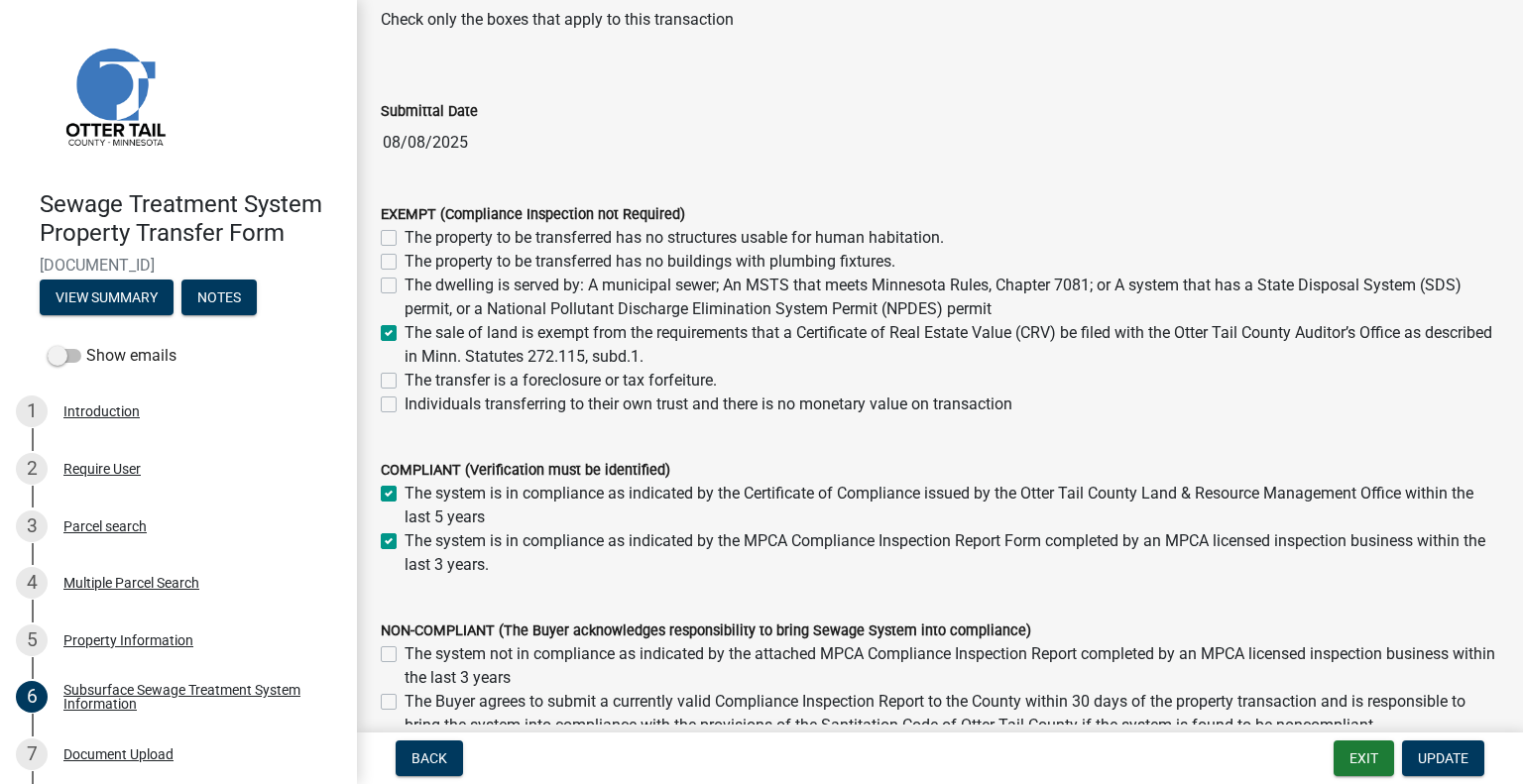 scroll, scrollTop: 99, scrollLeft: 0, axis: vertical 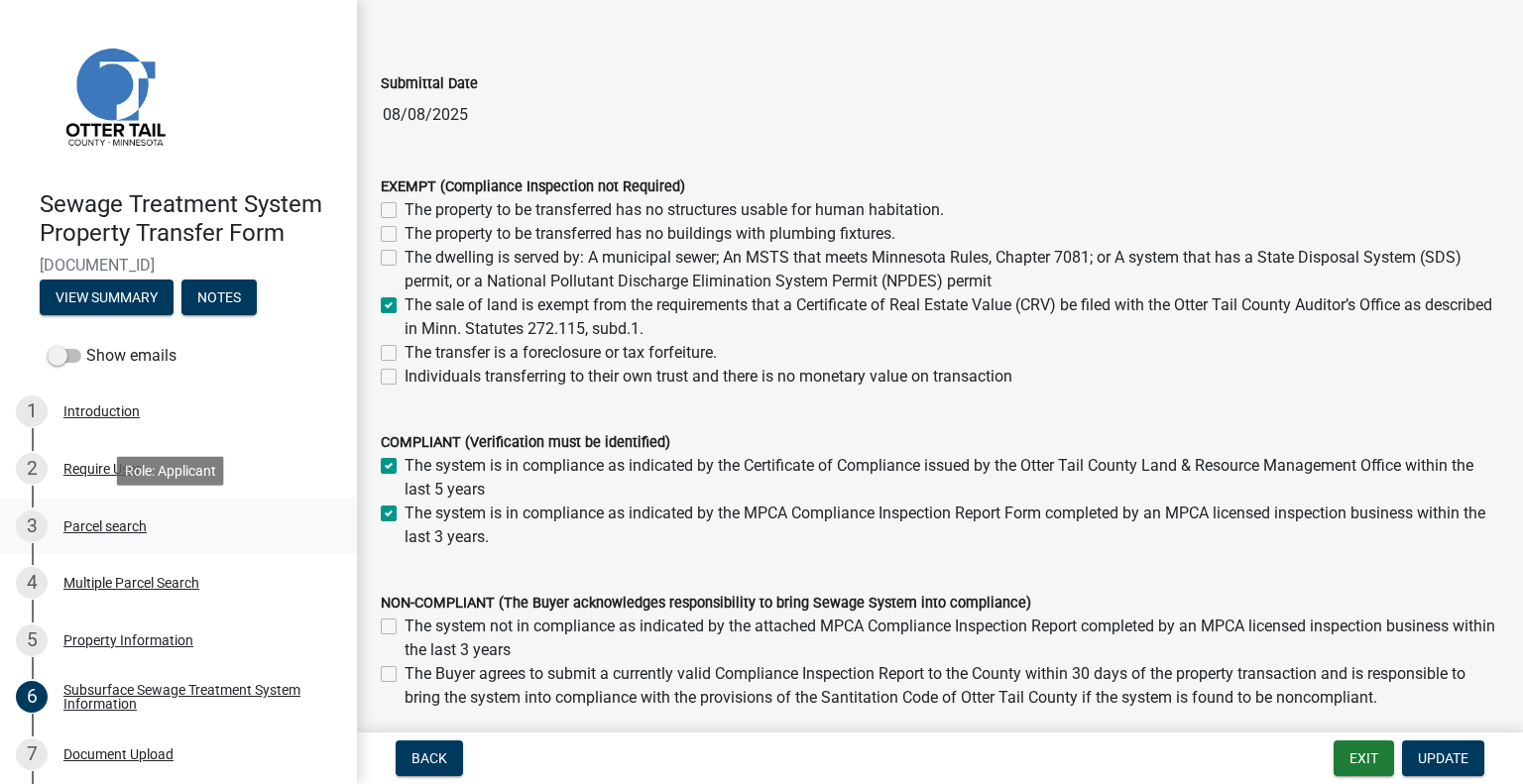 click on "Parcel search" at bounding box center [105, 526] 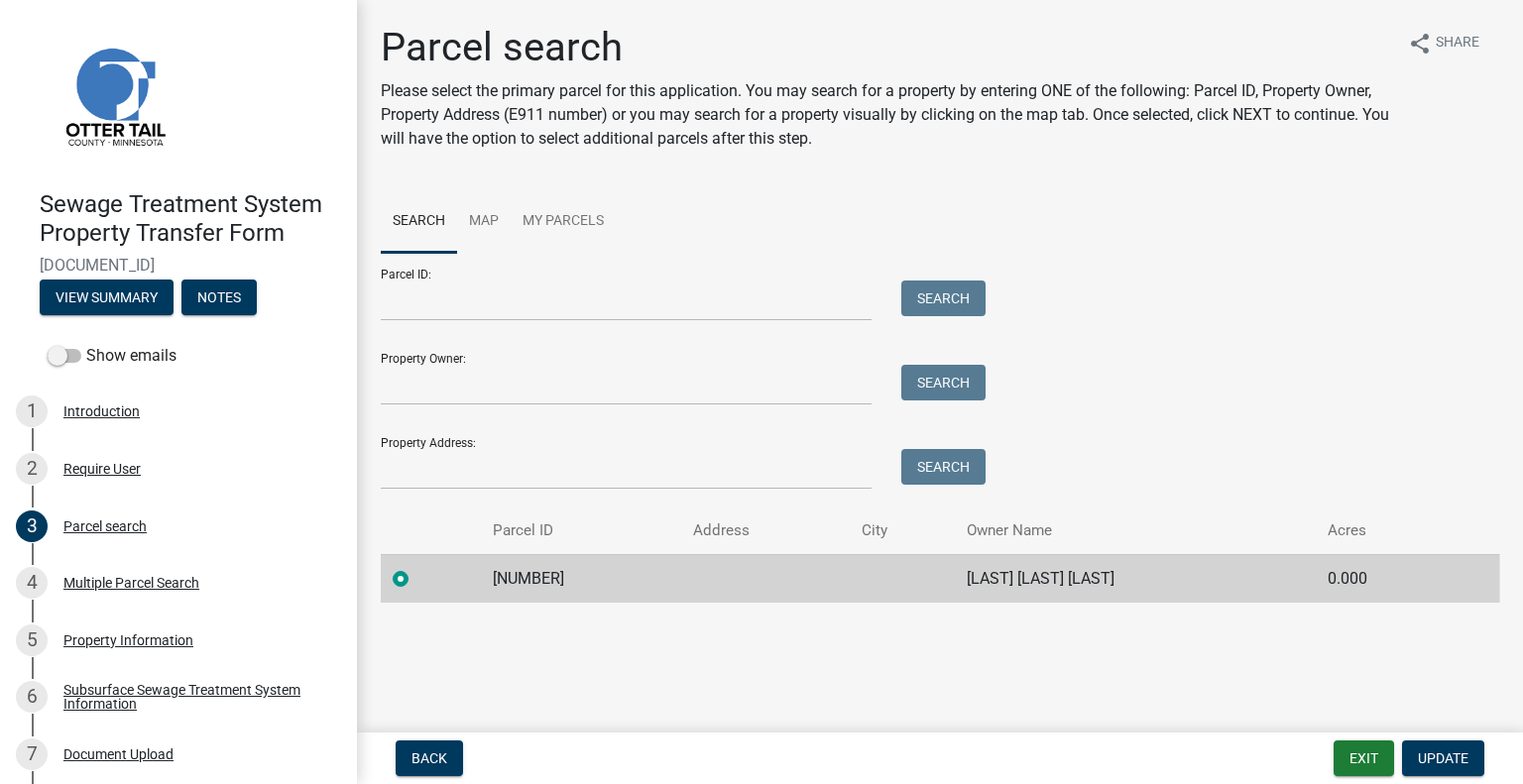 click on "35000990342000" 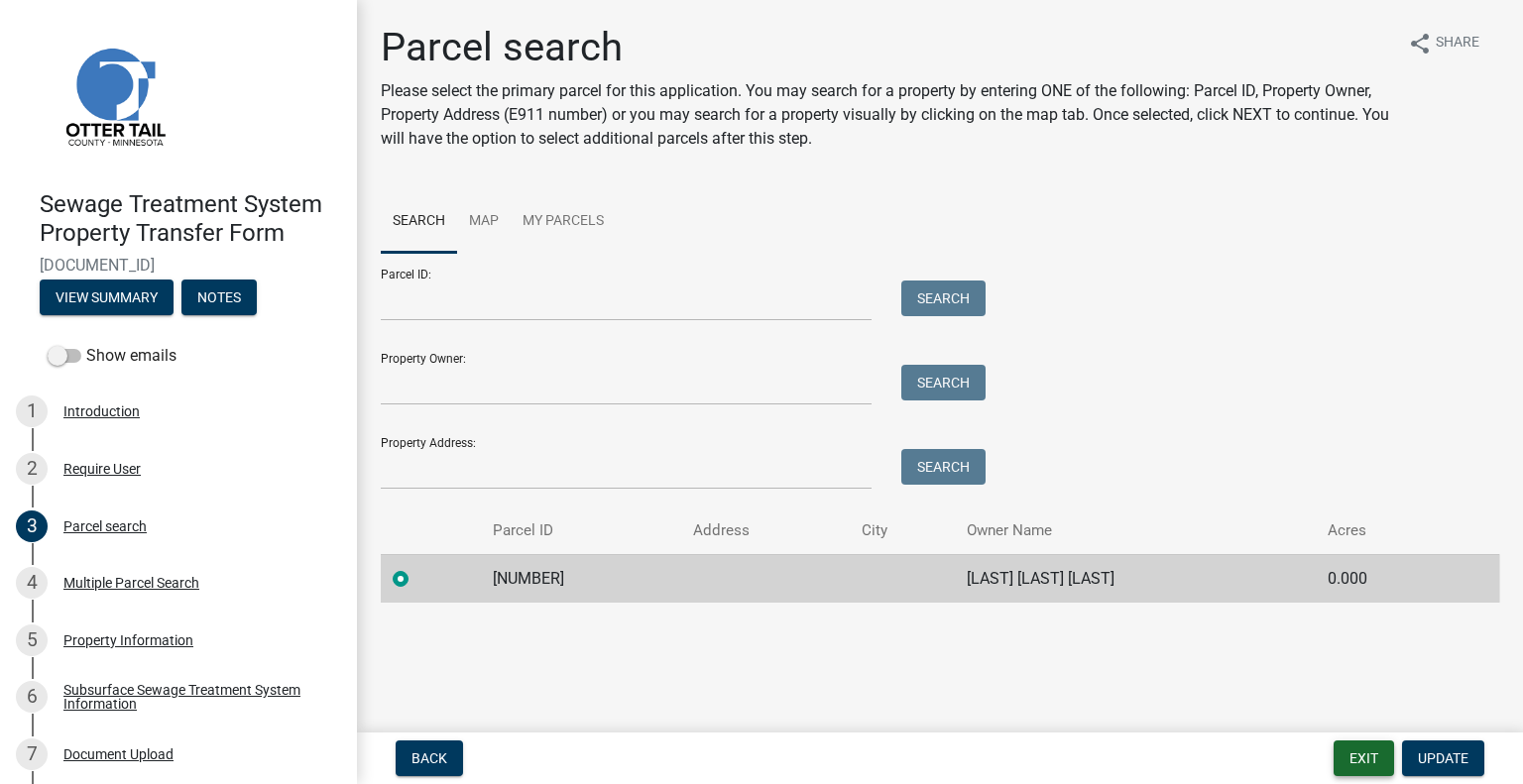 click on "Exit" at bounding box center (1363, 758) 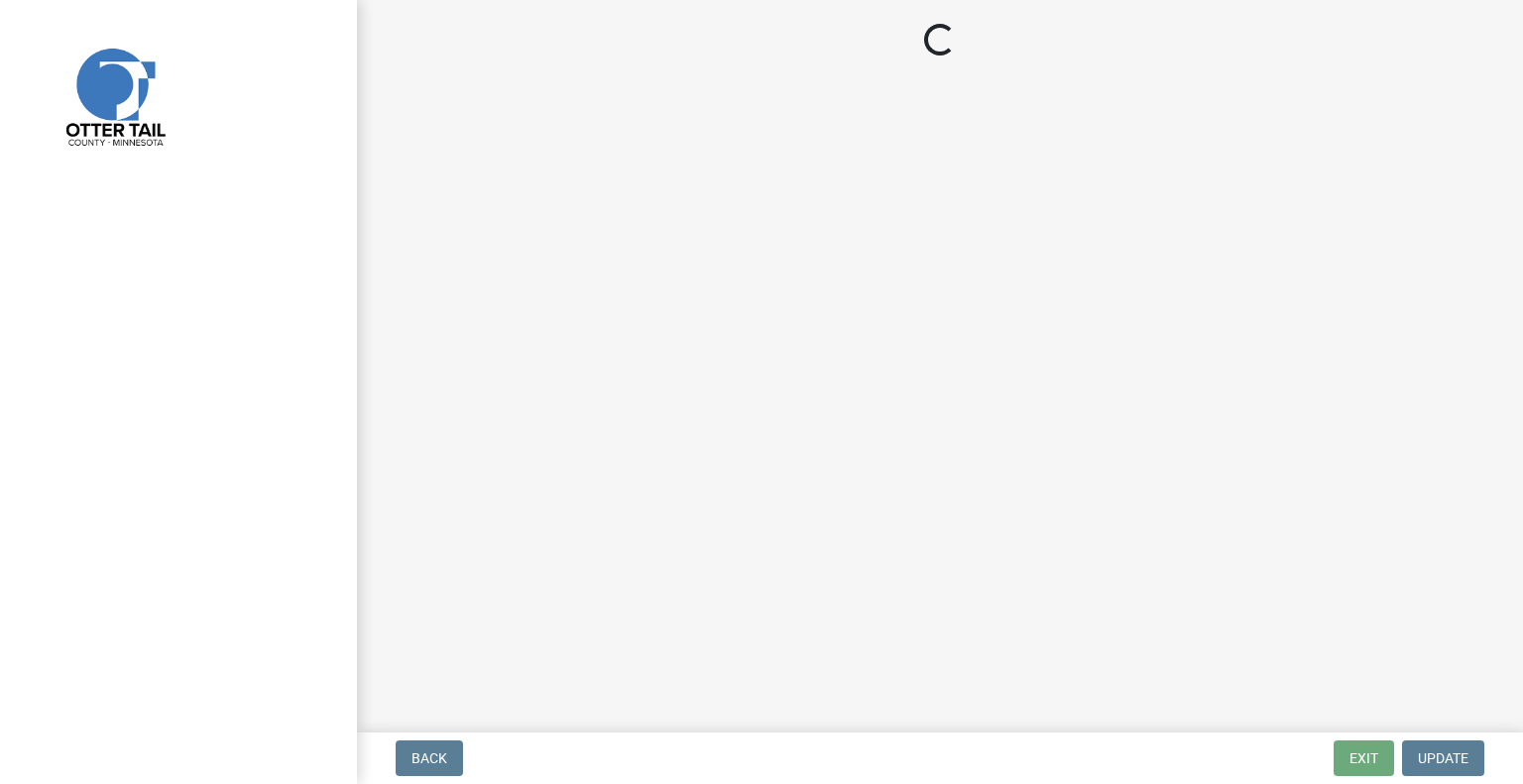 scroll, scrollTop: 0, scrollLeft: 0, axis: both 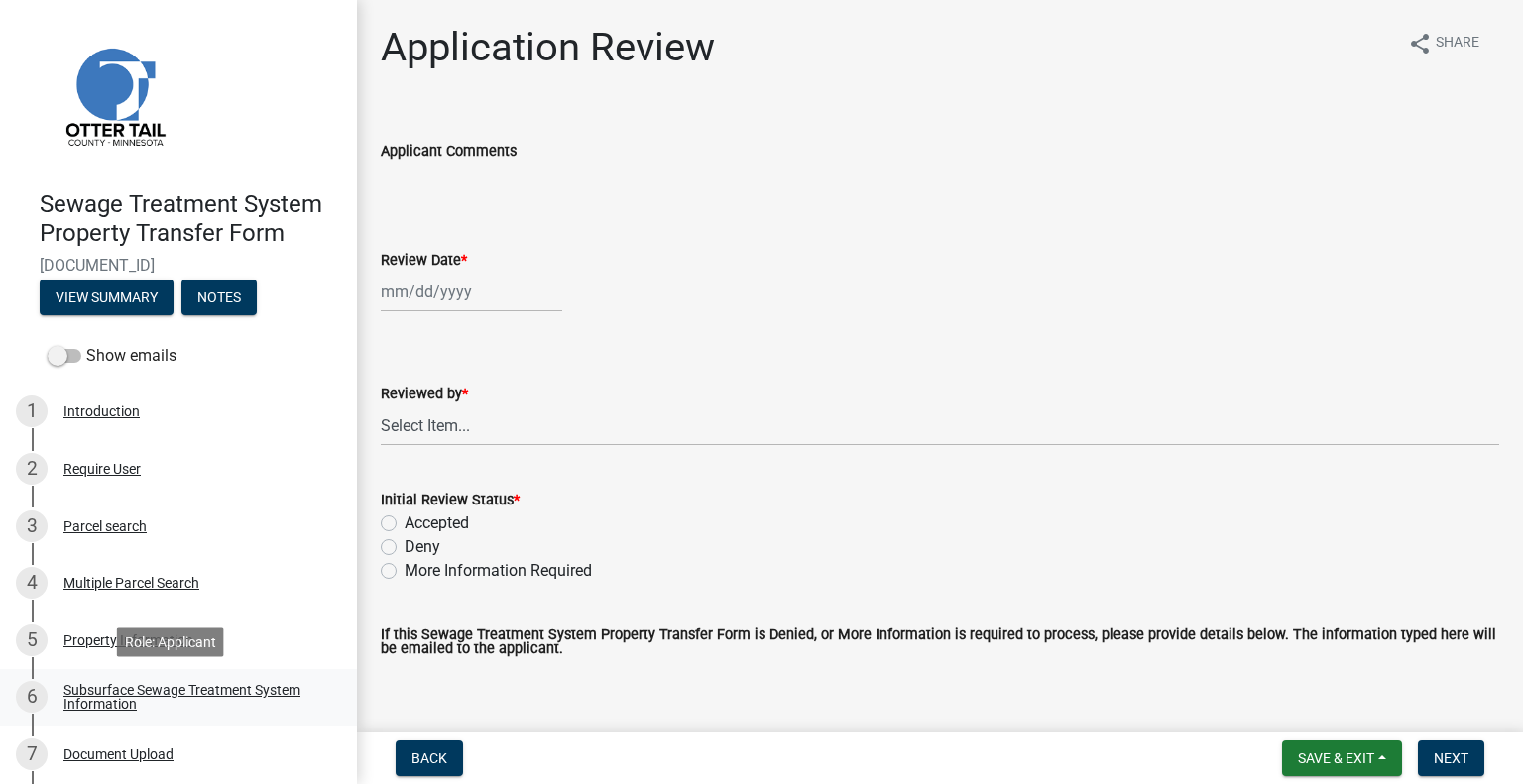 click on "Subsurface Sewage Treatment System Information" at bounding box center (194, 697) 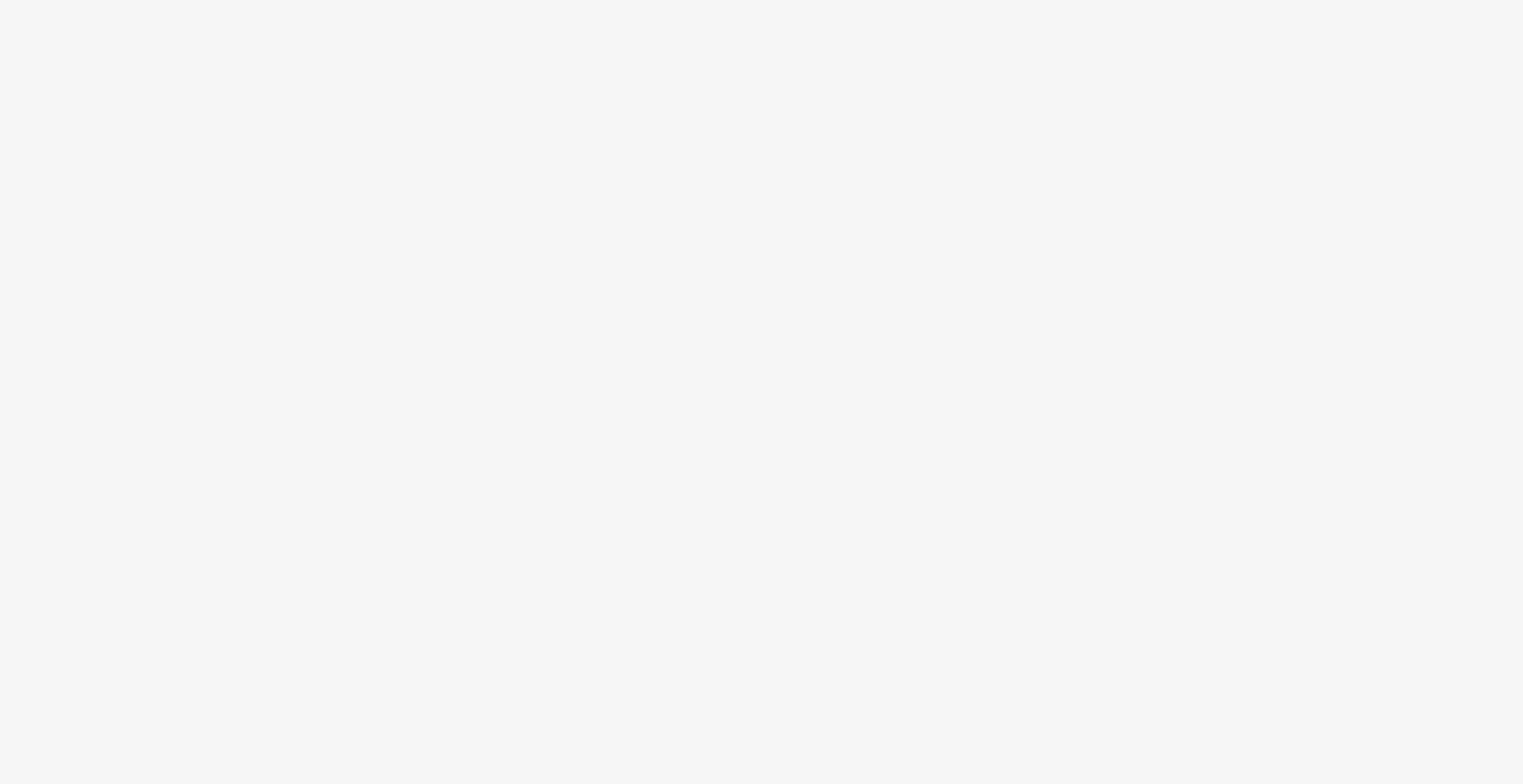 scroll, scrollTop: 0, scrollLeft: 0, axis: both 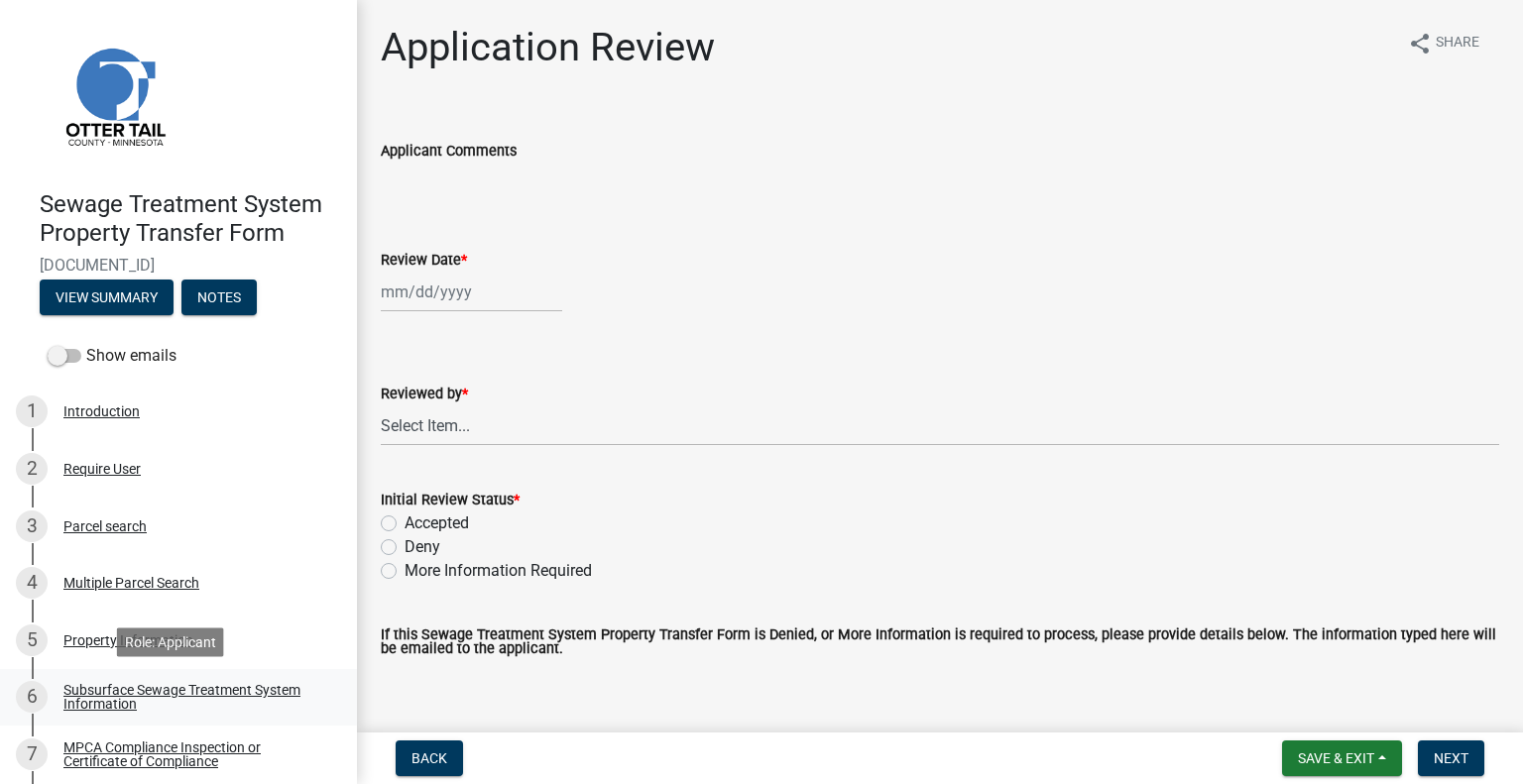click on "Subsurface Sewage Treatment System Information" at bounding box center [194, 697] 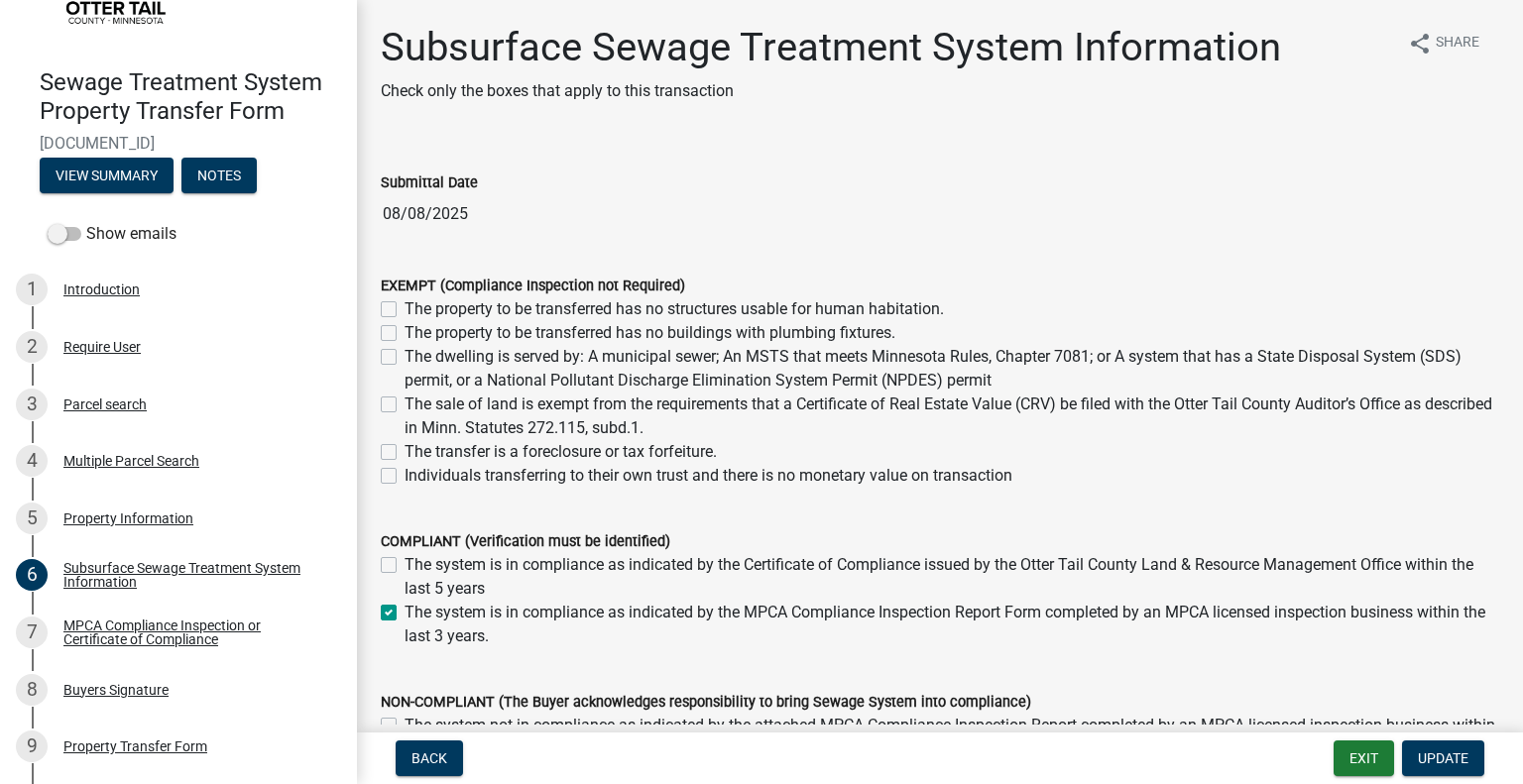scroll, scrollTop: 291, scrollLeft: 0, axis: vertical 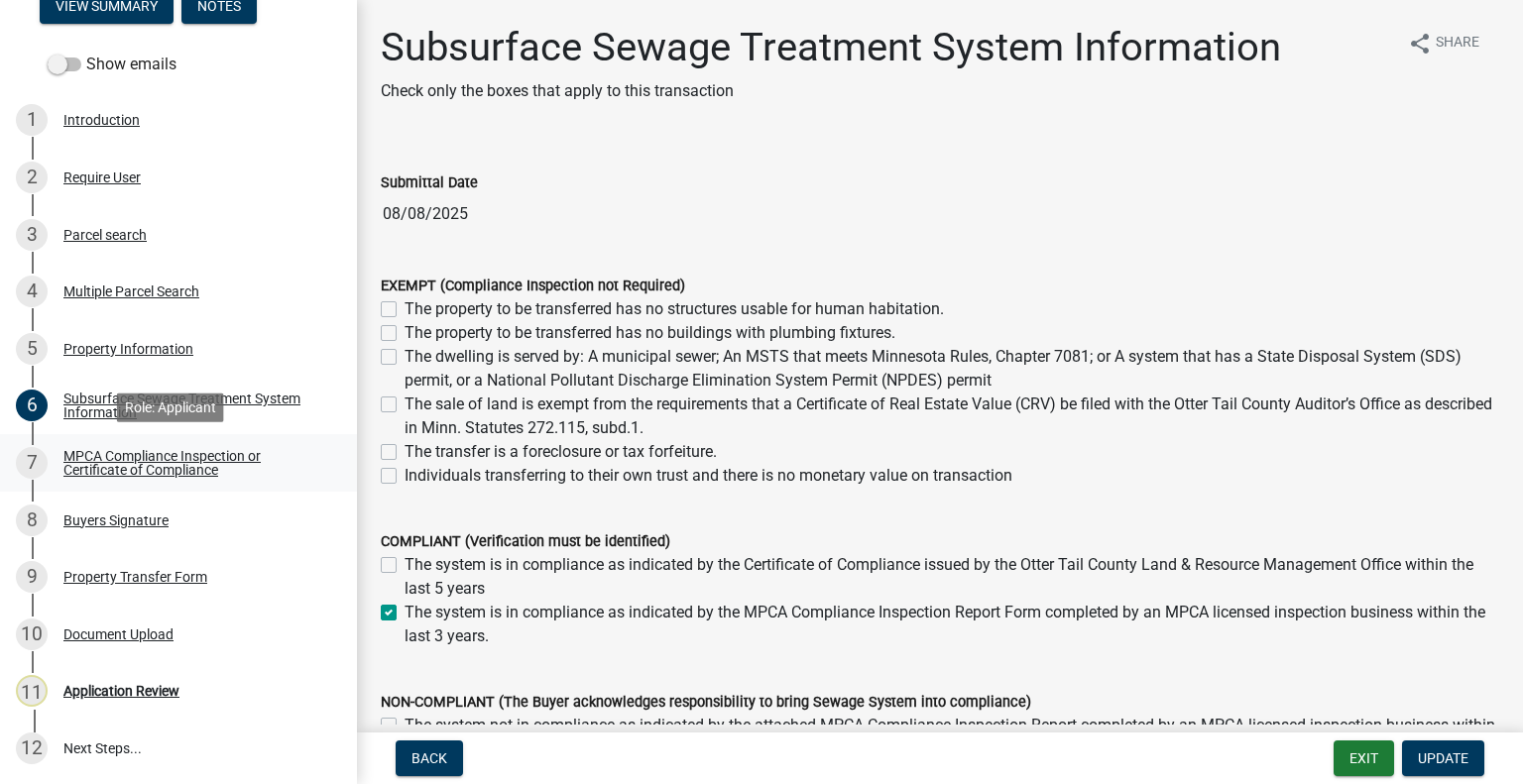 click on "7     MPCA Compliance Inspection  or Certificate of Compliance" at bounding box center (171, 463) 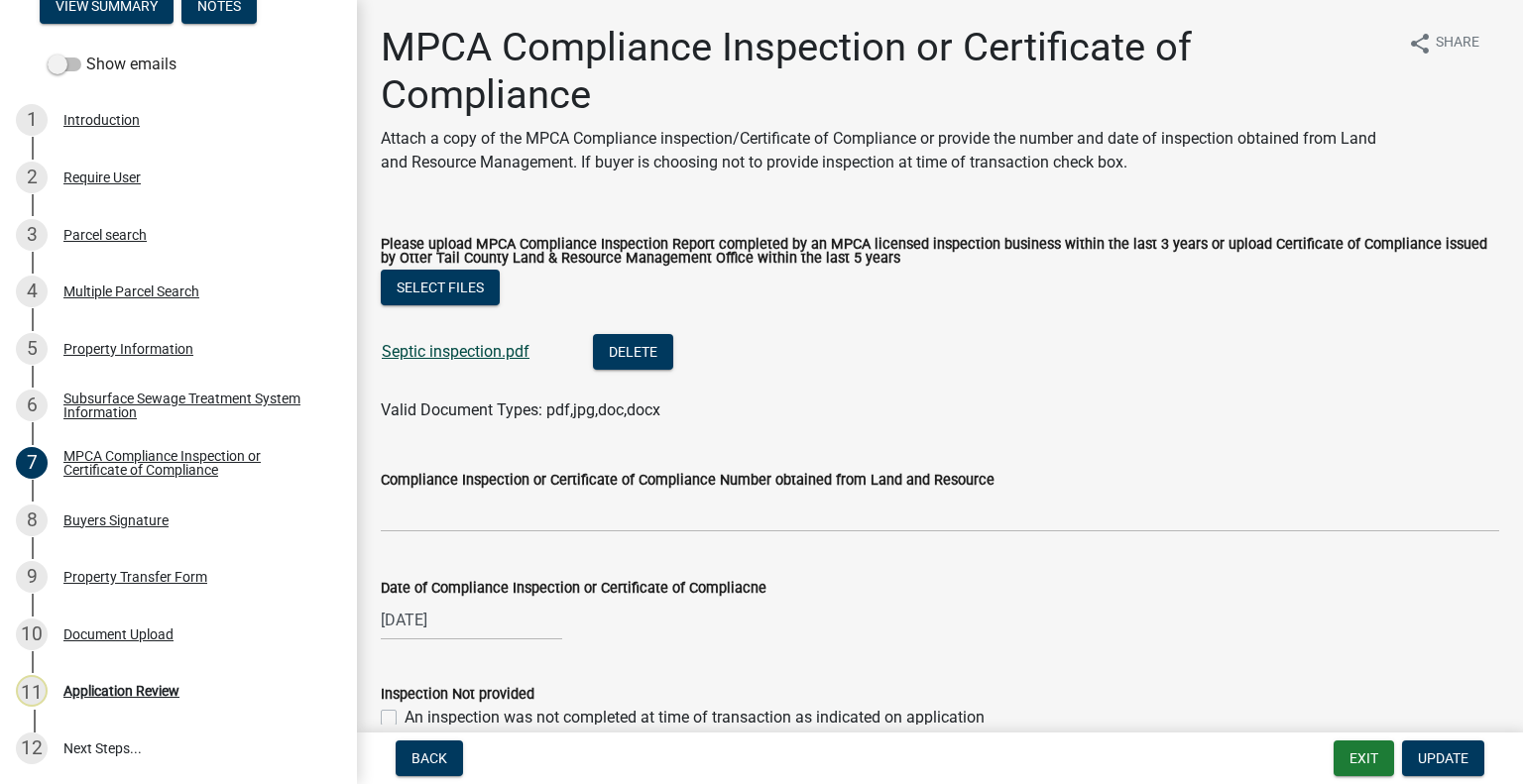 click on "Septic inspection.pdf" 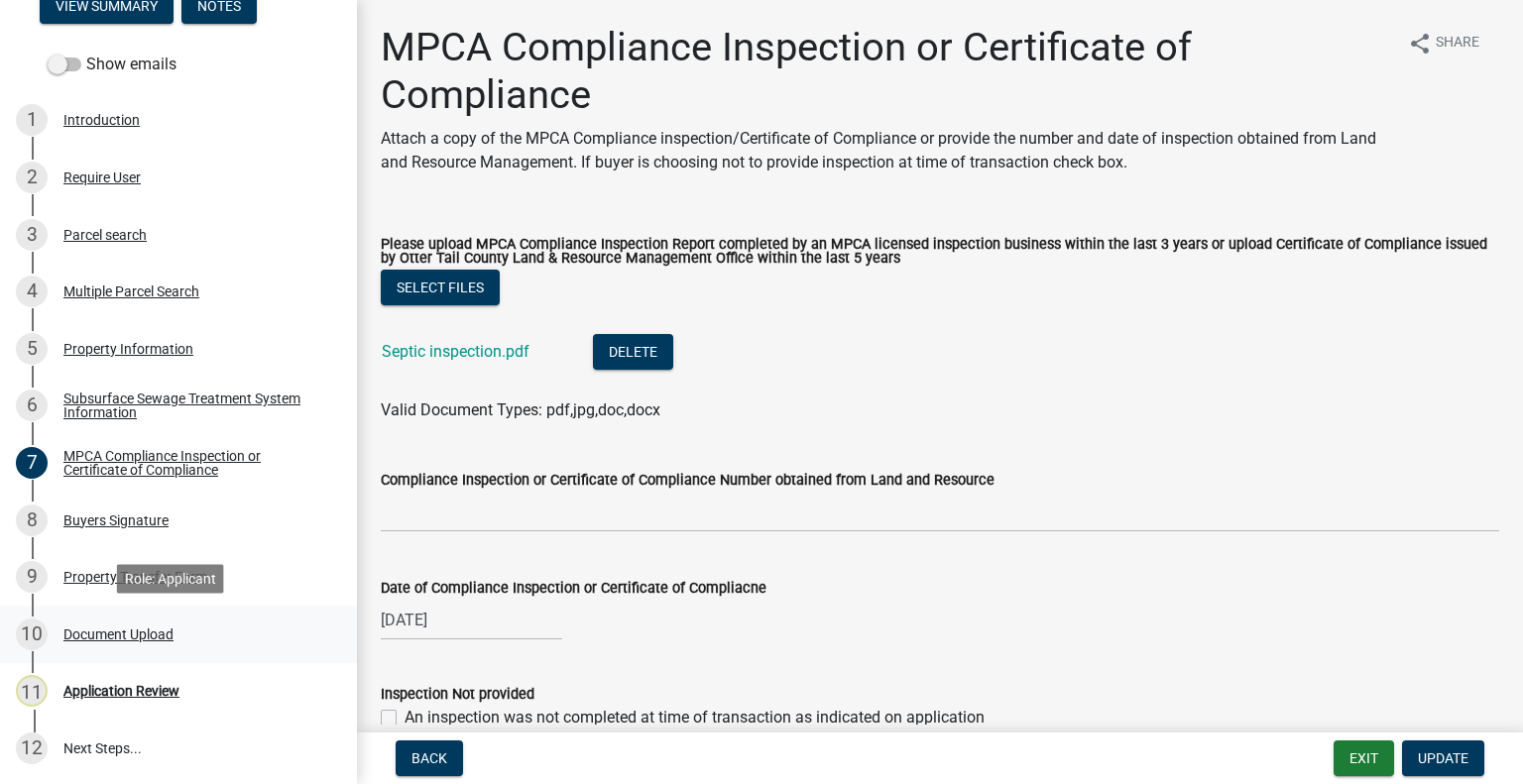 click on "10     Document Upload" at bounding box center [171, 634] 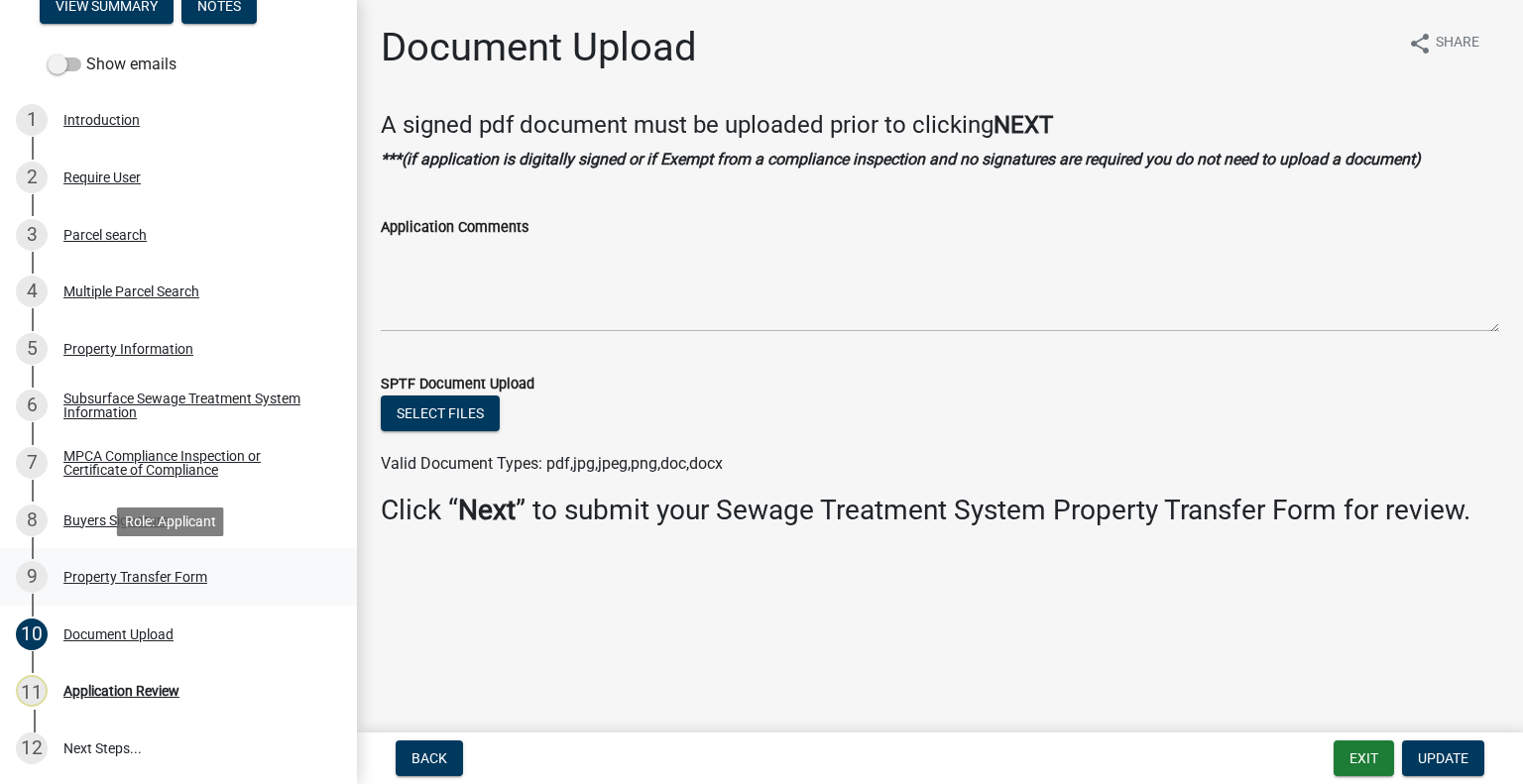 click on "9     Property Transfer Form" at bounding box center (178, 577) 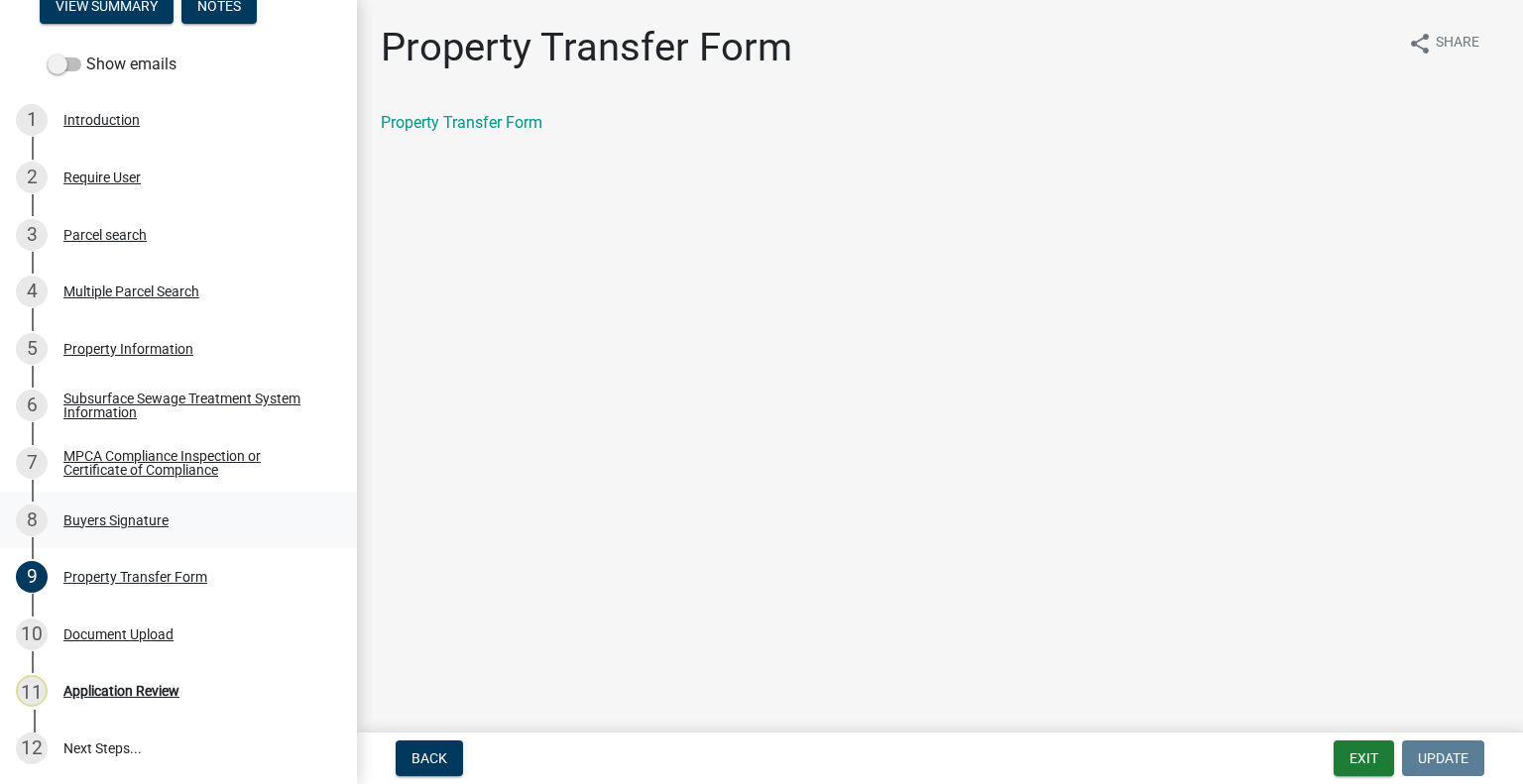 click on "Buyers Signature" at bounding box center (116, 520) 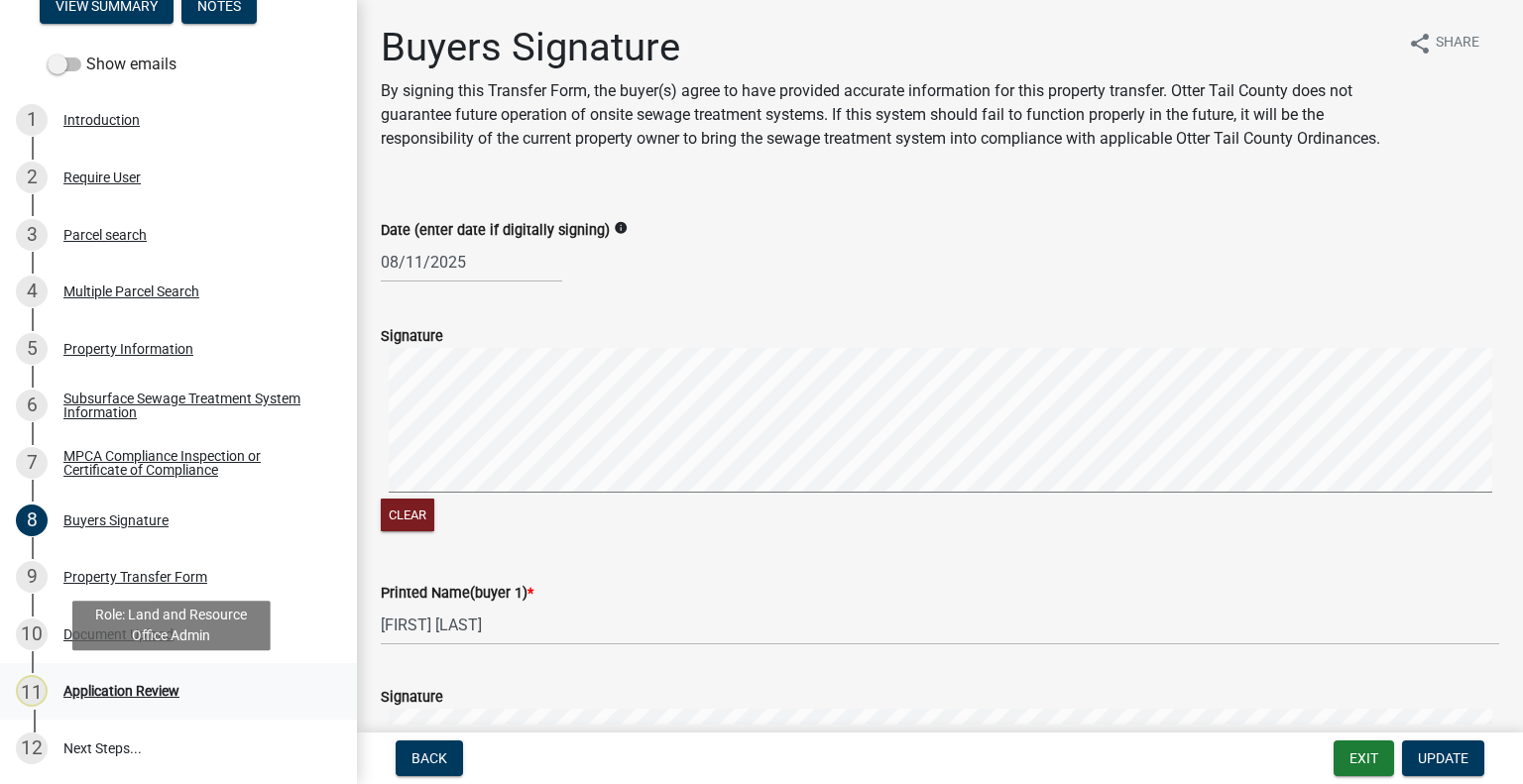 click on "Application Review" at bounding box center [121, 691] 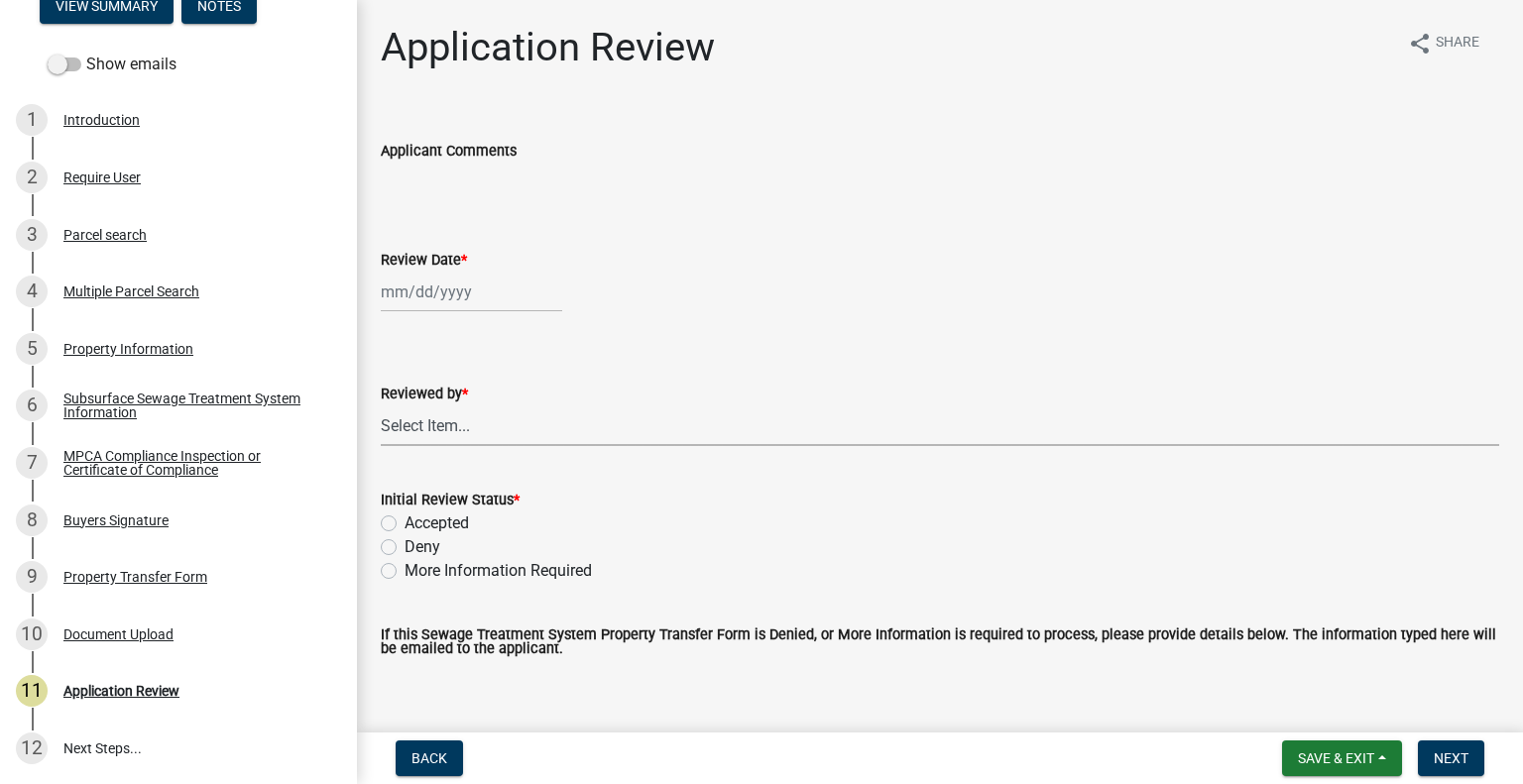 click on "Select Item... [FIRST] [LAST] [FIRST] [LAST] [FIRST] [LAST] [FIRST] [LAST] [FIRST] [LAST] [FIRST] [LAST] [FIRST] [LAST] [FIRST] [LAST] [FIRST] [LAST] [FIRST] [LAST] [FIRST] [LAST] [FIRST] [LAST] [FIRST] [LAST] [FIRST] [LAST] [FIRST] [LAST]" at bounding box center [940, 425] 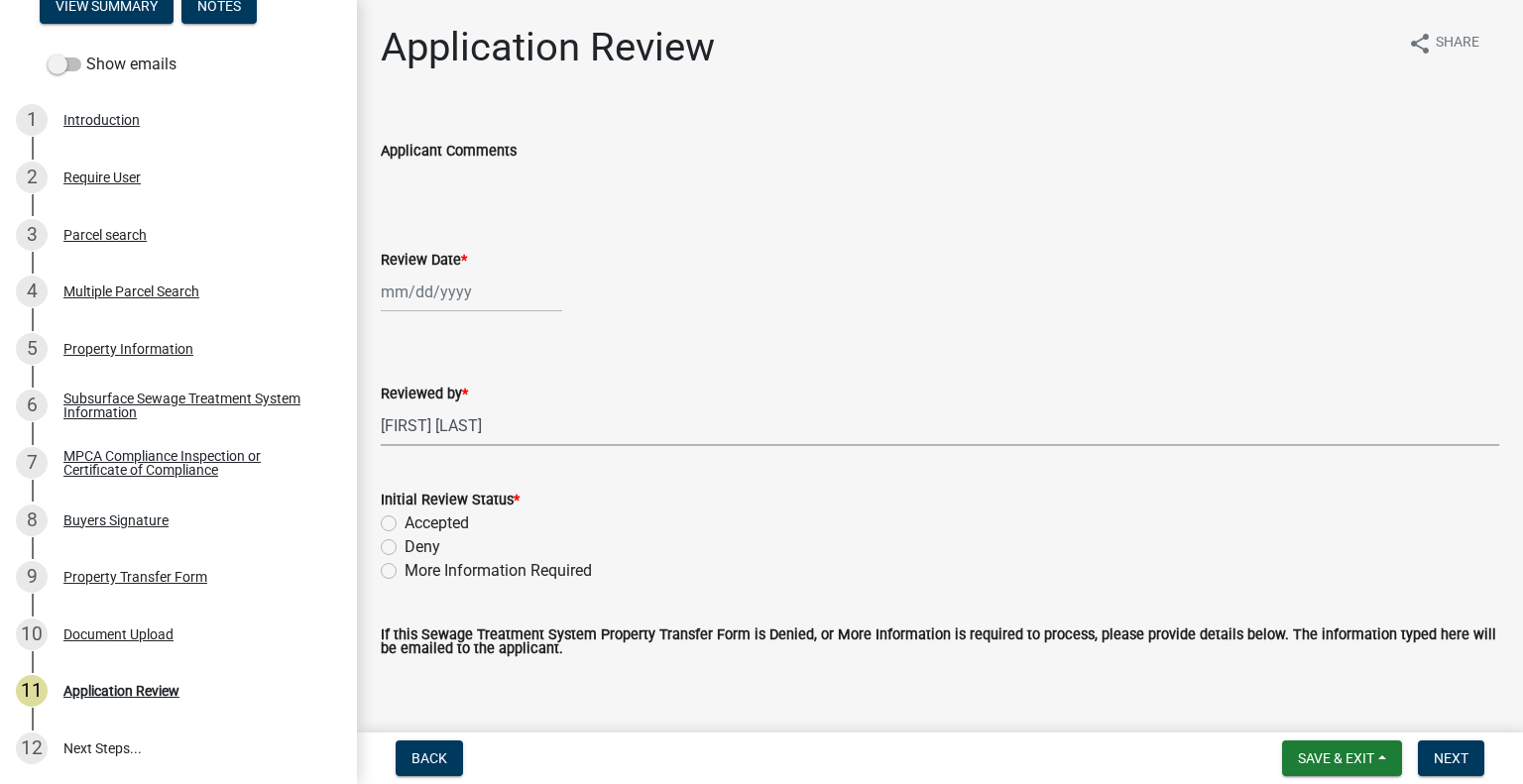 click on "Select Item... [FIRST] [LAST] [FIRST] [LAST] [FIRST] [LAST] [FIRST] [LAST] [FIRST] [LAST] [FIRST] [LAST] [FIRST] [LAST] [FIRST] [LAST] [FIRST] [LAST] [FIRST] [LAST] [FIRST] [LAST] [FIRST] [LAST] [FIRST] [LAST] [FIRST] [LAST] [FIRST] [LAST]" at bounding box center (940, 425) 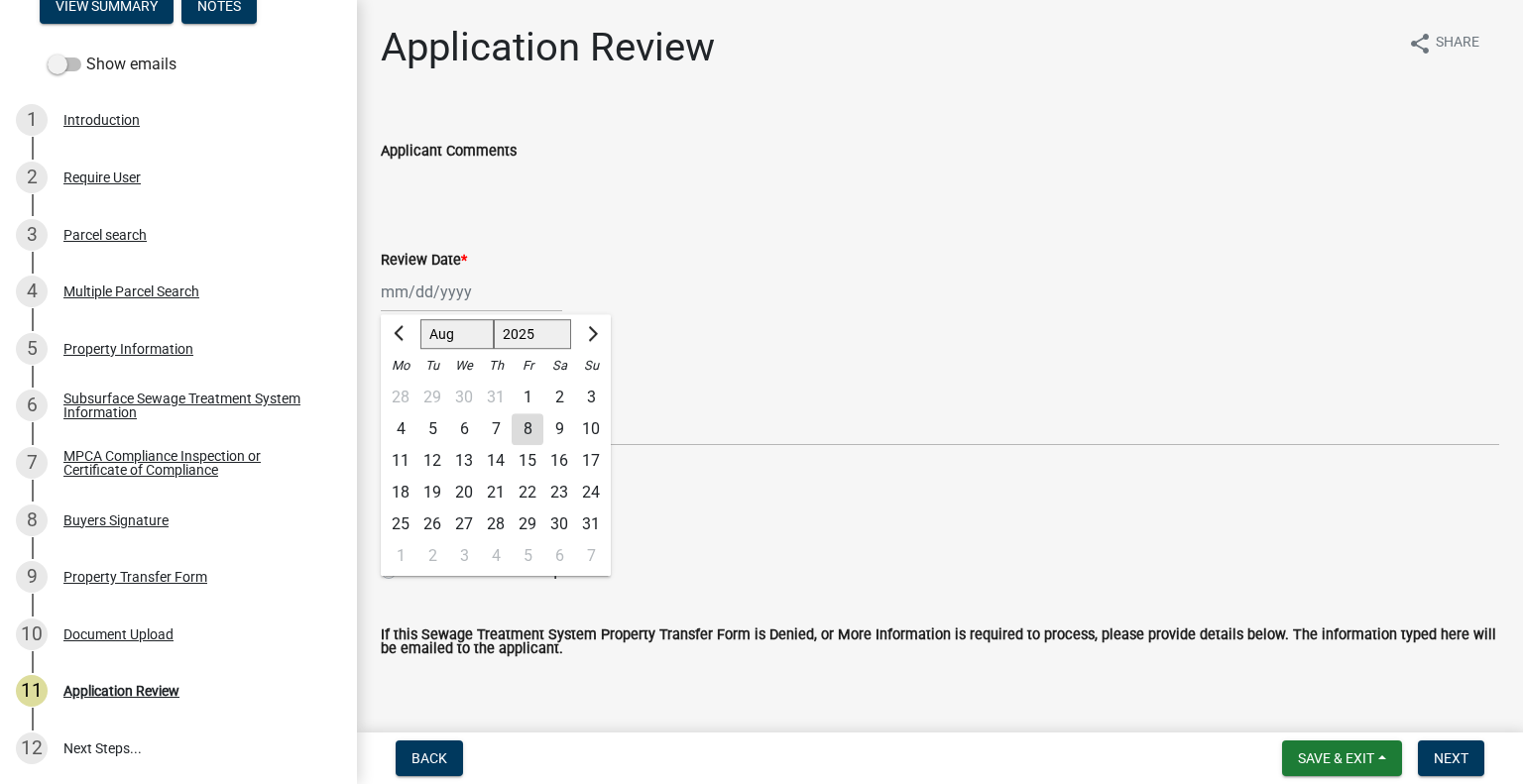 click on "8" 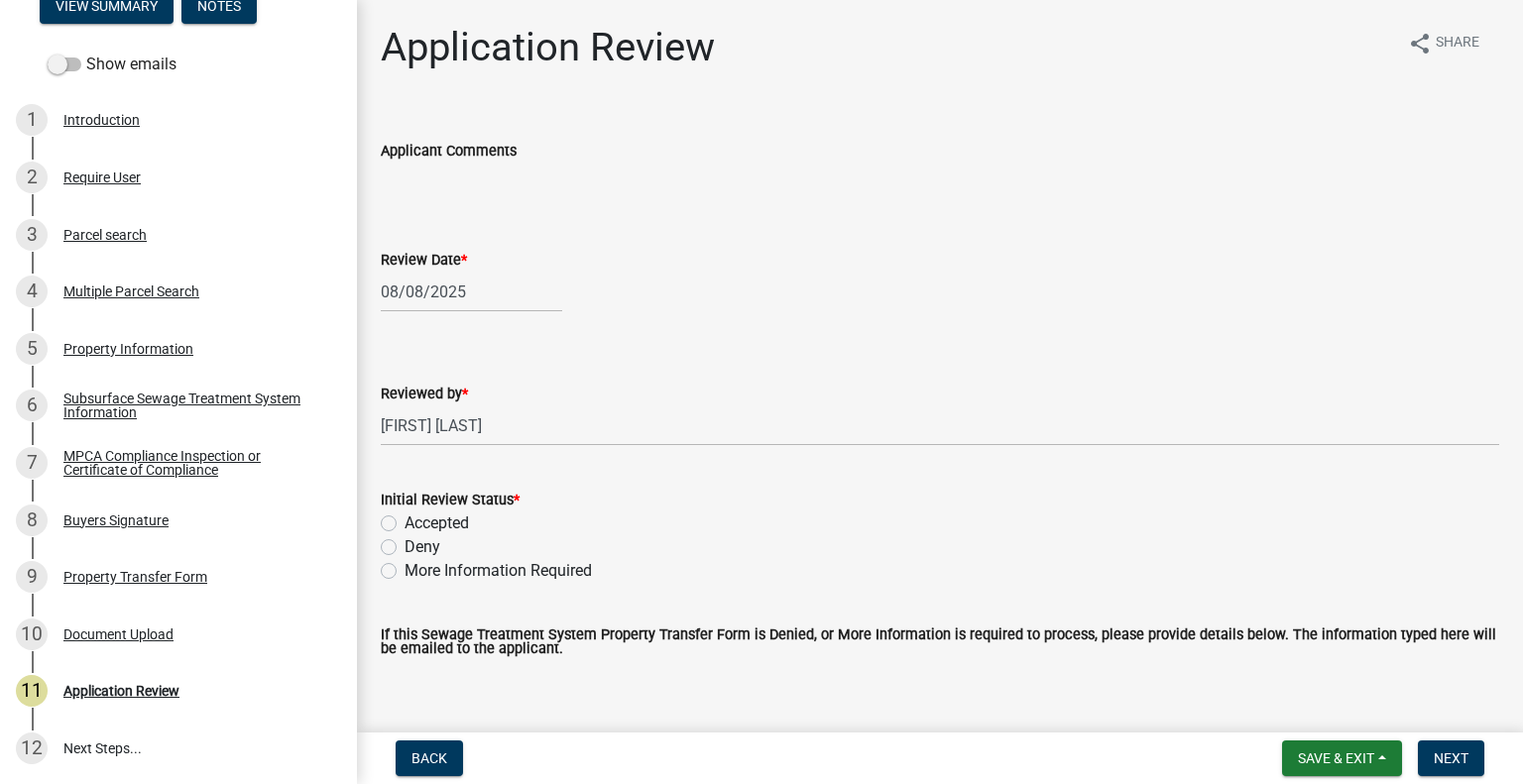 click on "More Information Required" 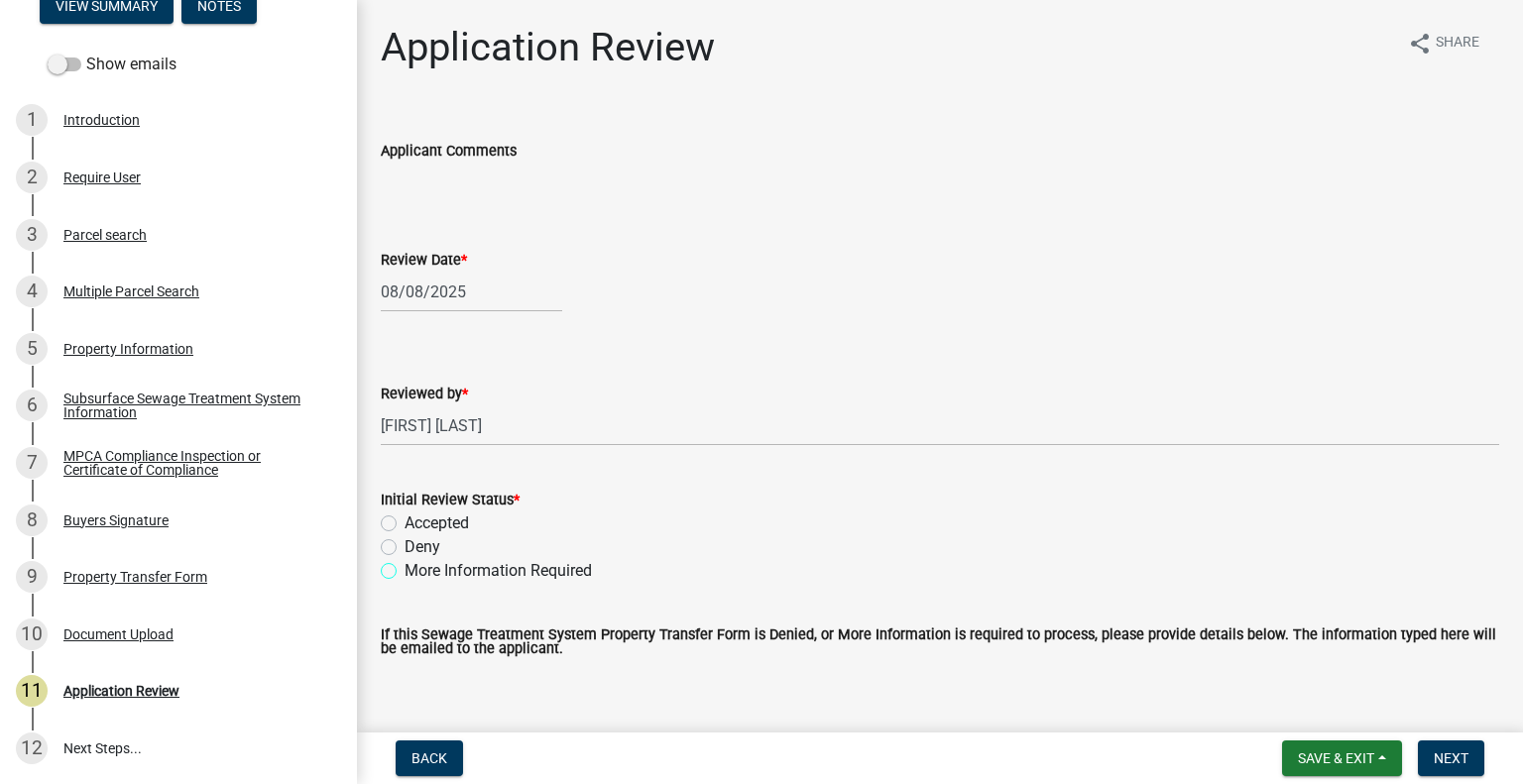 click on "More Information Required" at bounding box center (410, 565) 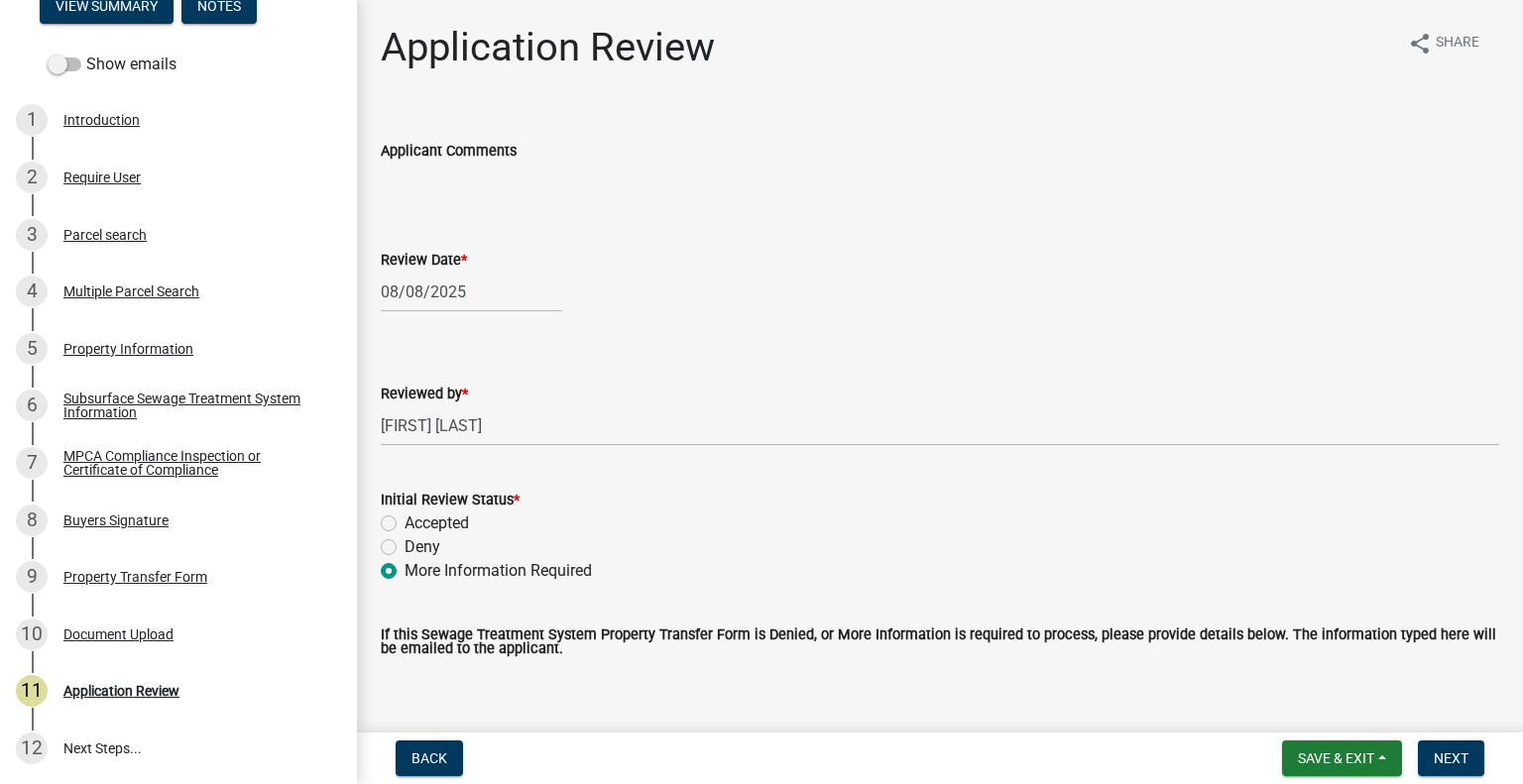 radio on "true" 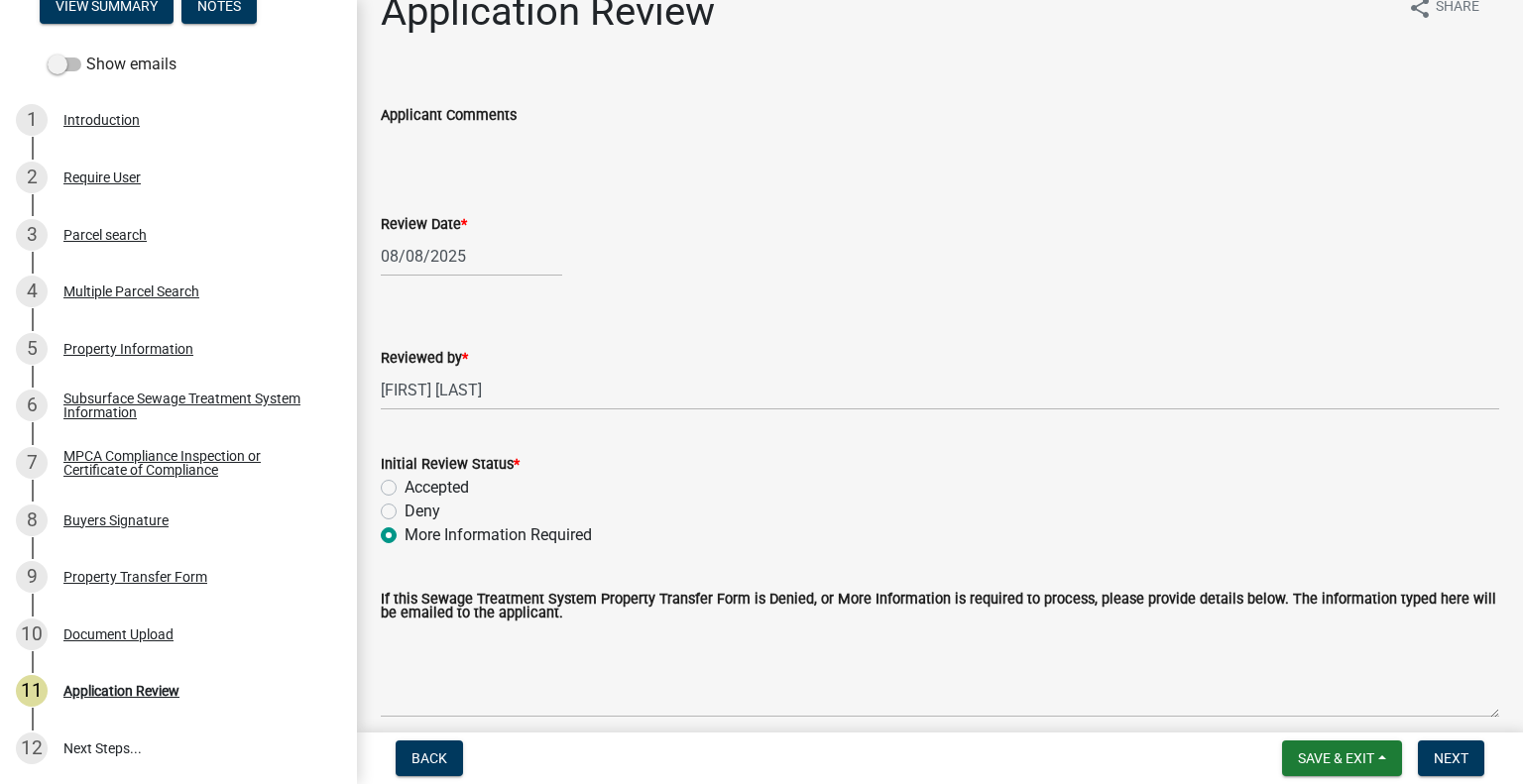 scroll, scrollTop: 99, scrollLeft: 0, axis: vertical 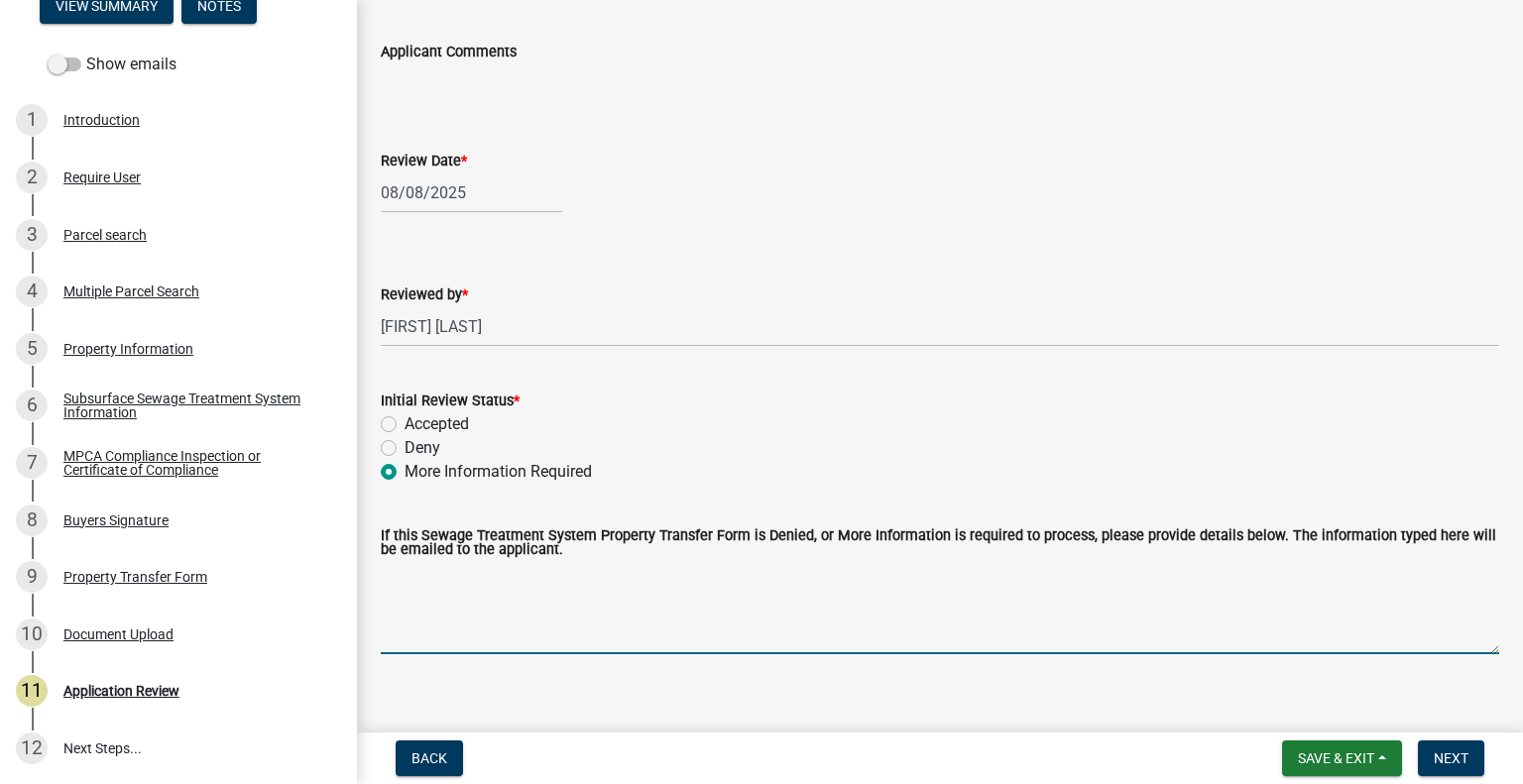 click on "If this Sewage Treatment System Property Transfer Form is Denied, or More Information is required to process, please provide details below.  The information typed here will be emailed to the applicant." at bounding box center [940, 608] 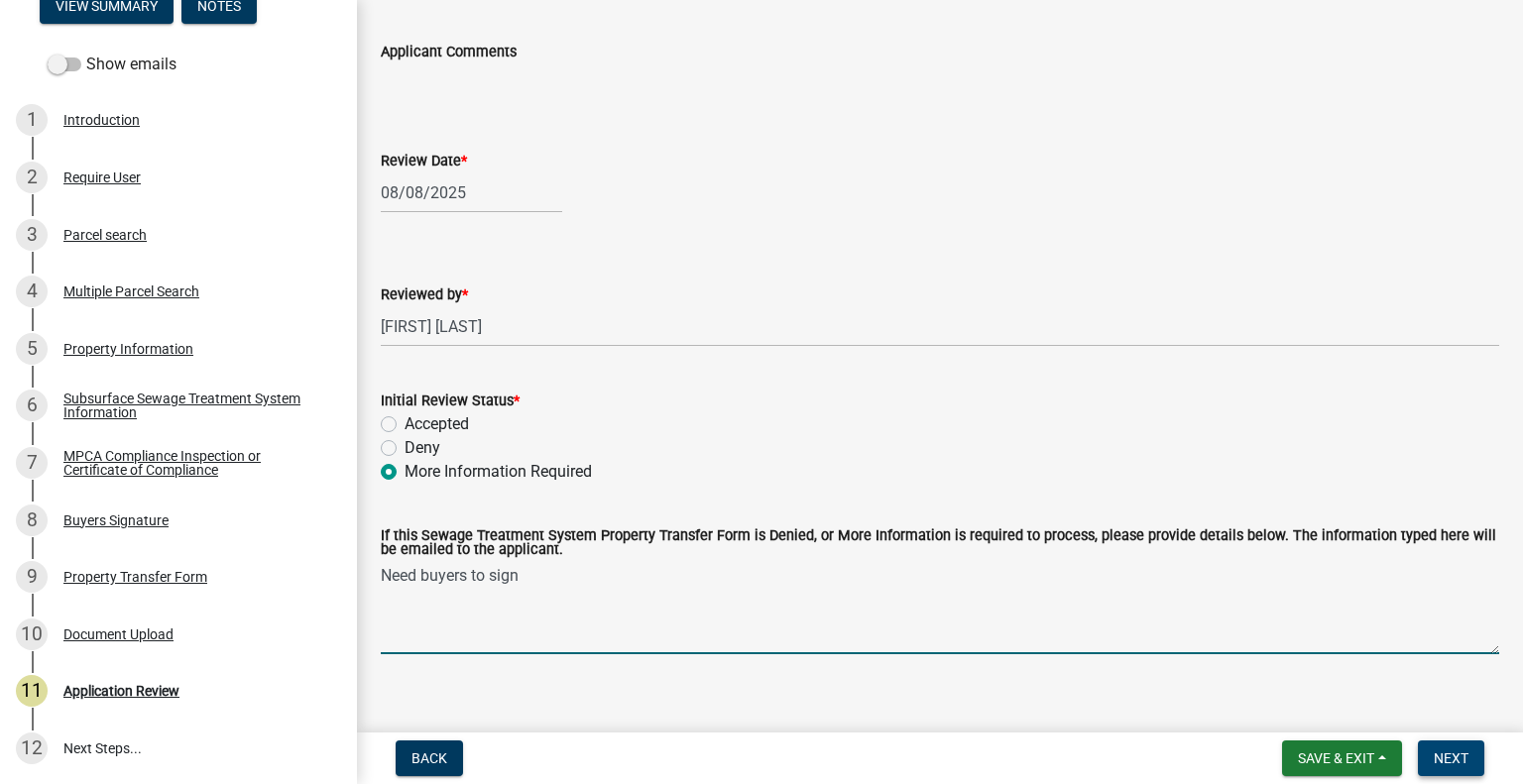 type on "Need buyers to sign" 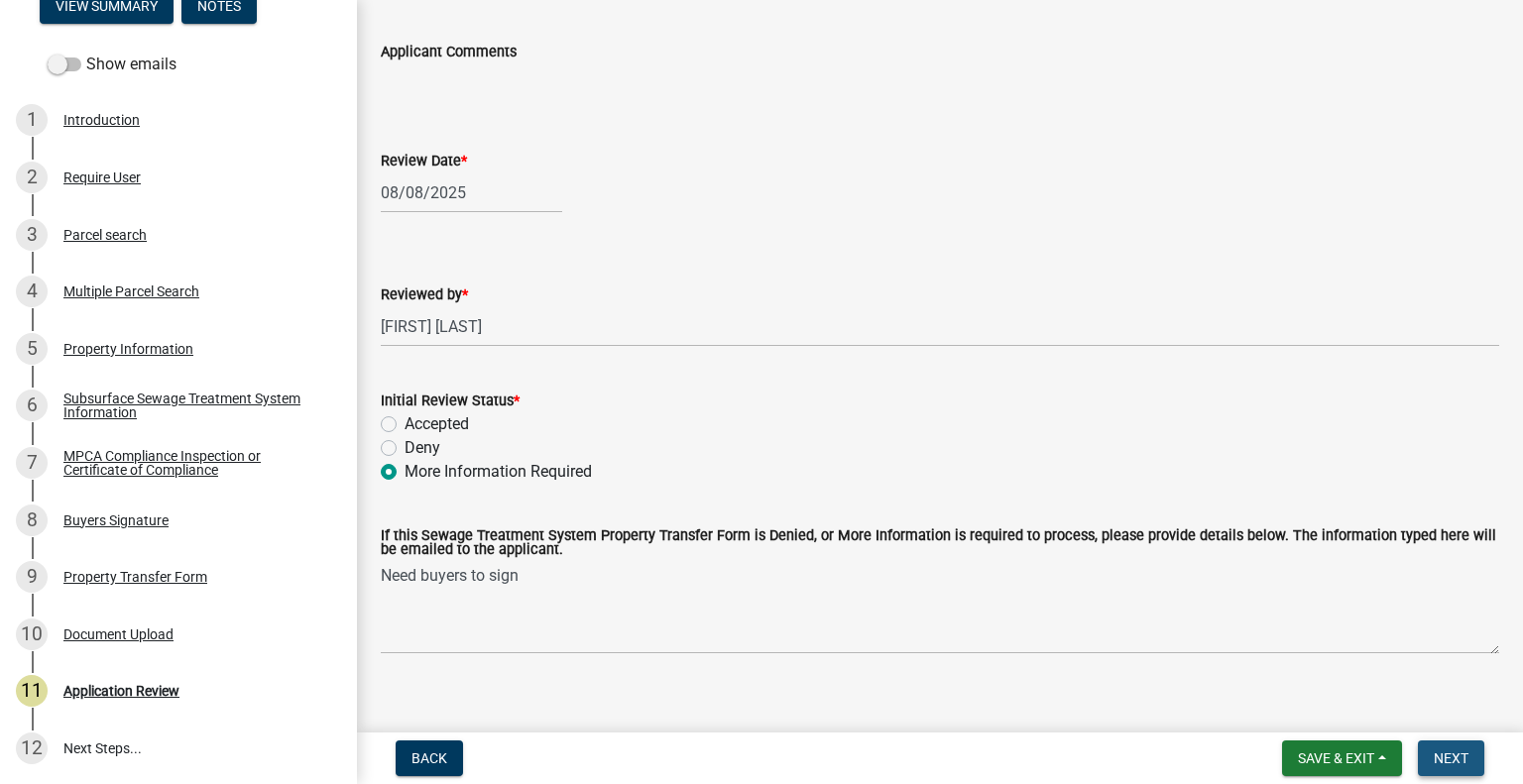 click on "Next" at bounding box center (1451, 758) 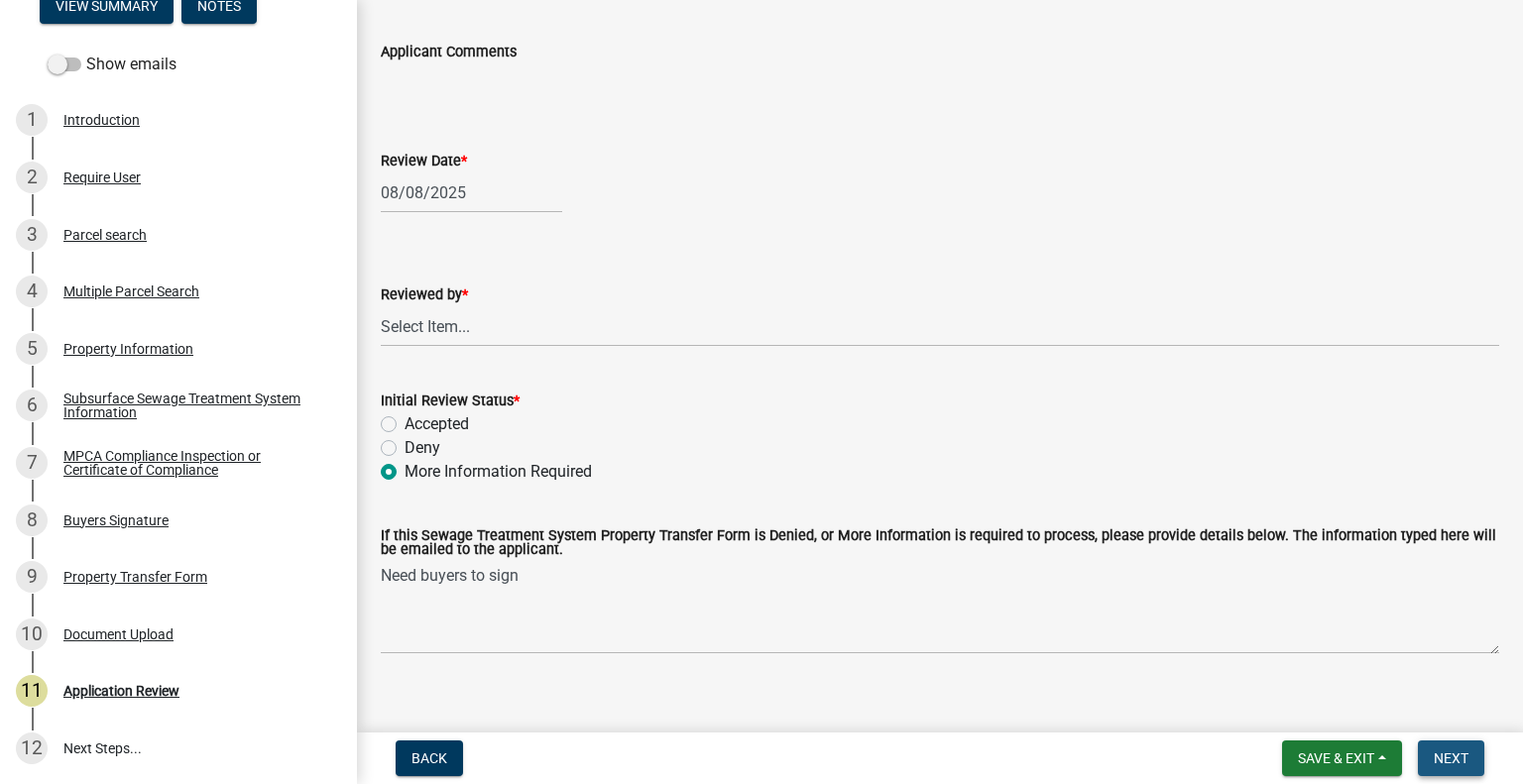 scroll, scrollTop: 0, scrollLeft: 0, axis: both 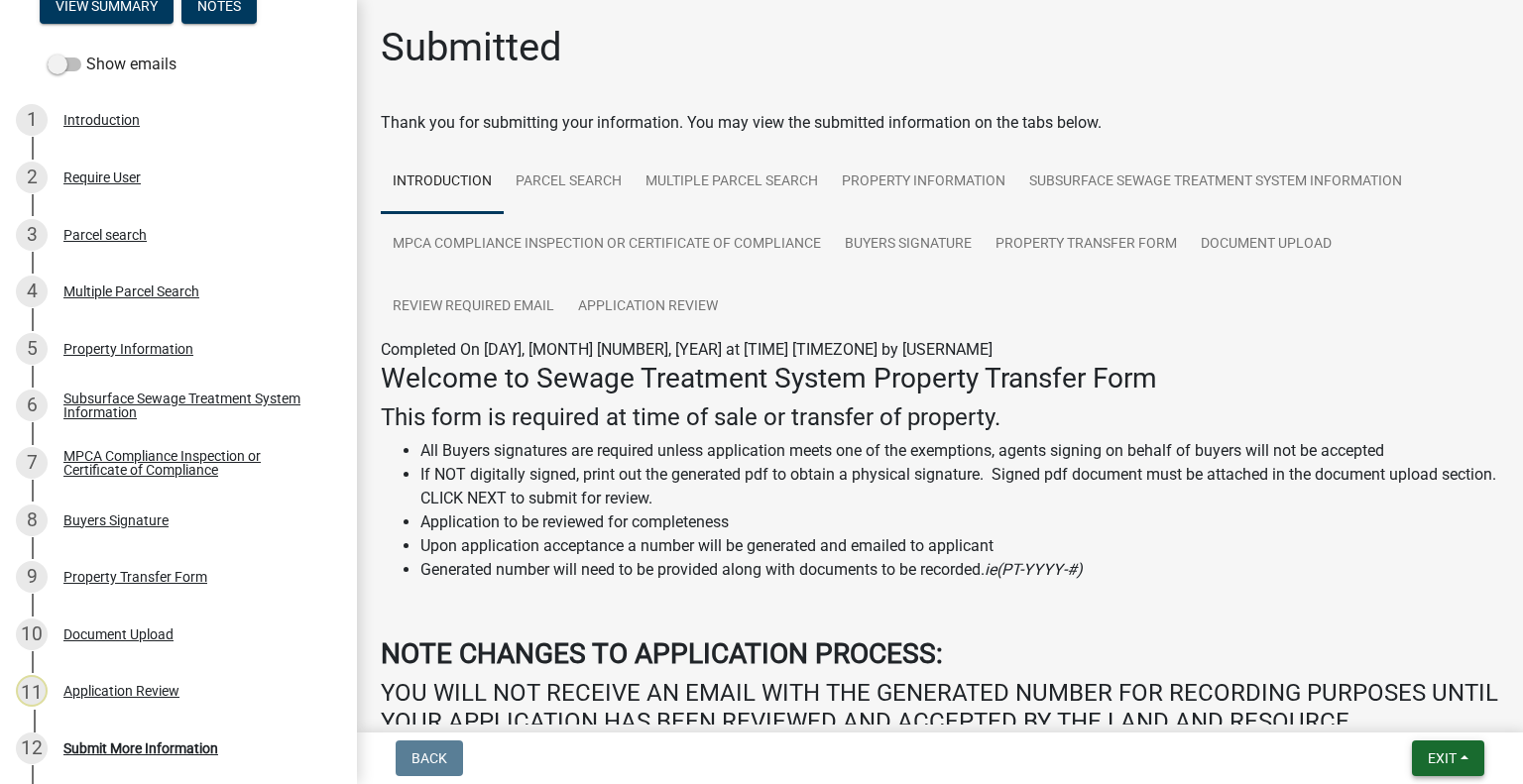 click on "Exit" at bounding box center [1448, 758] 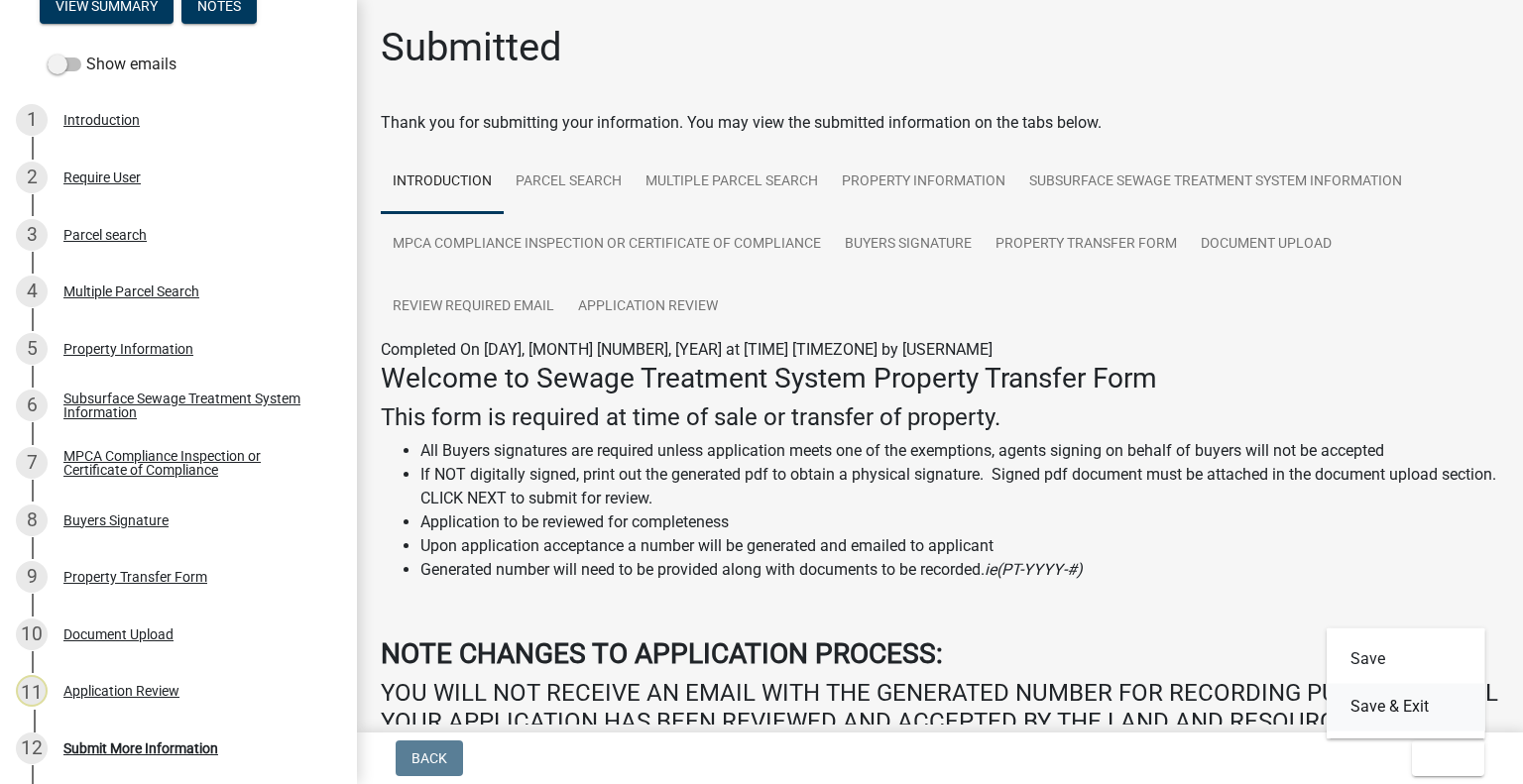 click on "Save & Exit" at bounding box center [1406, 707] 